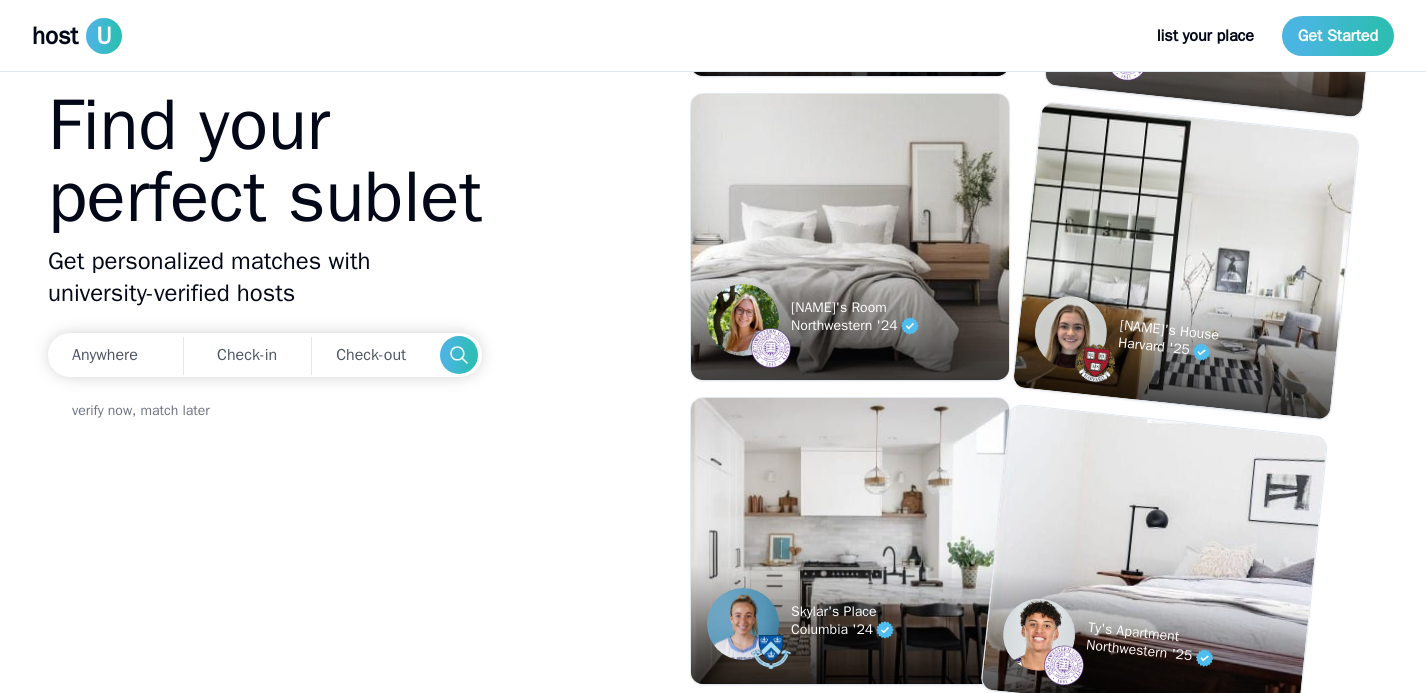 scroll, scrollTop: 0, scrollLeft: 0, axis: both 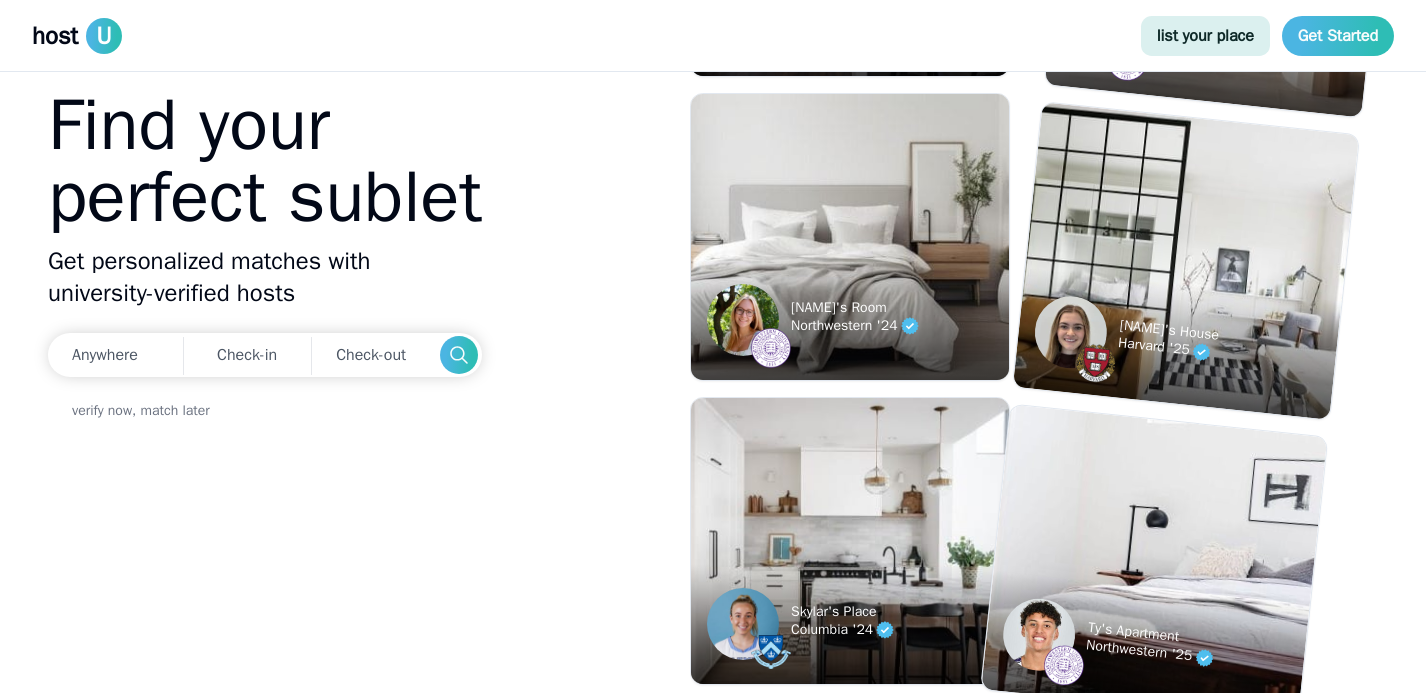 click on "list your place" at bounding box center [1205, 36] 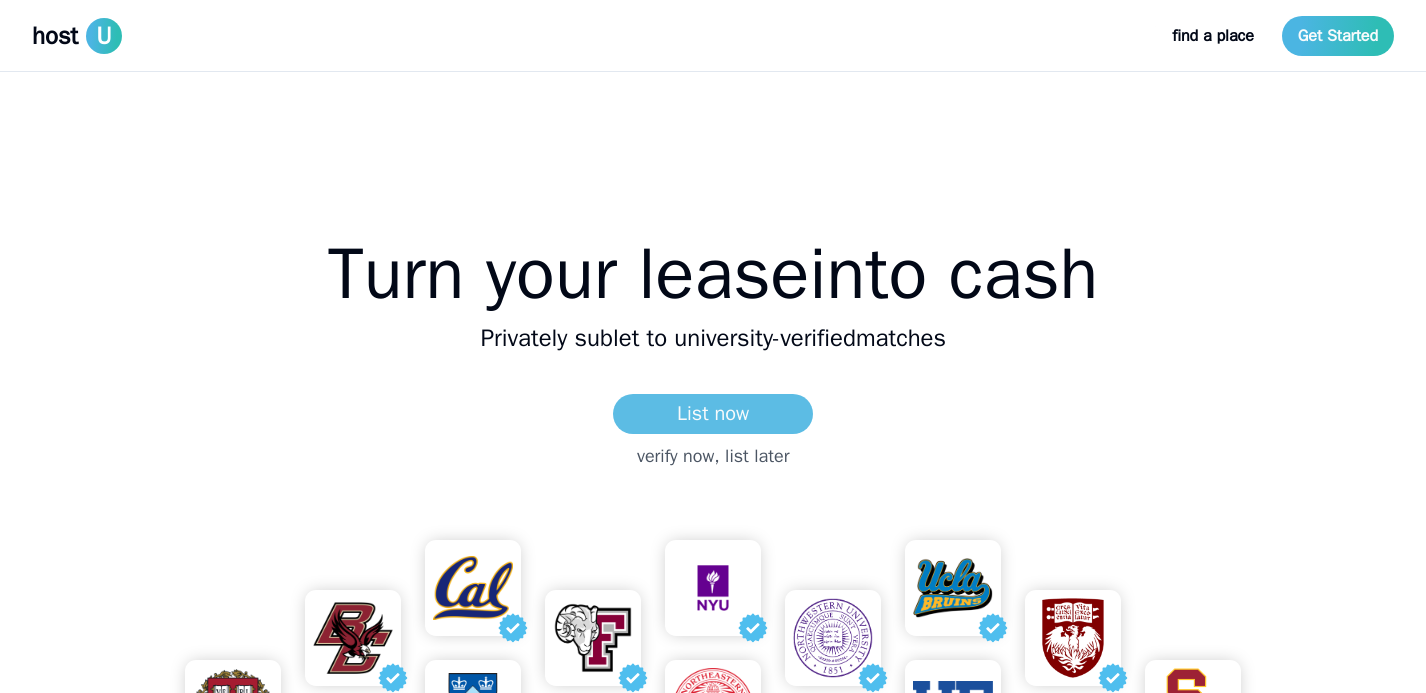 click on "List now" at bounding box center (713, 414) 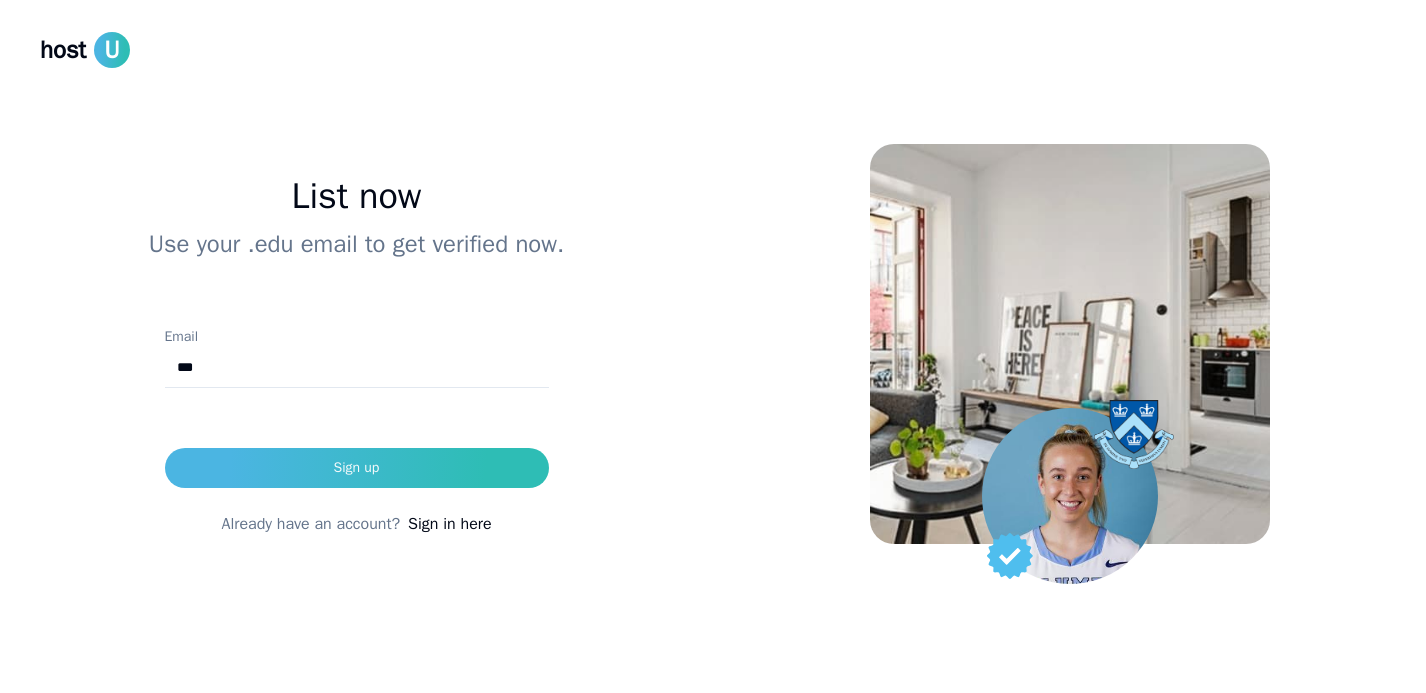 type on "**********" 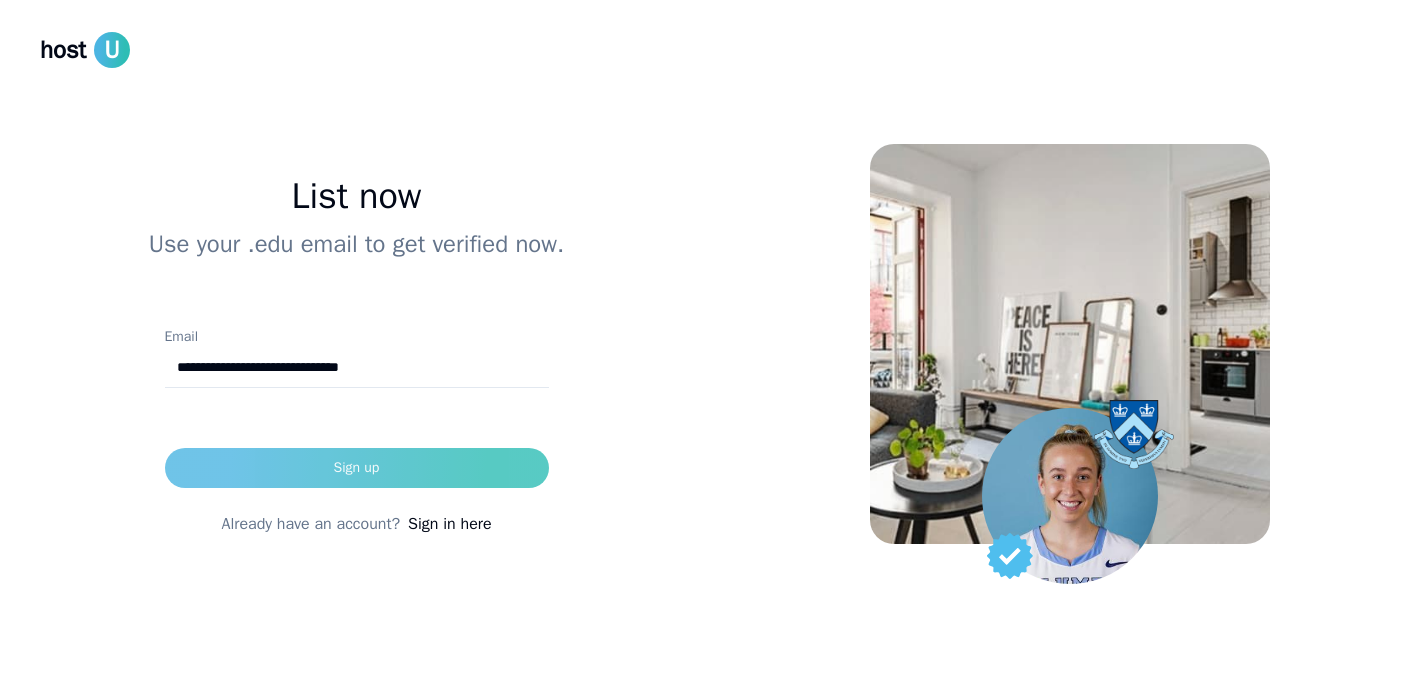 click on "Sign up" at bounding box center [357, 468] 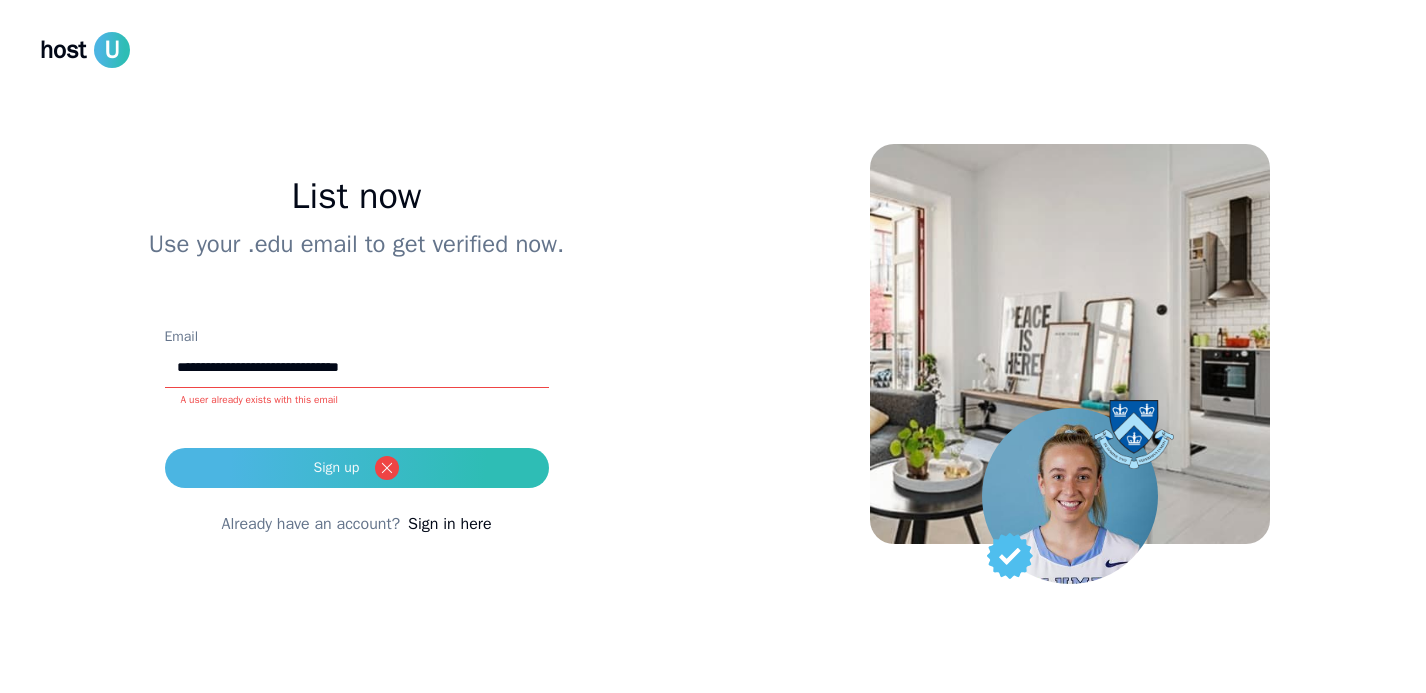 click on "Sign in here" at bounding box center (449, 524) 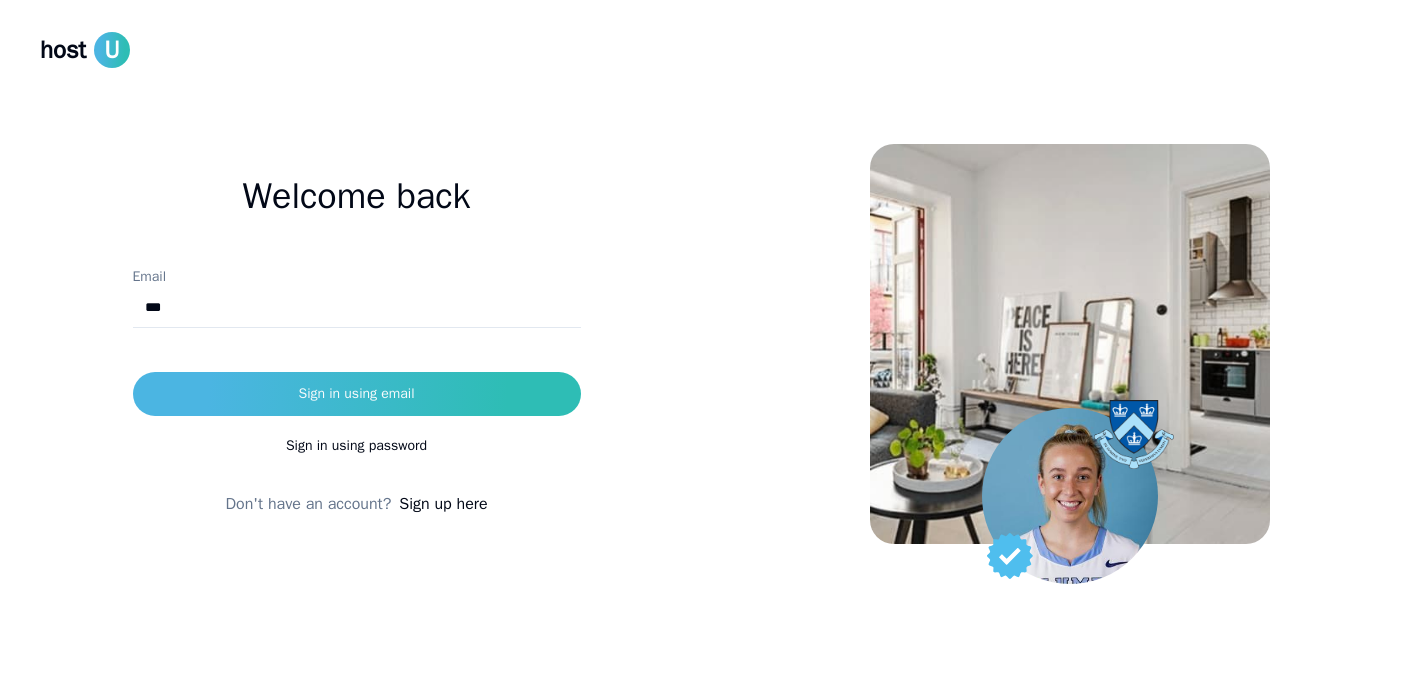 type on "**********" 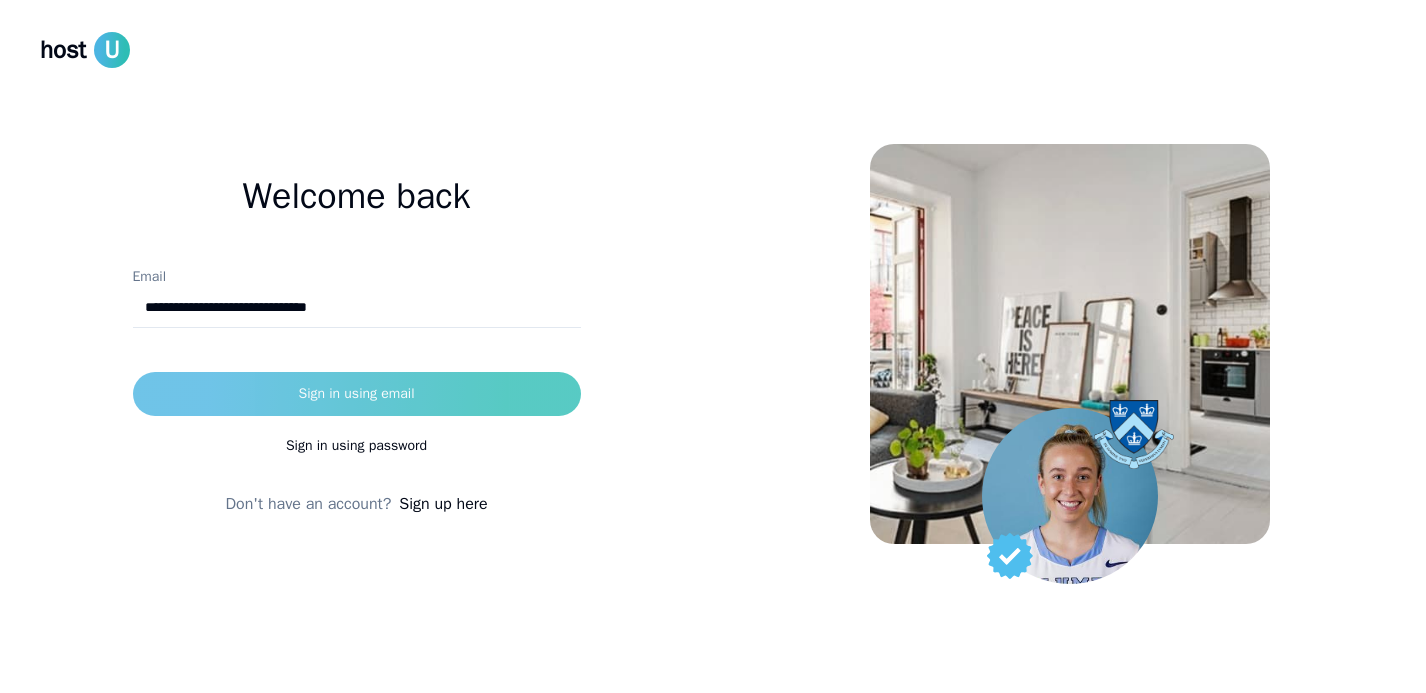 click on "Sign in using email" at bounding box center (356, 394) 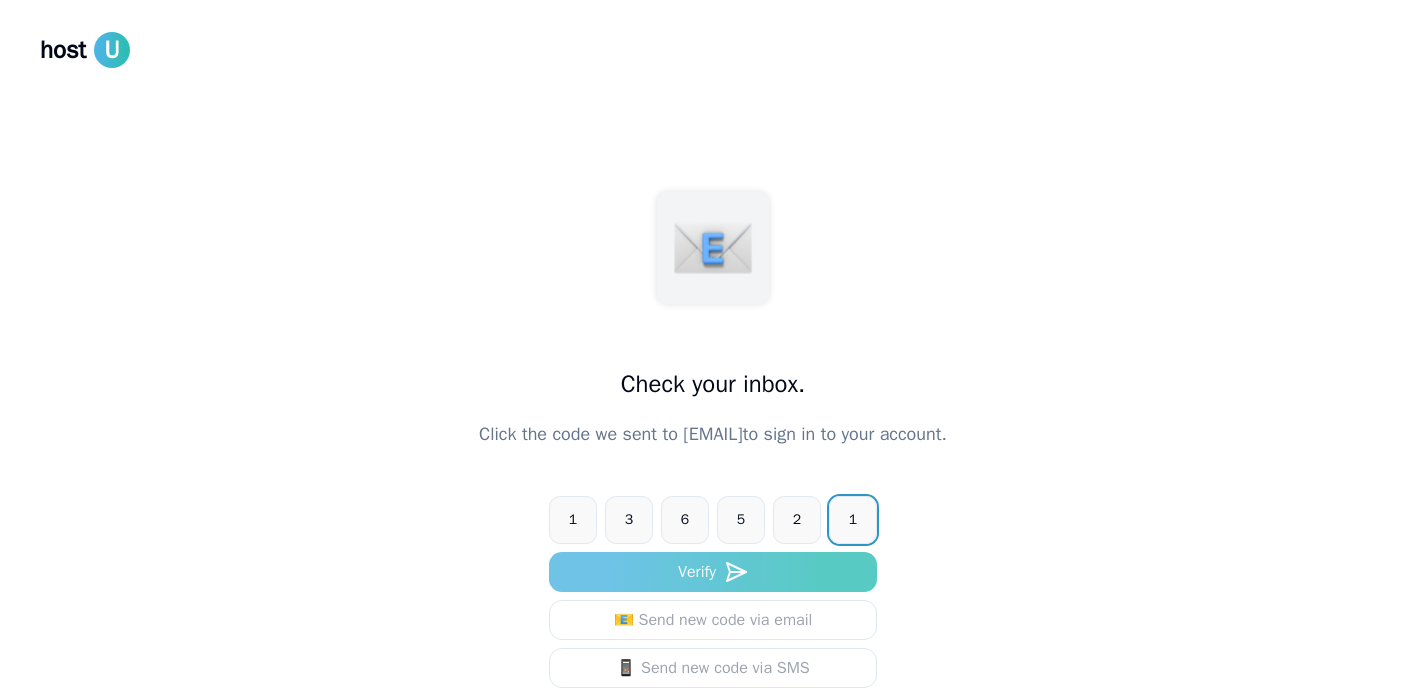 type on "******" 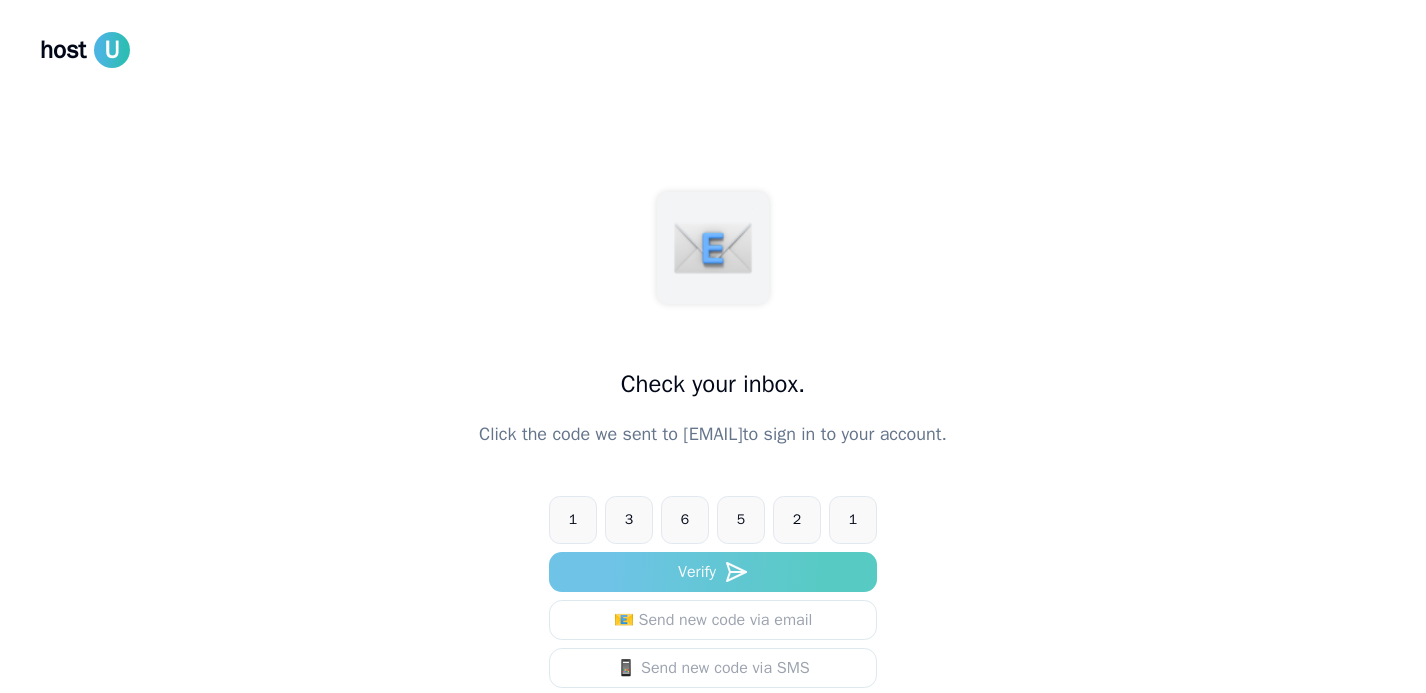 click on "Verify" at bounding box center (713, 572) 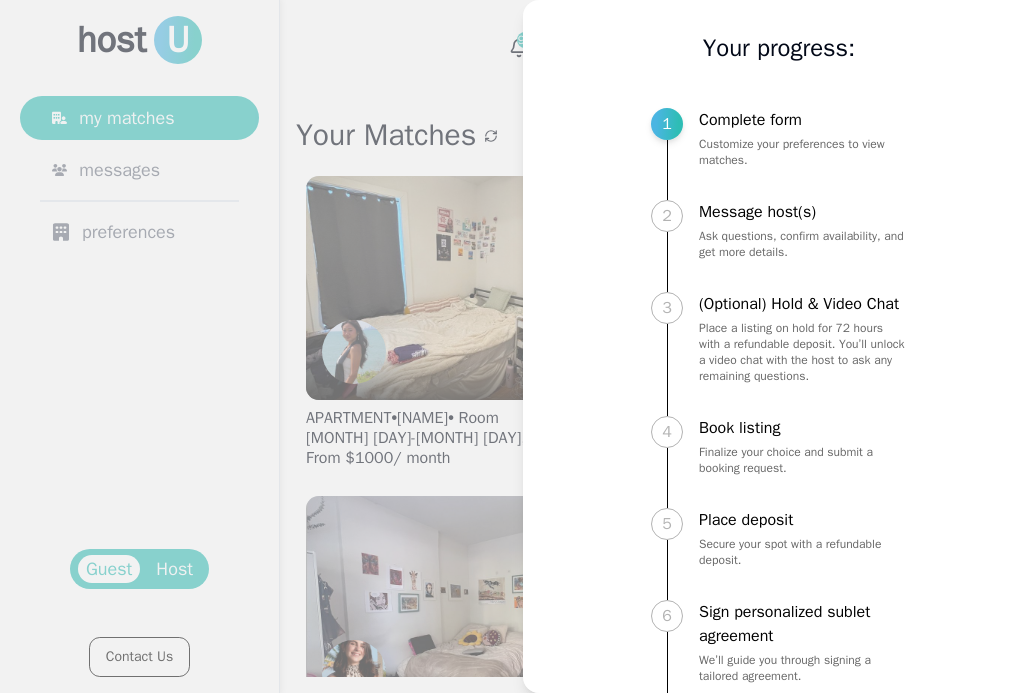 click at bounding box center (517, 346) 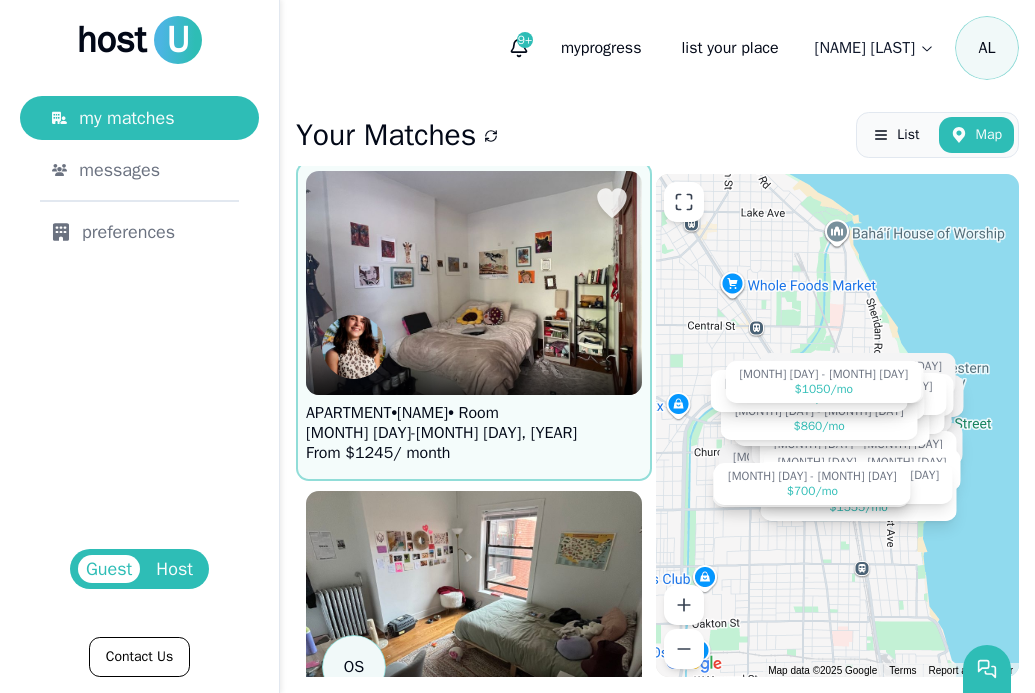 scroll, scrollTop: 505, scrollLeft: 0, axis: vertical 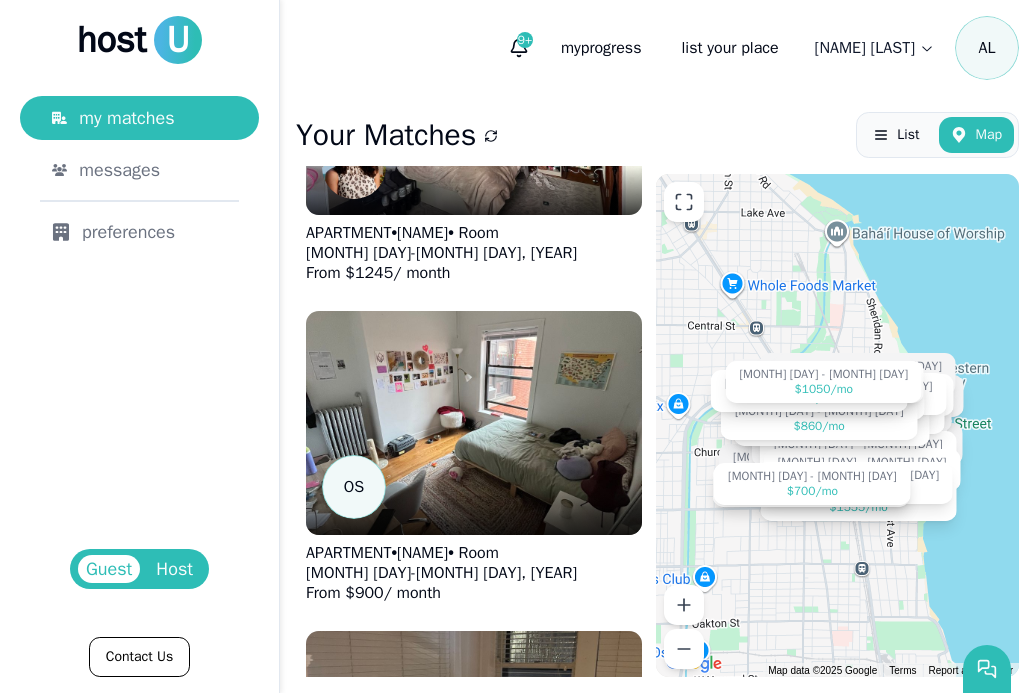 click on "Host" at bounding box center [174, 569] 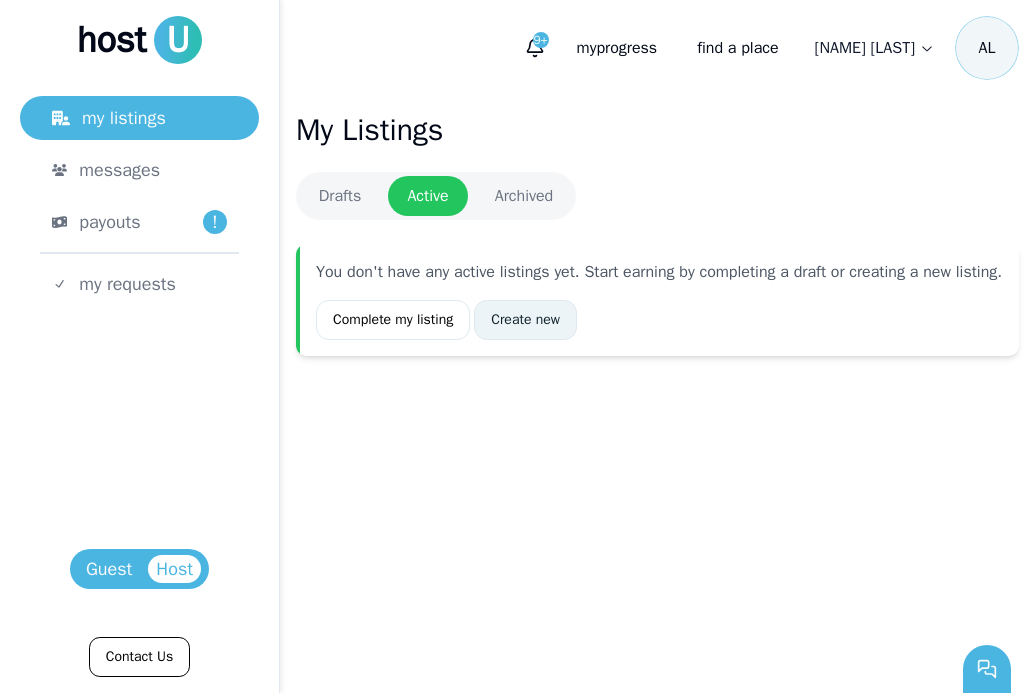 click on "Create new" at bounding box center [525, 320] 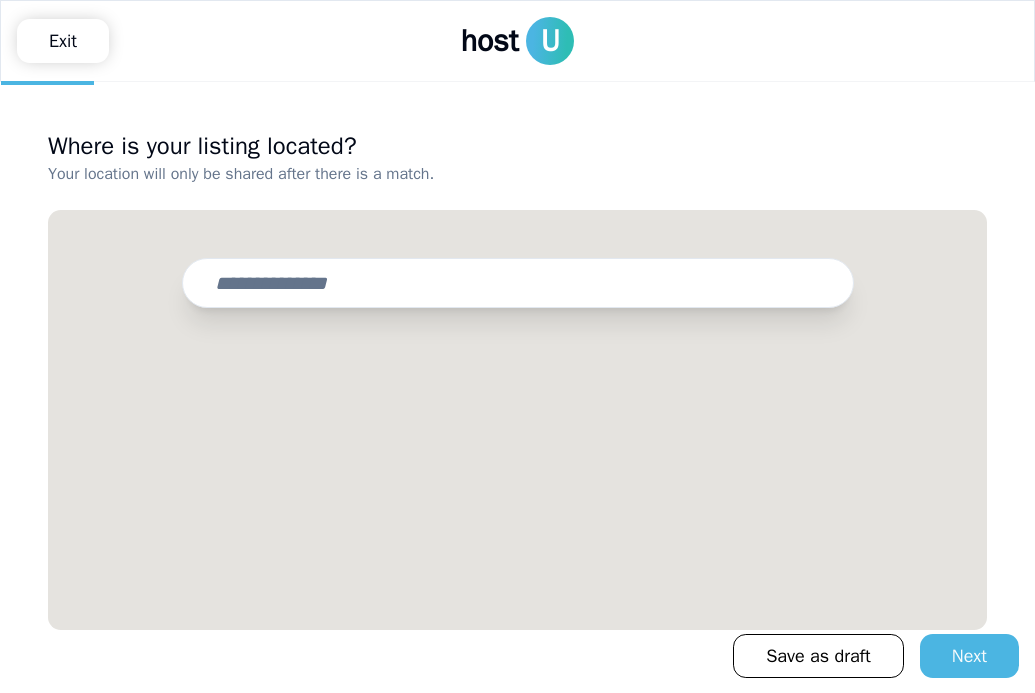 scroll, scrollTop: 1, scrollLeft: 0, axis: vertical 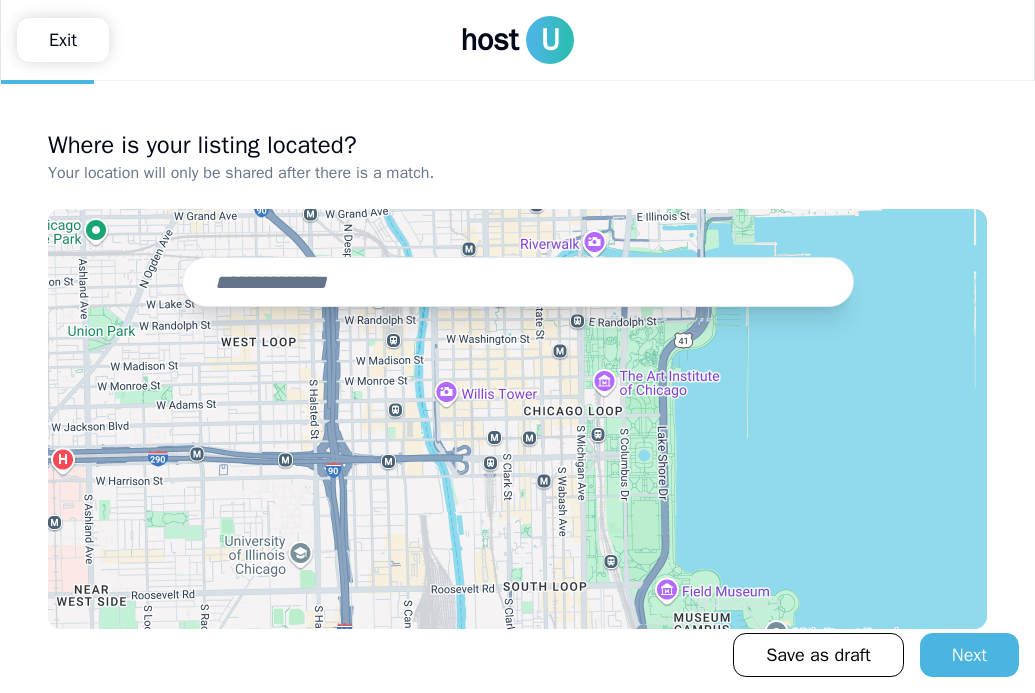 click at bounding box center (518, 282) 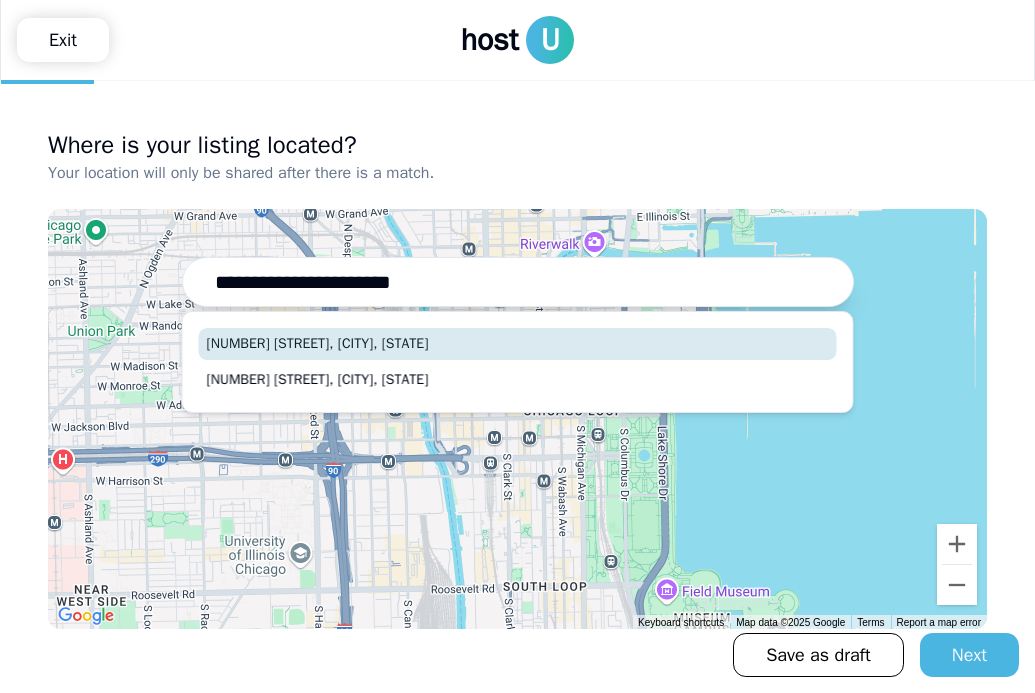 click on "[NUMBER] [STREET], [CITY], [STATE]" at bounding box center (518, 344) 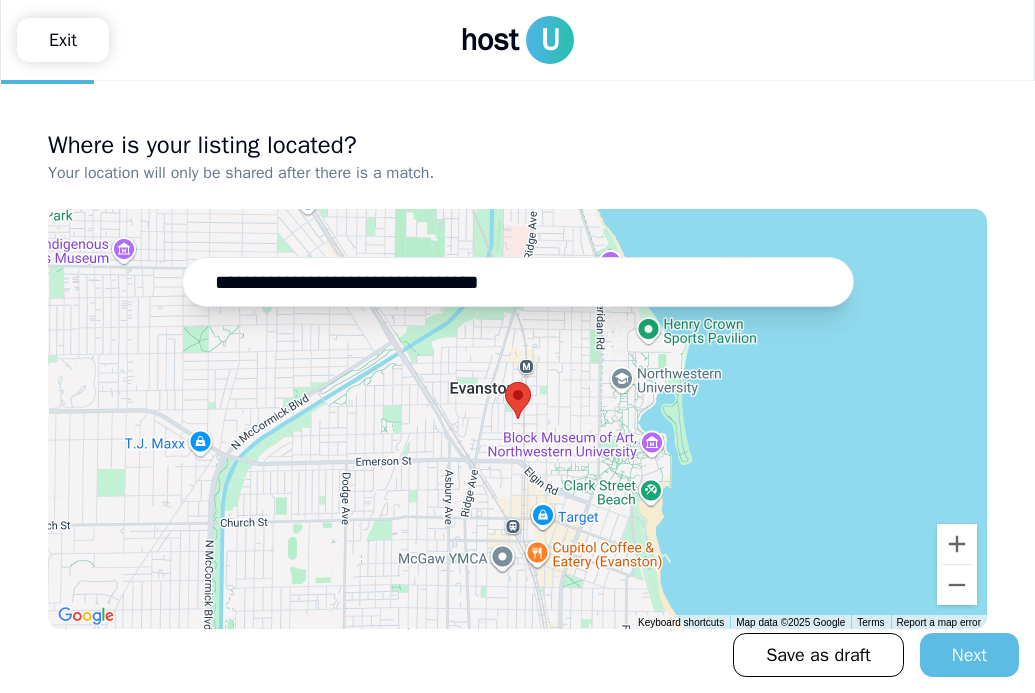 type on "**********" 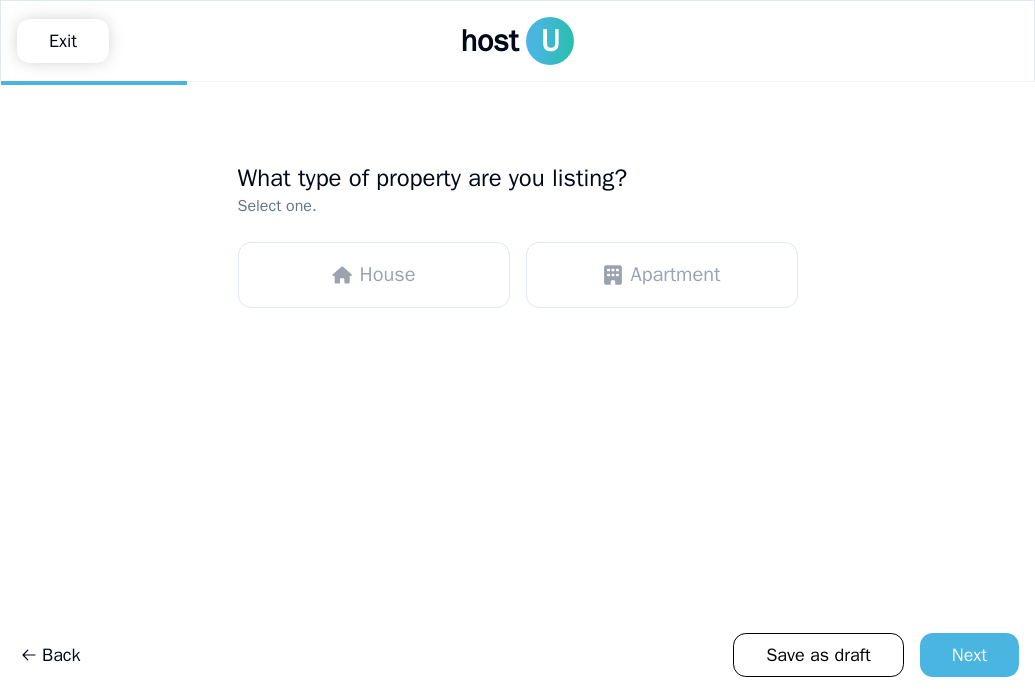 scroll, scrollTop: 0, scrollLeft: 0, axis: both 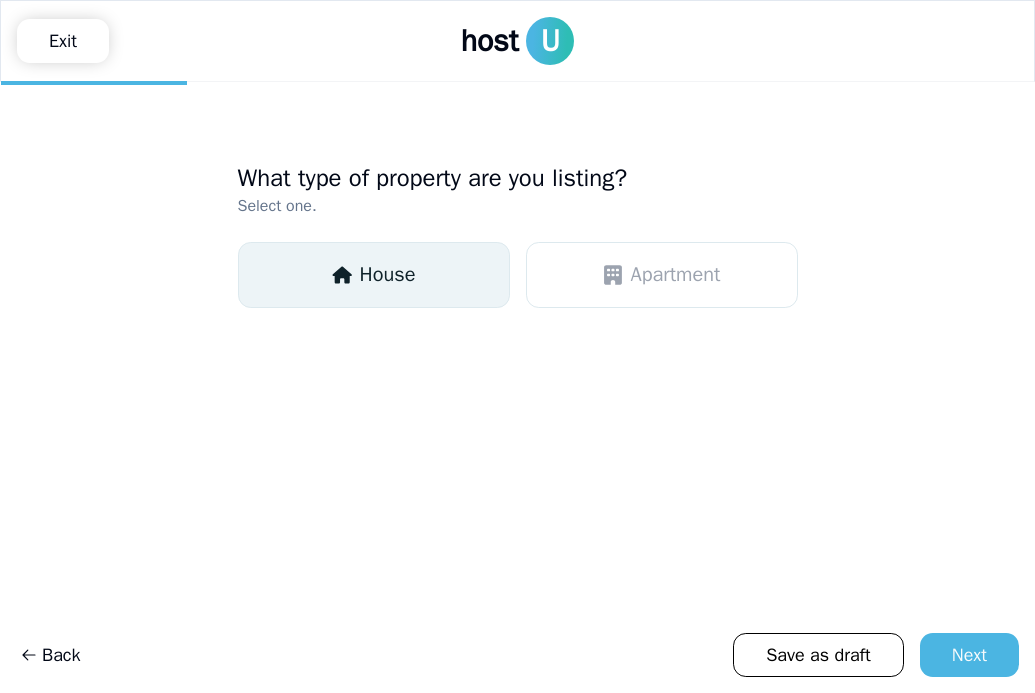 click on "House" at bounding box center [374, 275] 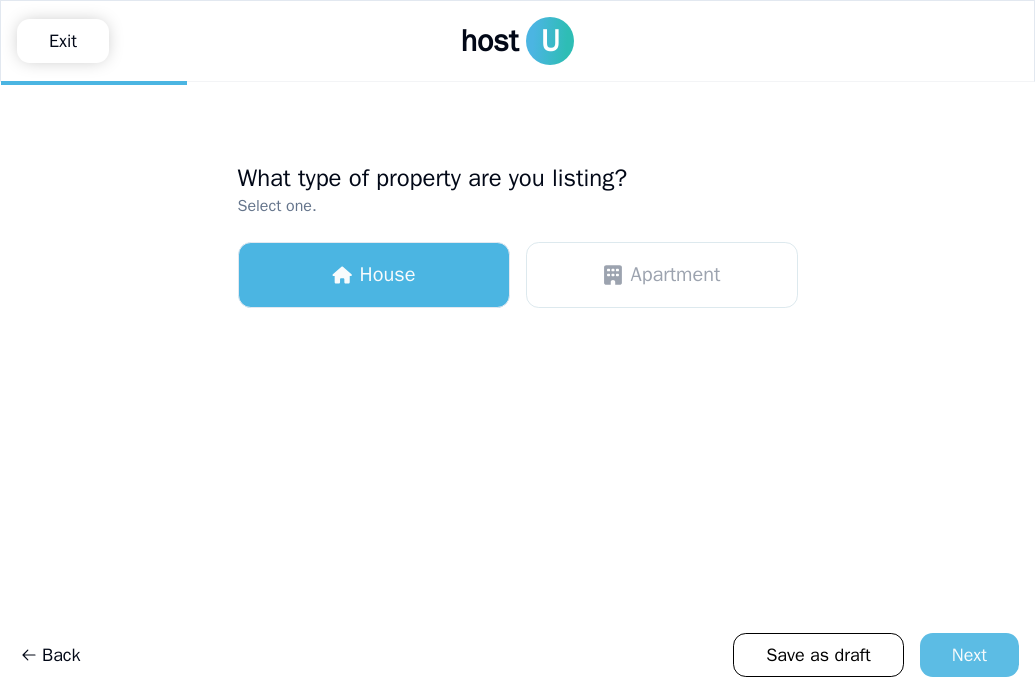 click on "Next" at bounding box center (969, 655) 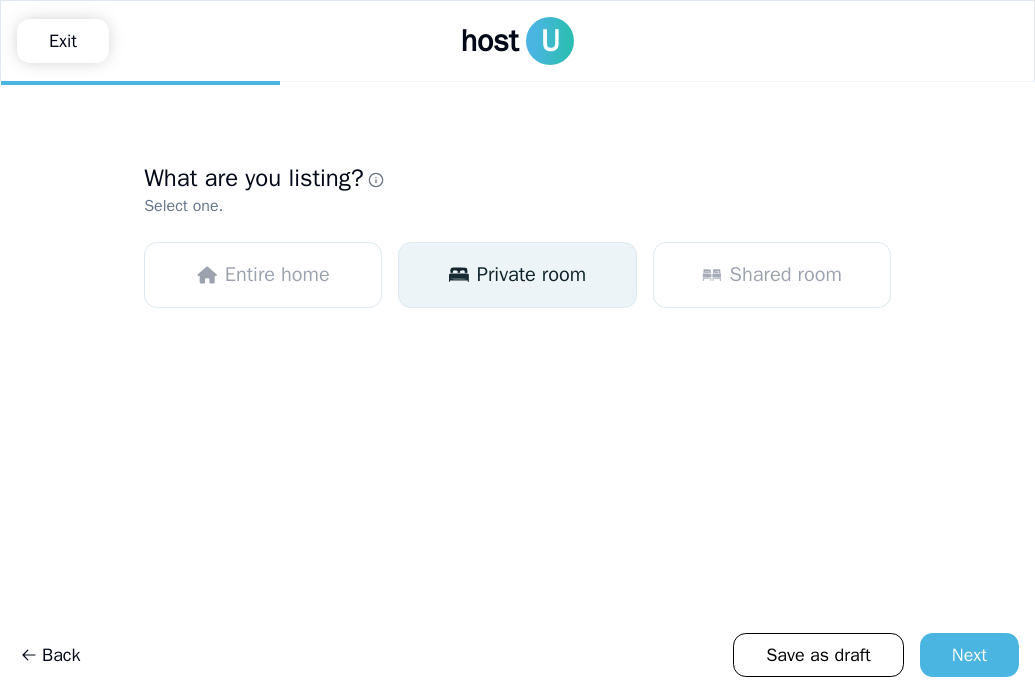 click on "Private room" at bounding box center [531, 275] 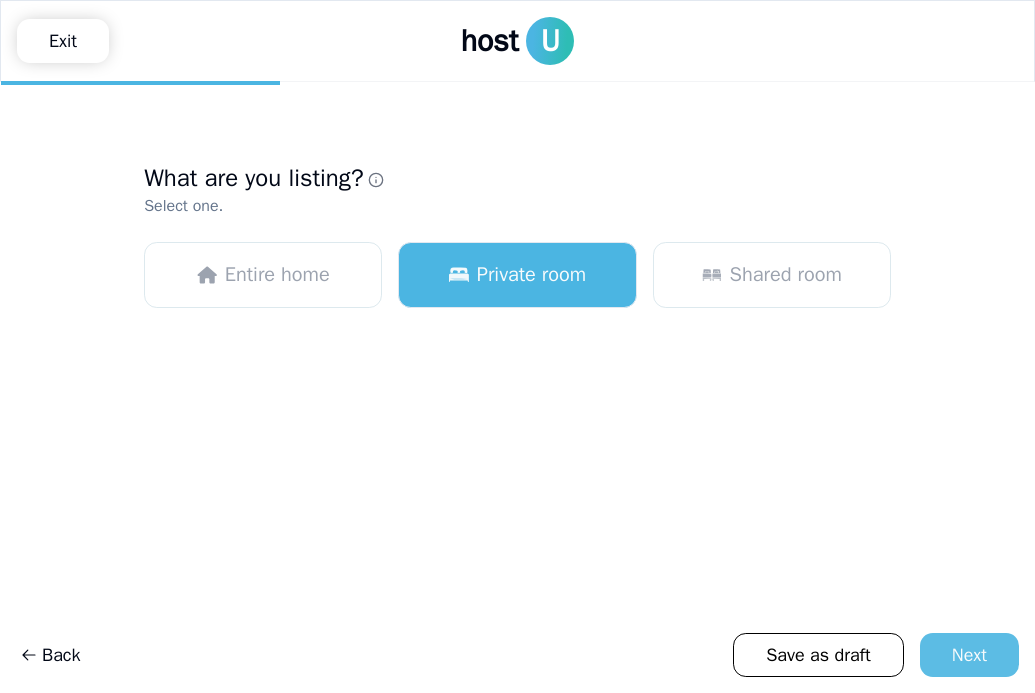 click on "Next" at bounding box center [969, 655] 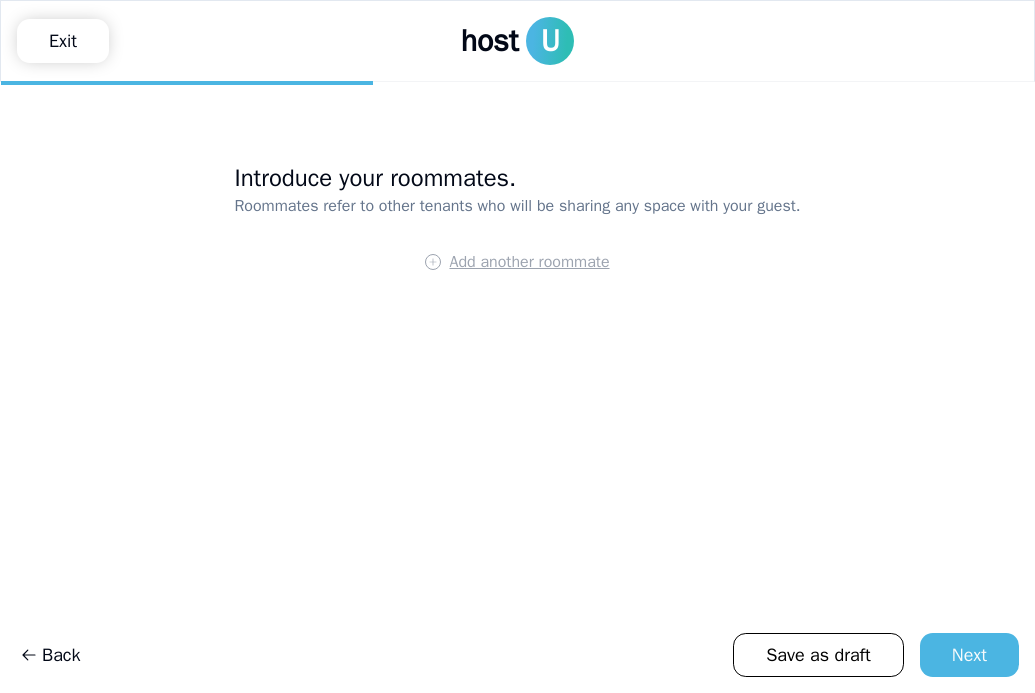 click on "Add another roommate" at bounding box center [529, 262] 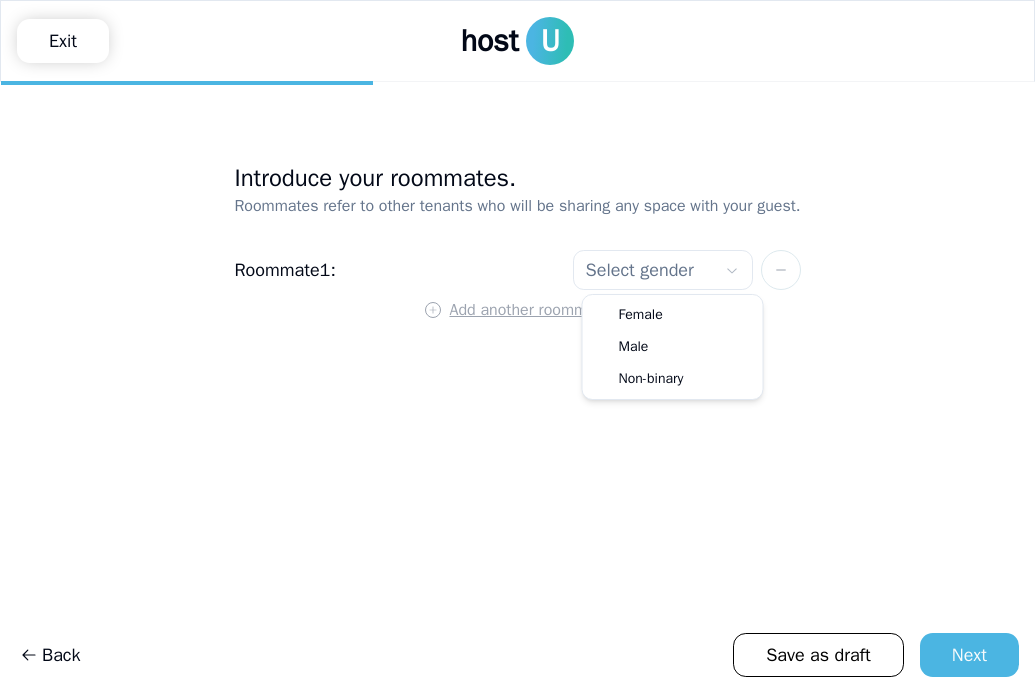 click on "**********" at bounding box center [517, 346] 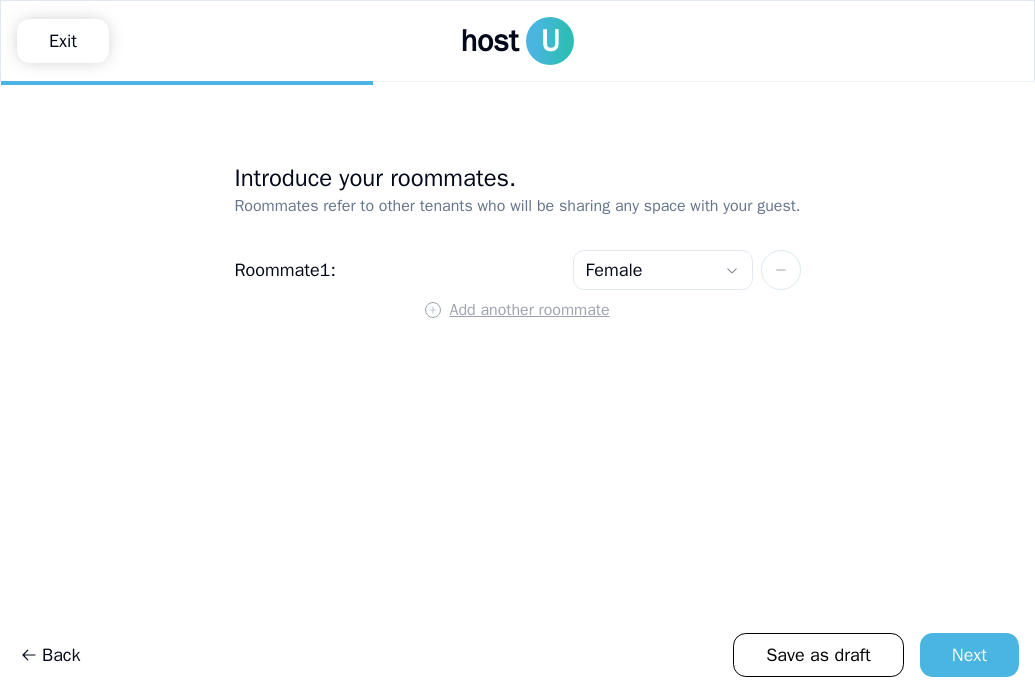 click on "Add another roommate" at bounding box center (529, 310) 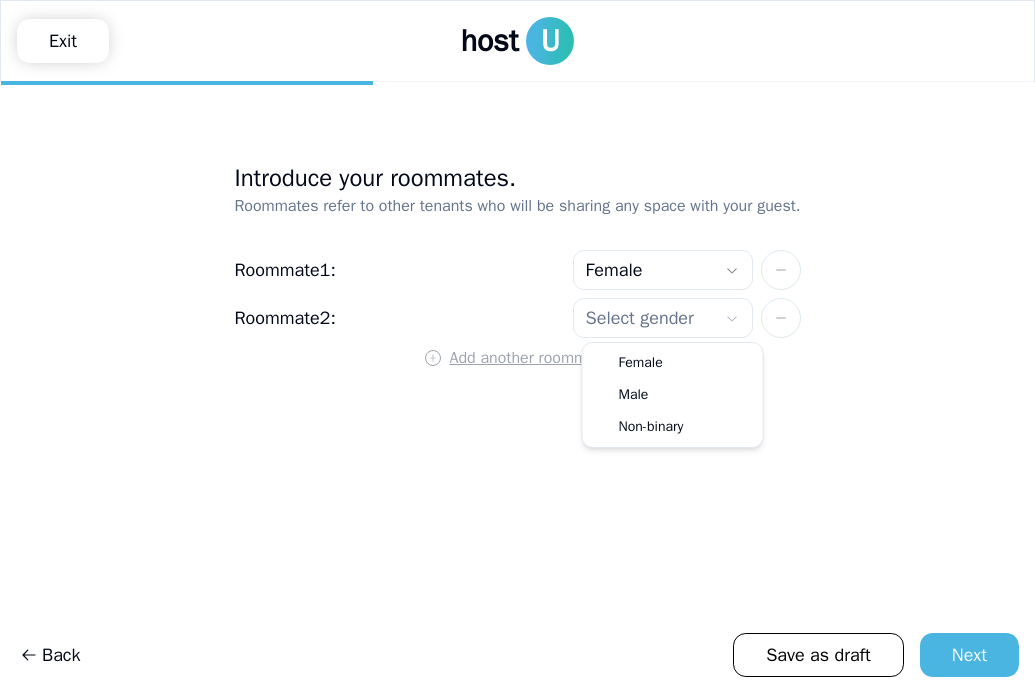 click on "**********" at bounding box center (517, 346) 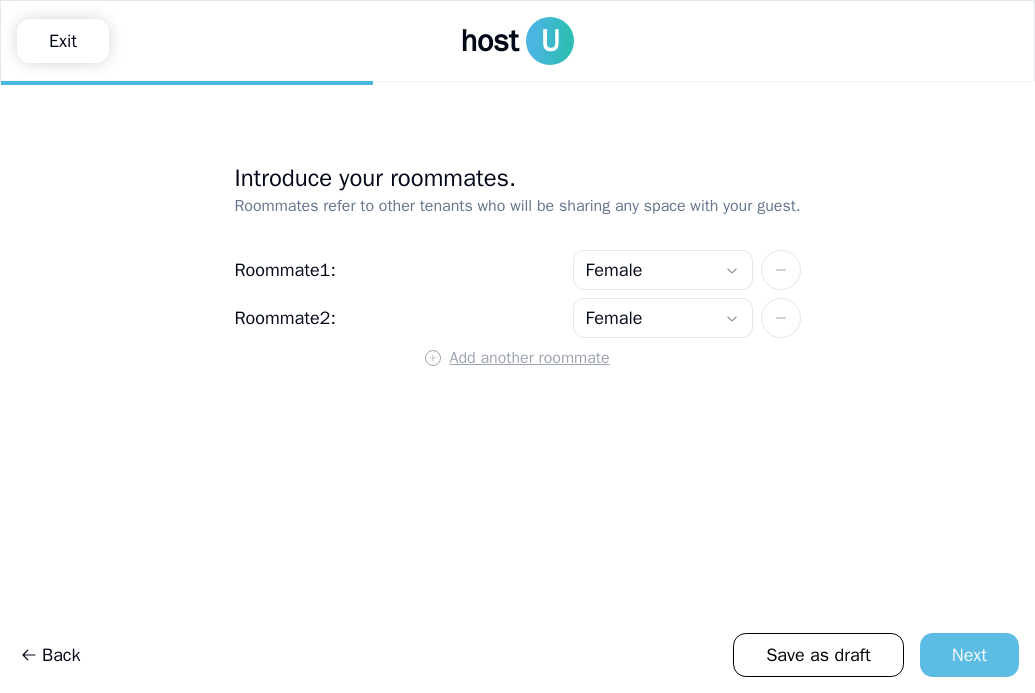 click on "Next" at bounding box center [969, 655] 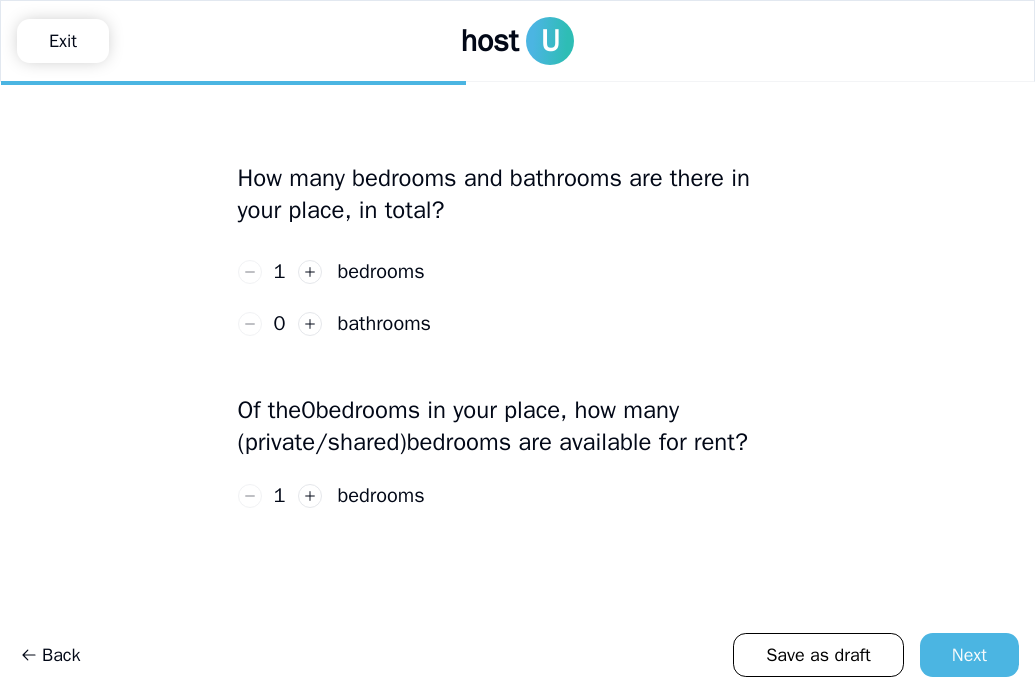 click on "1" at bounding box center (280, 272) 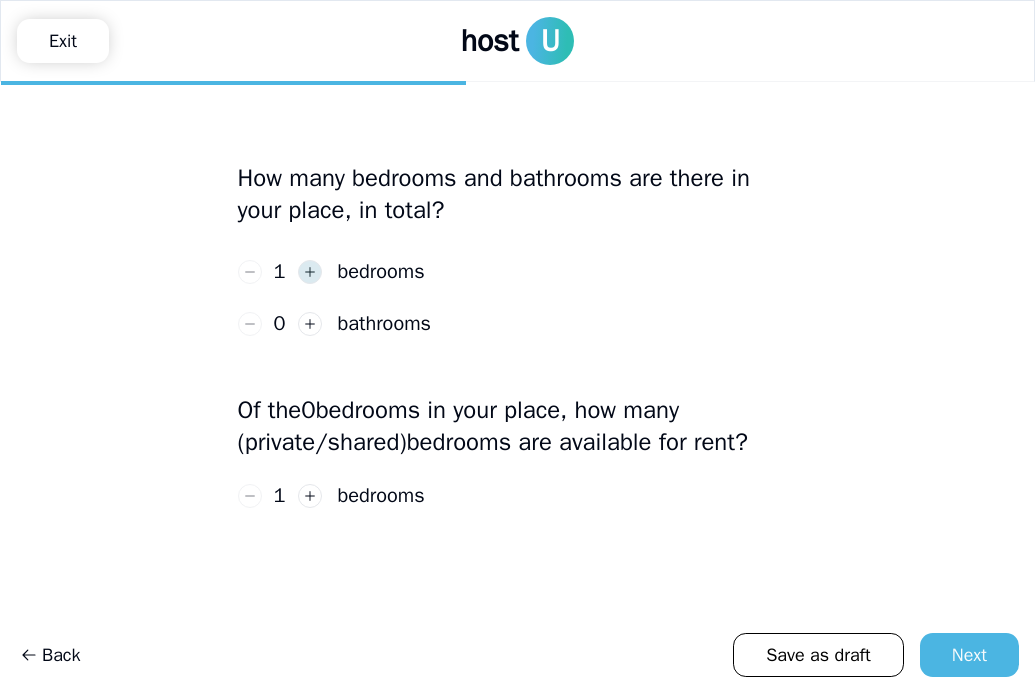 click at bounding box center (310, 272) 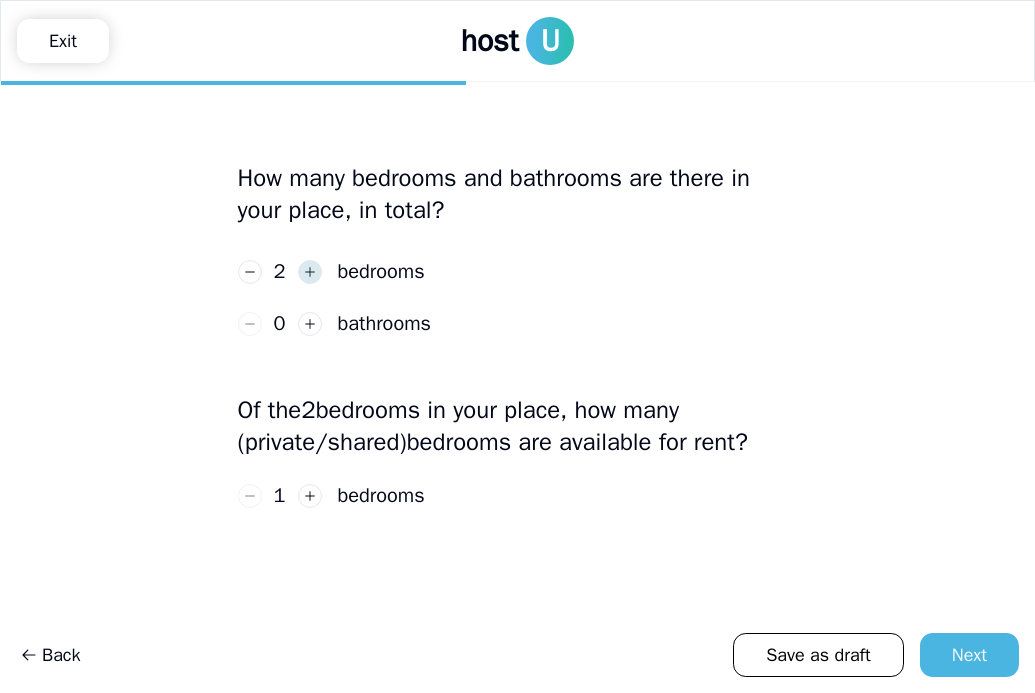 click at bounding box center (310, 272) 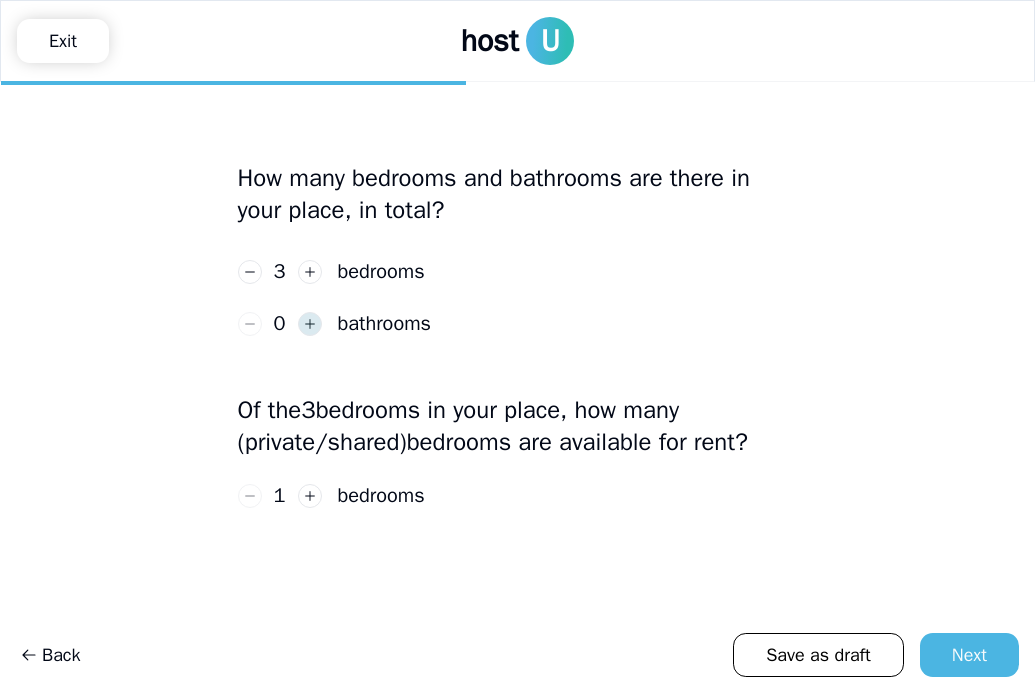 click 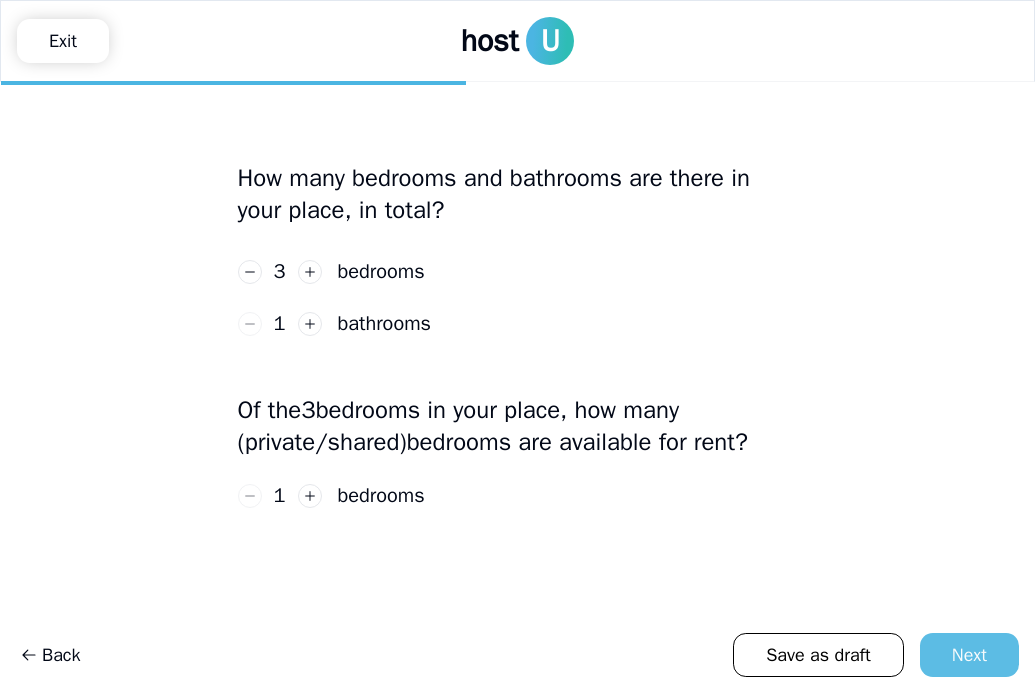 click on "Next" at bounding box center (969, 655) 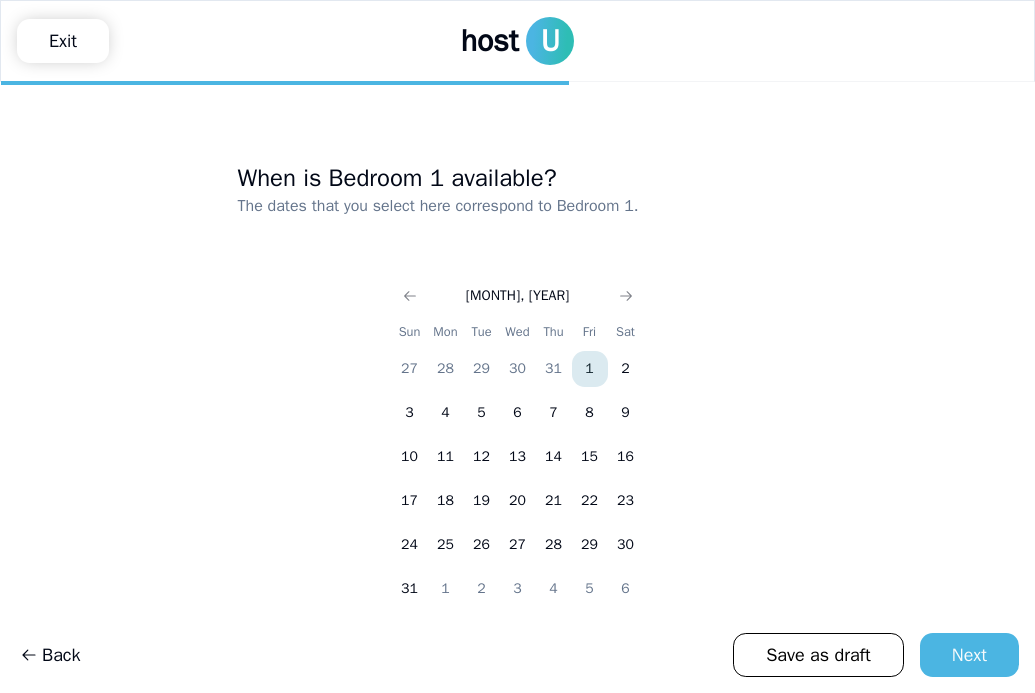 click on "1" at bounding box center [590, 369] 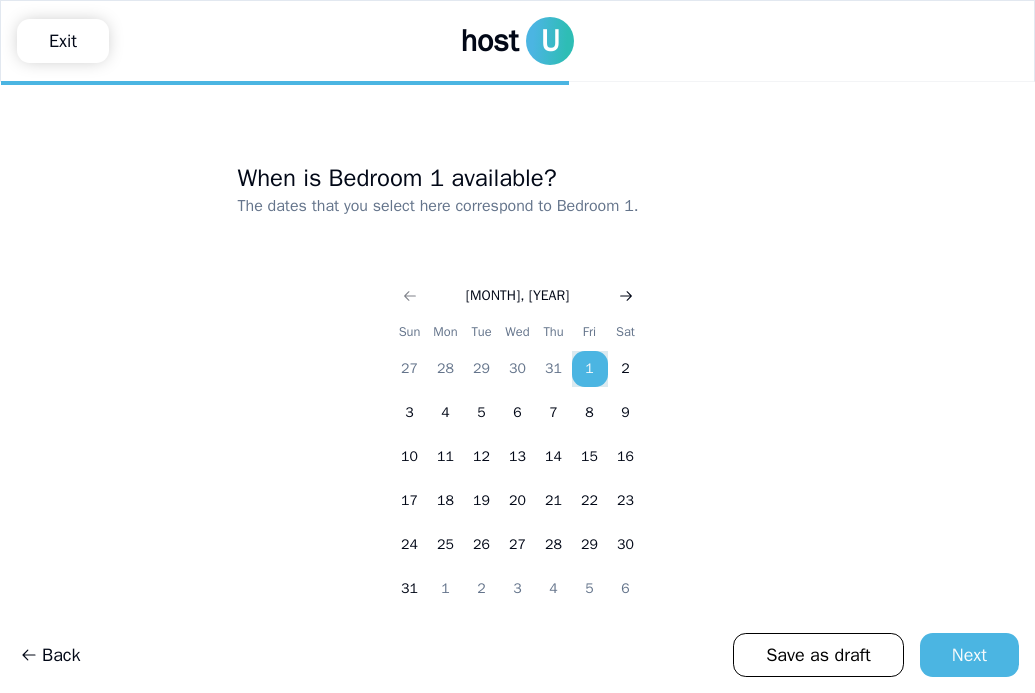 click 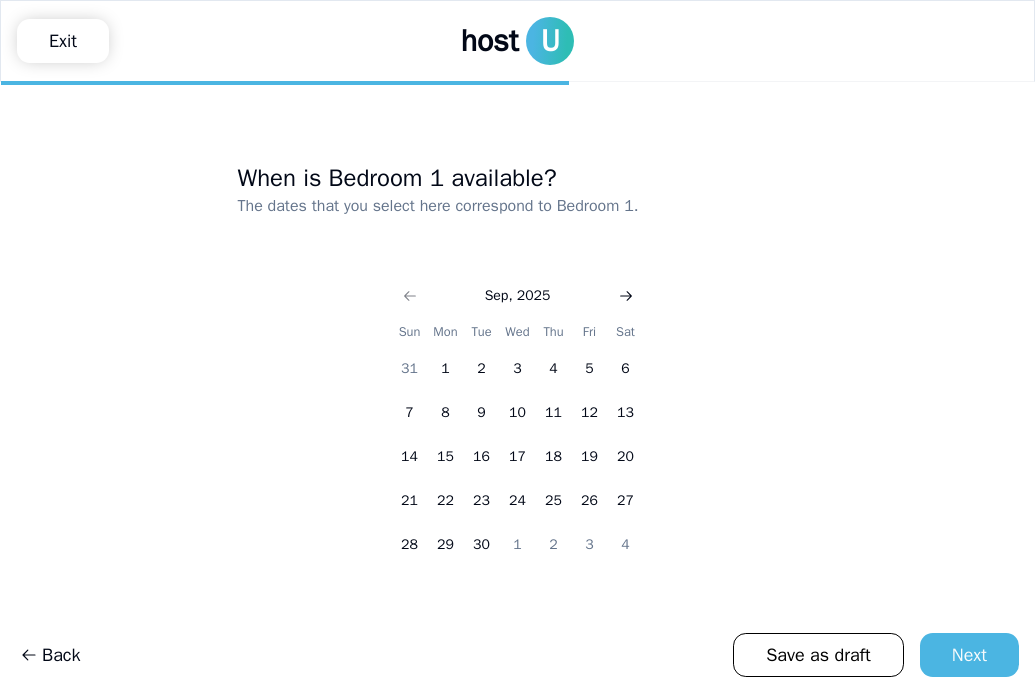 click 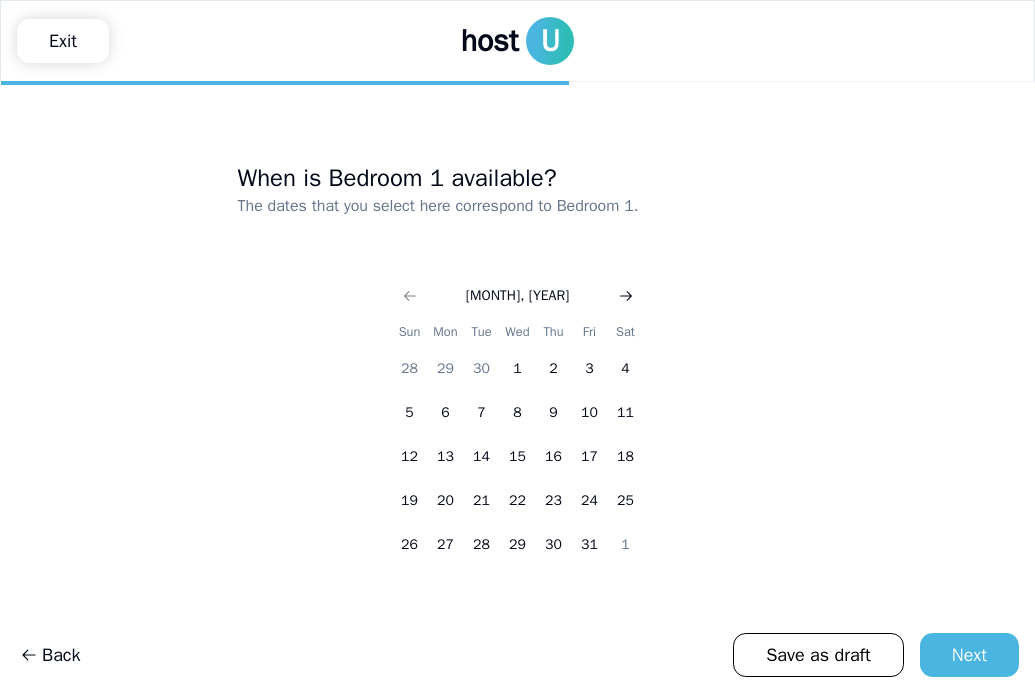 click 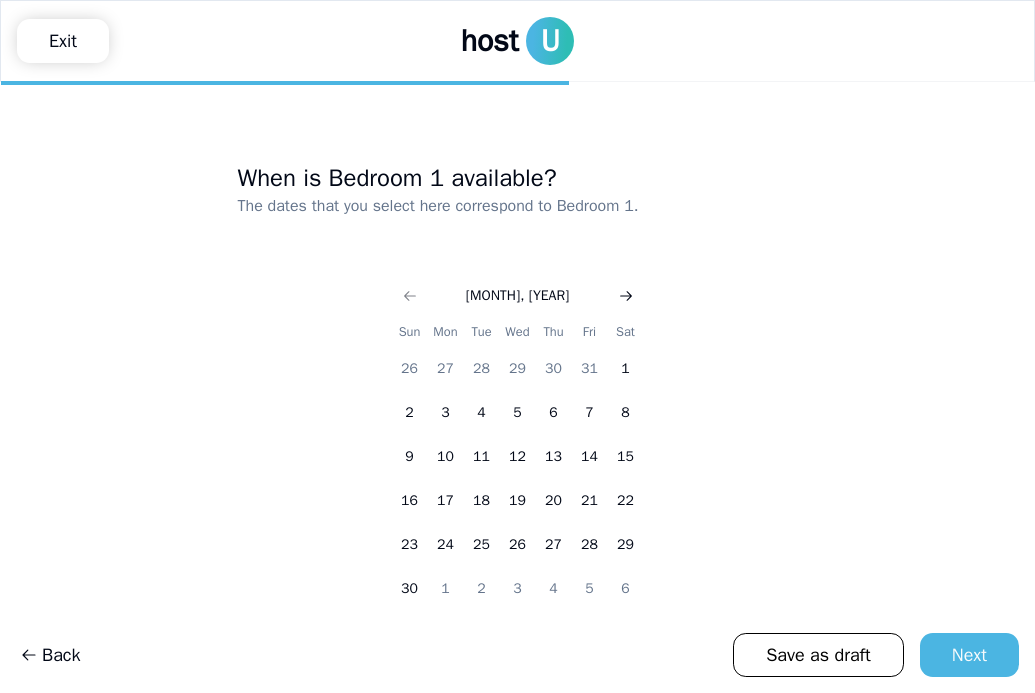click 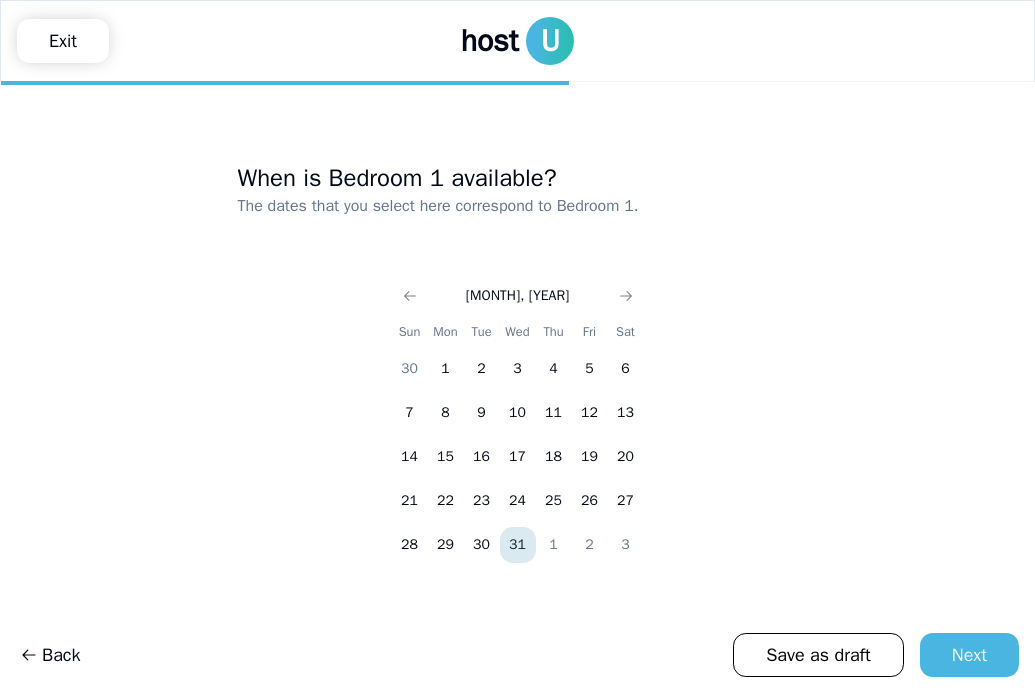 click on "31" at bounding box center (518, 545) 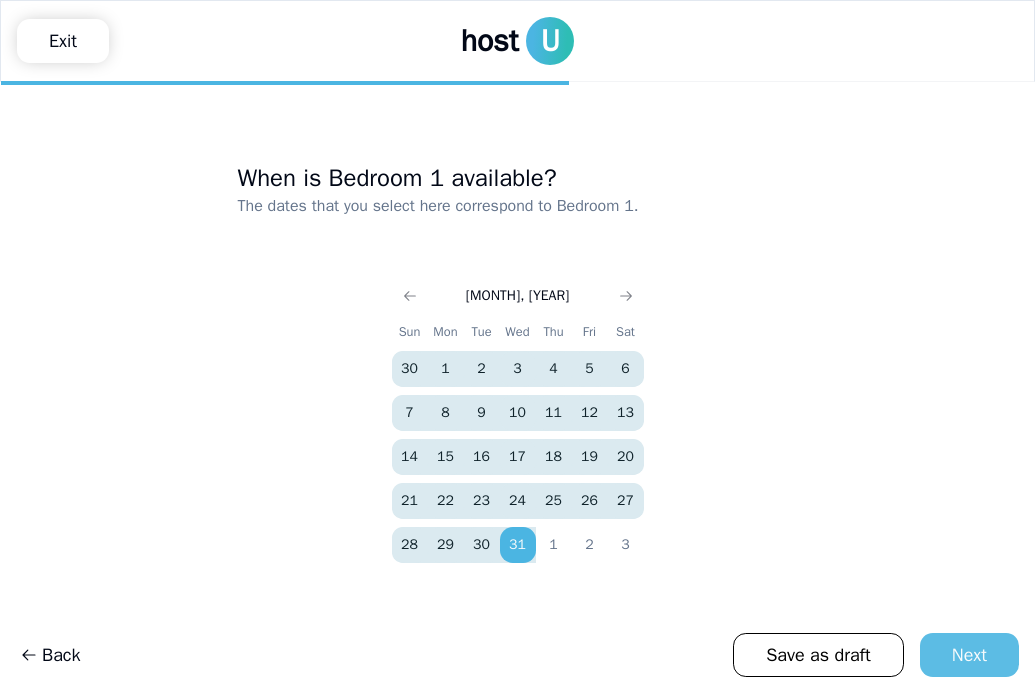 click on "Next" at bounding box center (969, 655) 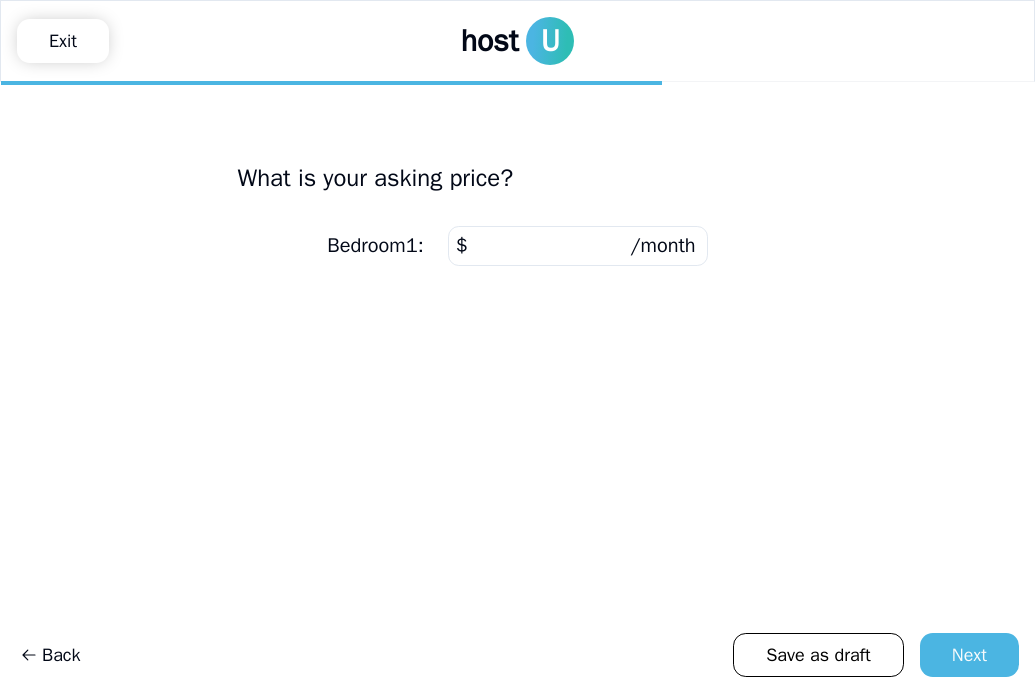 click at bounding box center (578, 246) 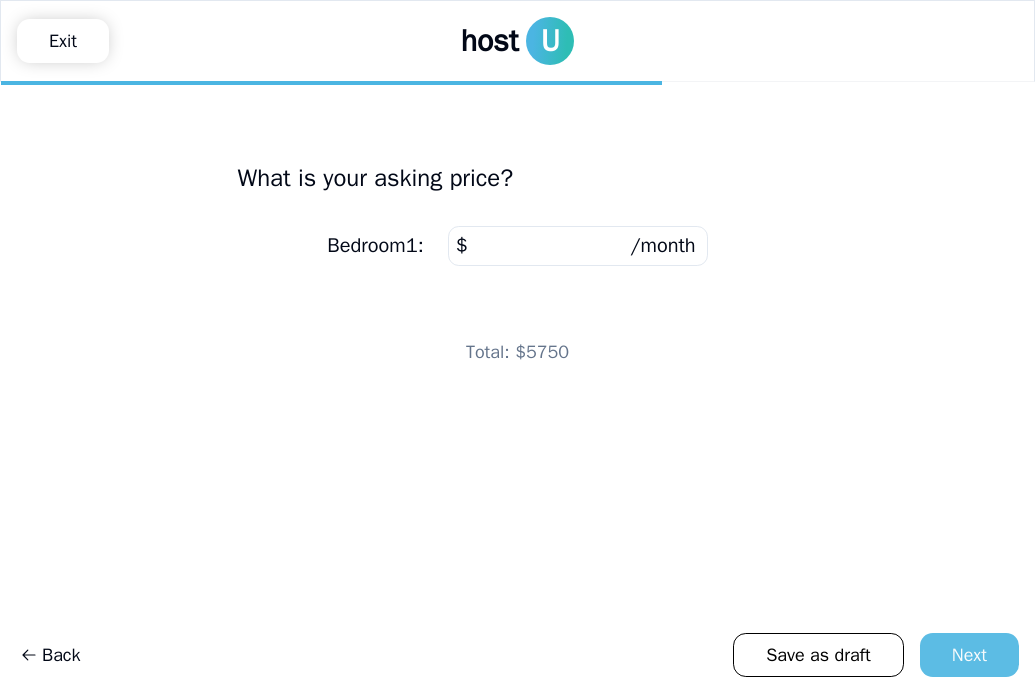 type on "****" 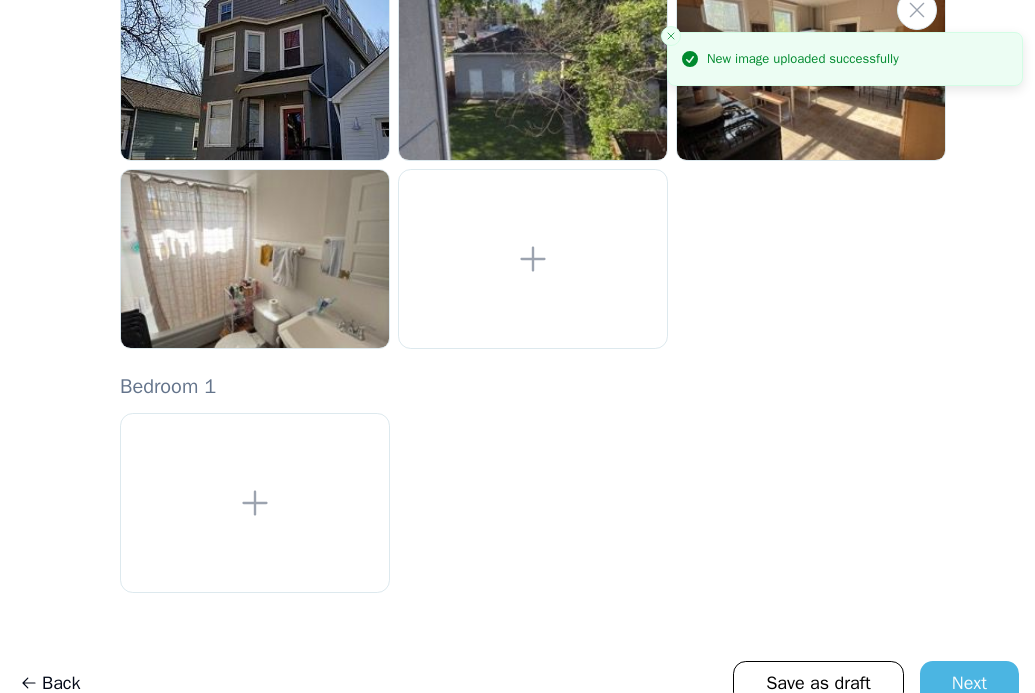 scroll, scrollTop: 557, scrollLeft: 0, axis: vertical 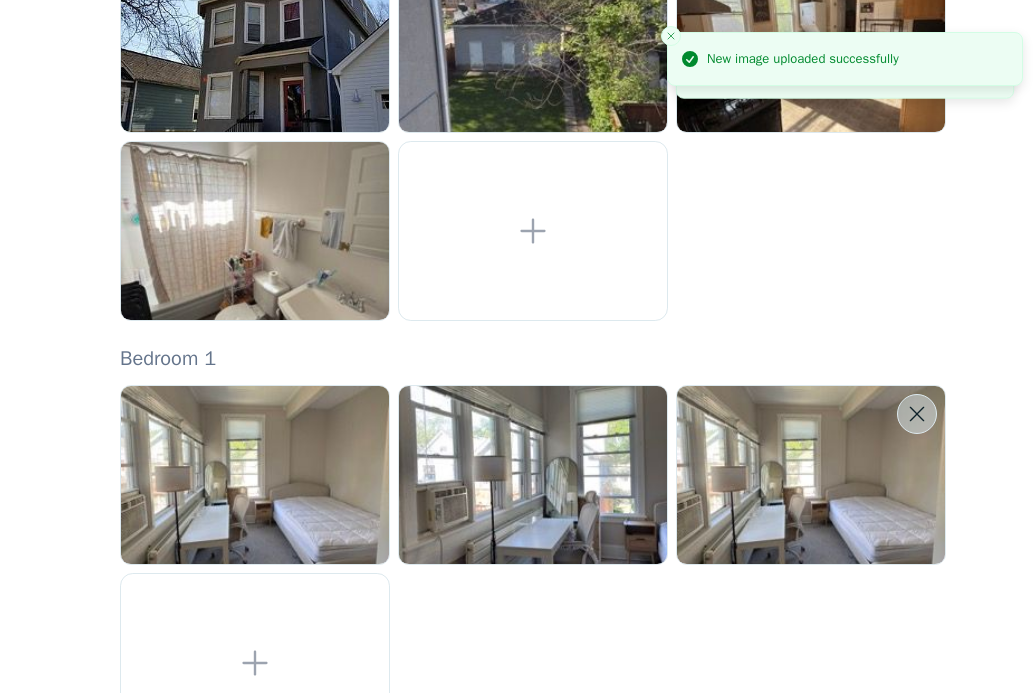 click 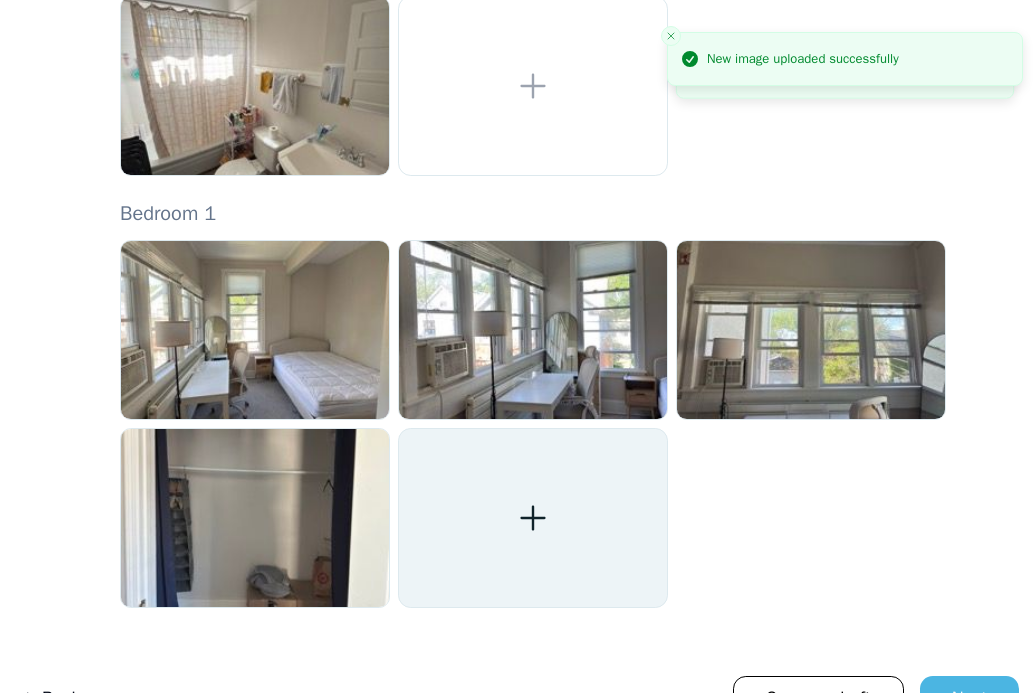 scroll, scrollTop: 745, scrollLeft: 0, axis: vertical 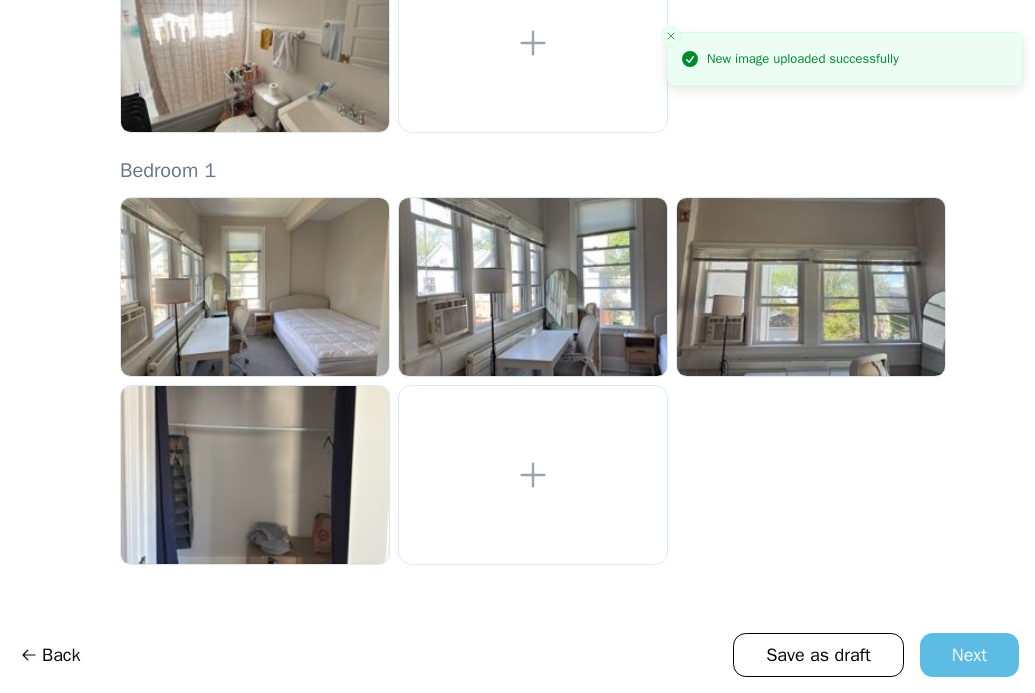 click on "Next" at bounding box center [969, 655] 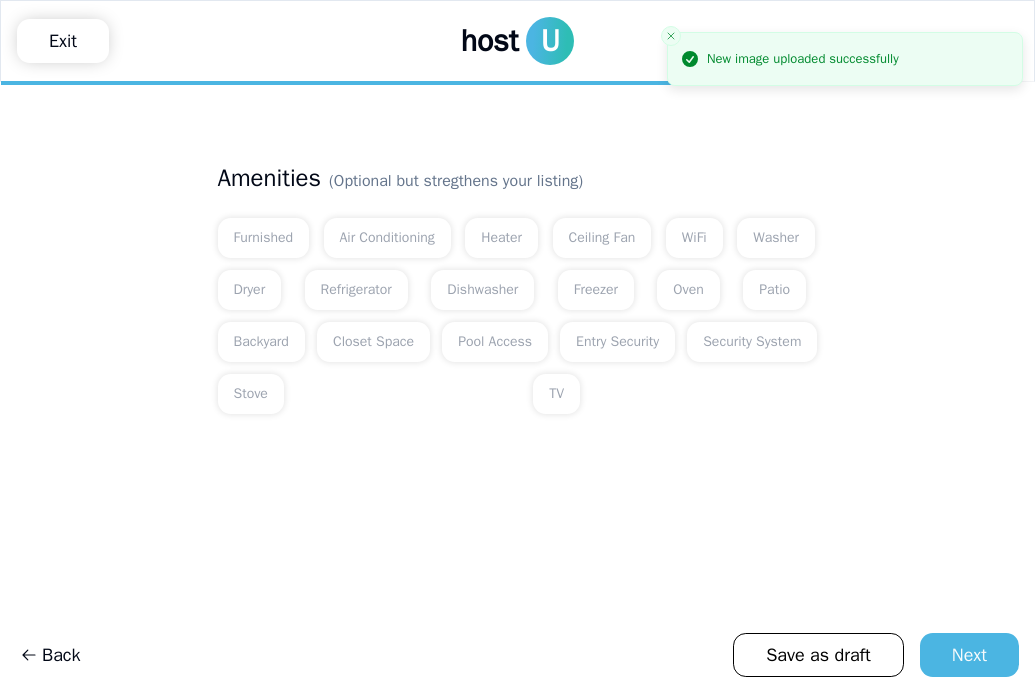 scroll, scrollTop: 0, scrollLeft: 0, axis: both 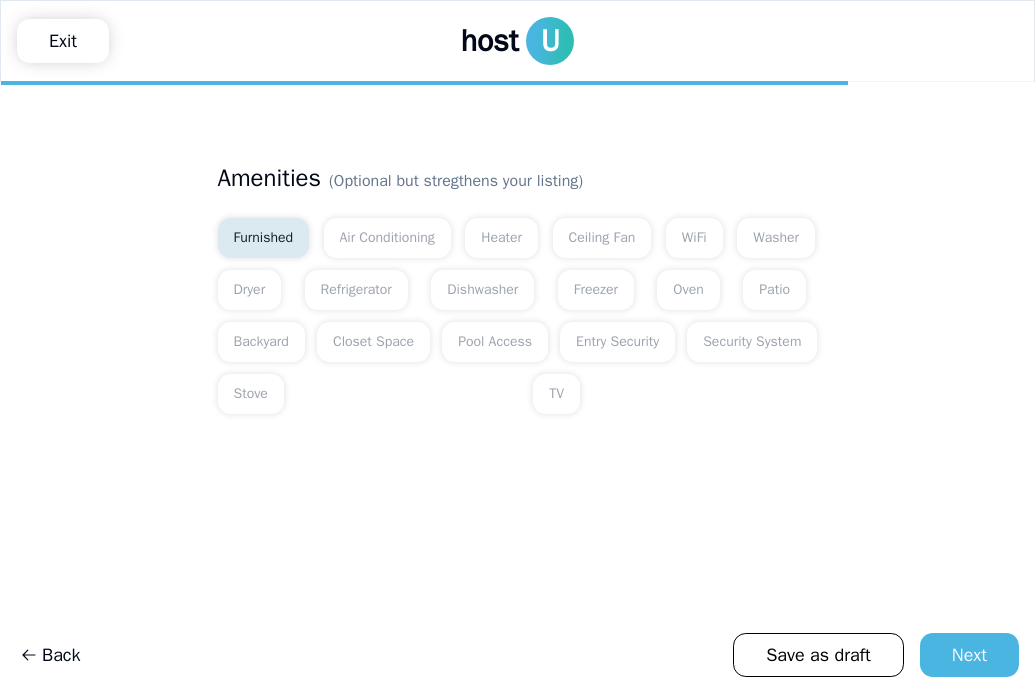 click on "Furnished" at bounding box center (264, 238) 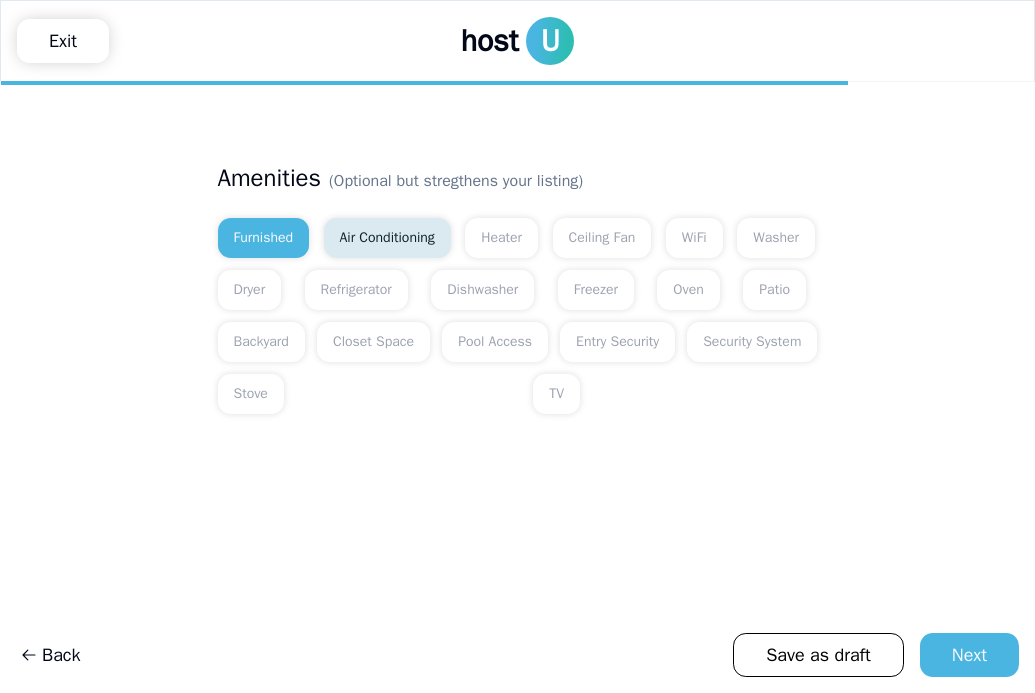 click on "Air Conditioning" at bounding box center [387, 238] 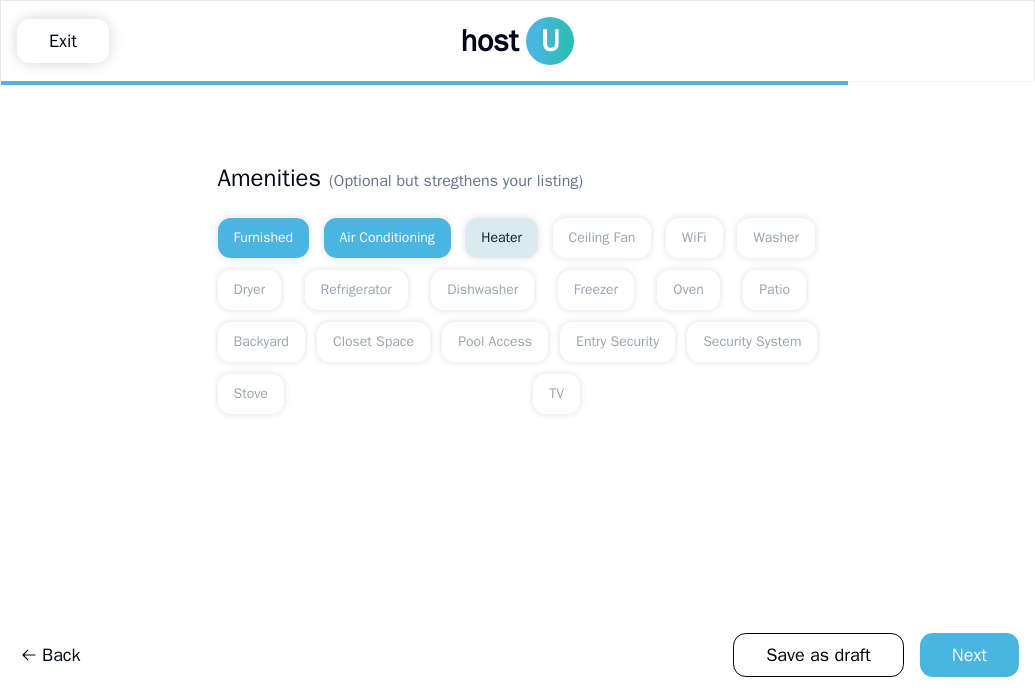 click on "Heater" at bounding box center (501, 238) 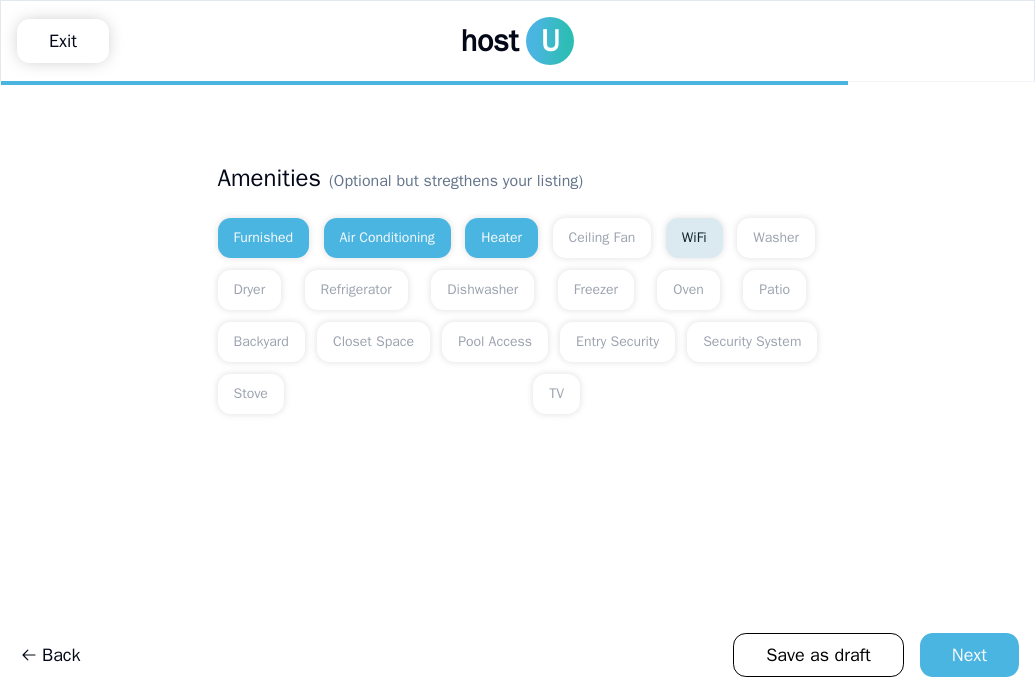 click on "WiFi" at bounding box center [694, 238] 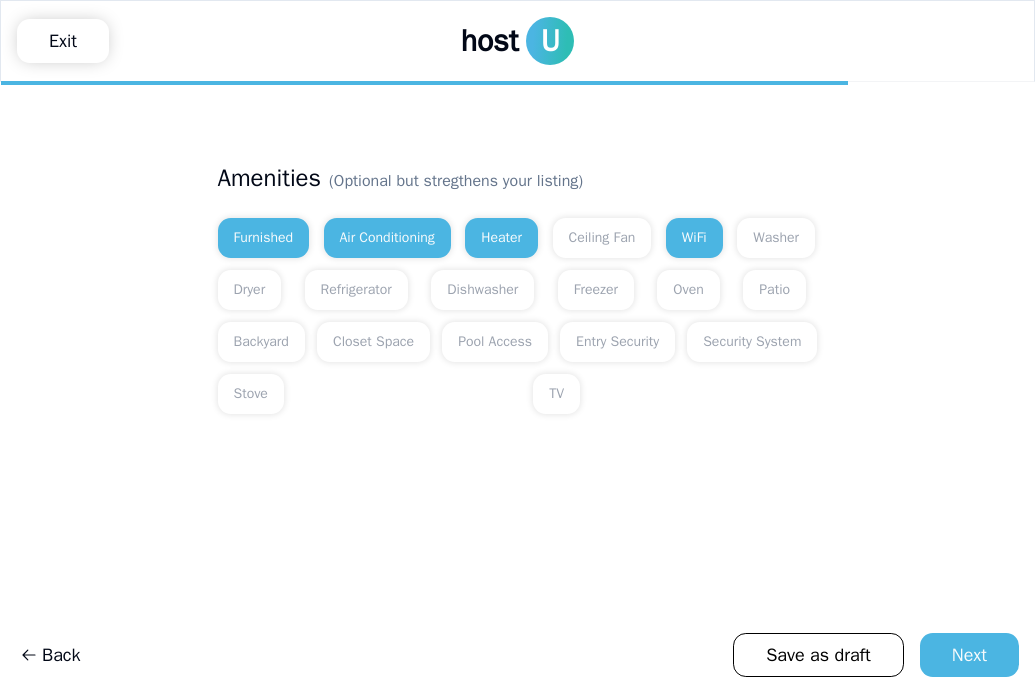 click on "Washer" at bounding box center [776, 238] 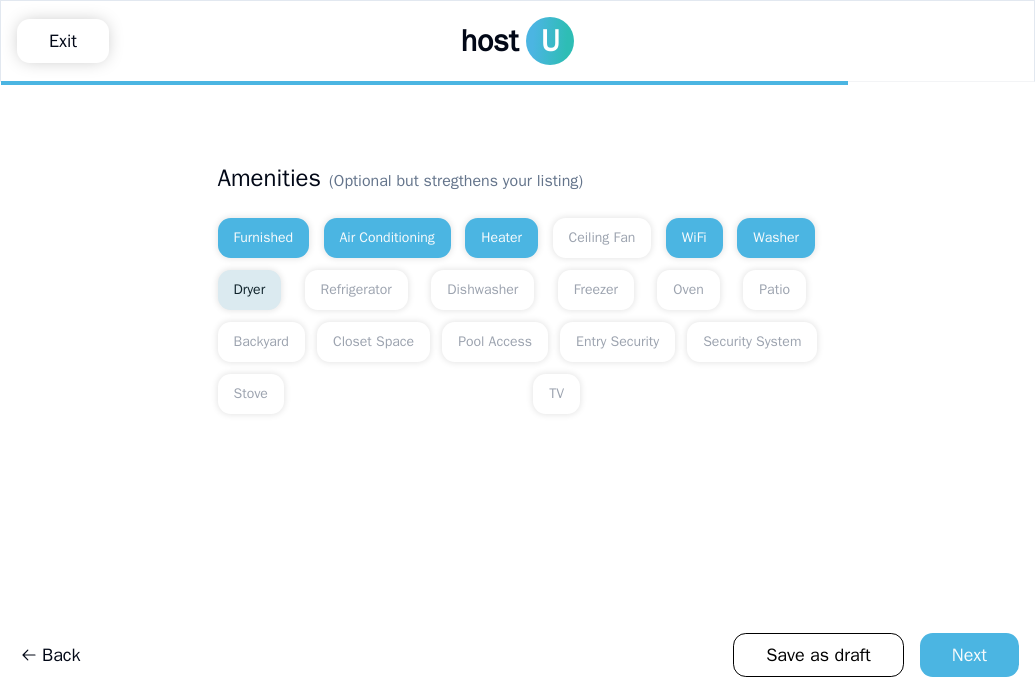 click on "Dryer" at bounding box center [250, 290] 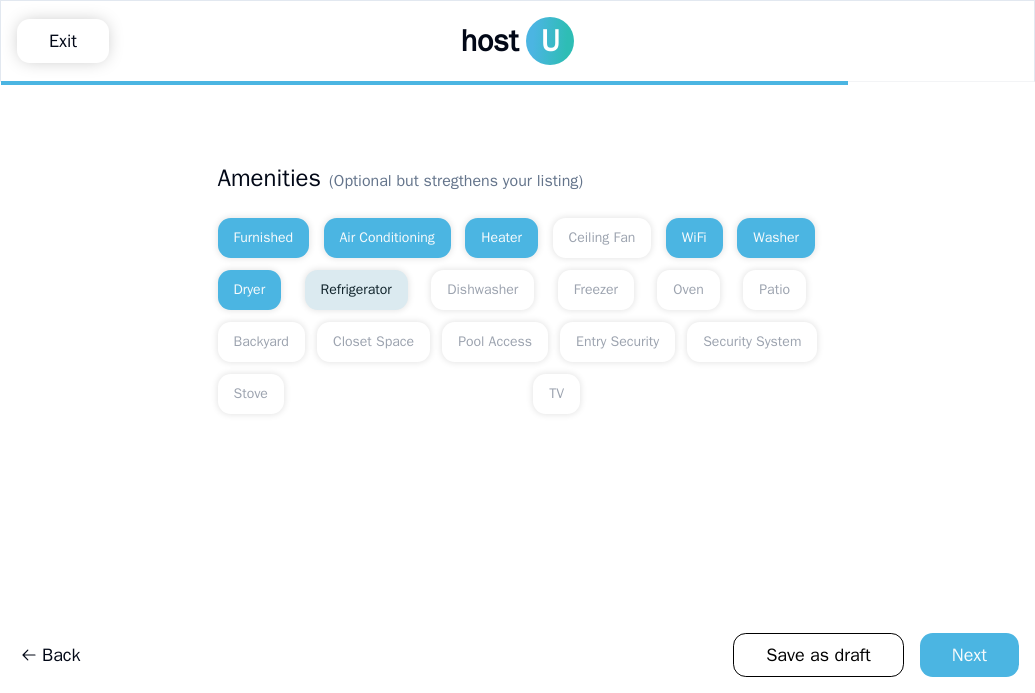 click on "Refrigerator" at bounding box center [356, 290] 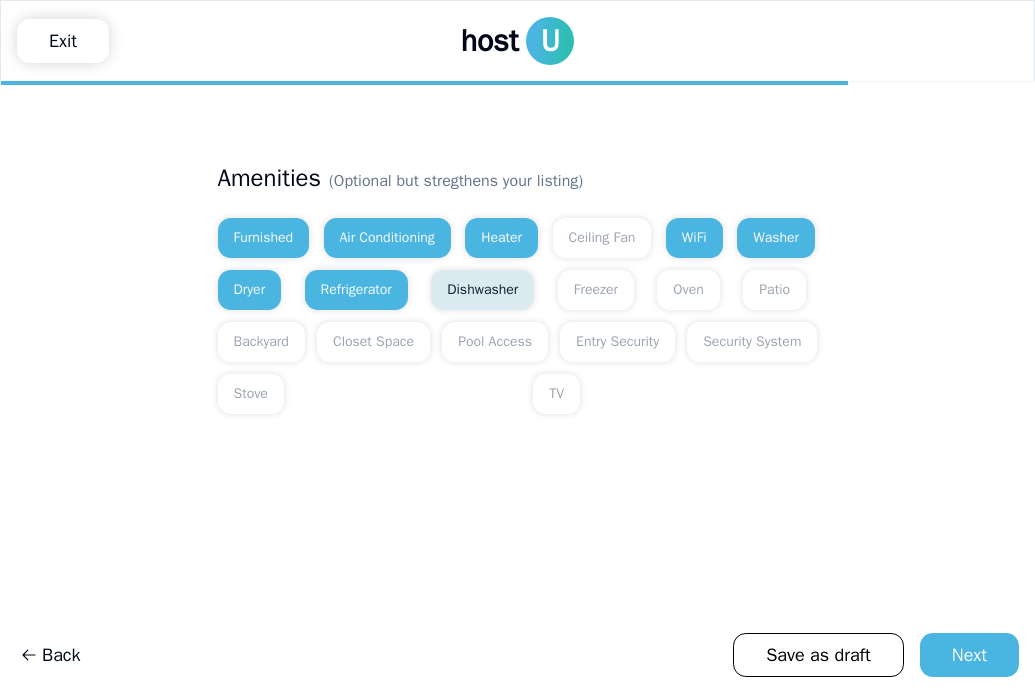 click on "Dishwasher" at bounding box center [482, 290] 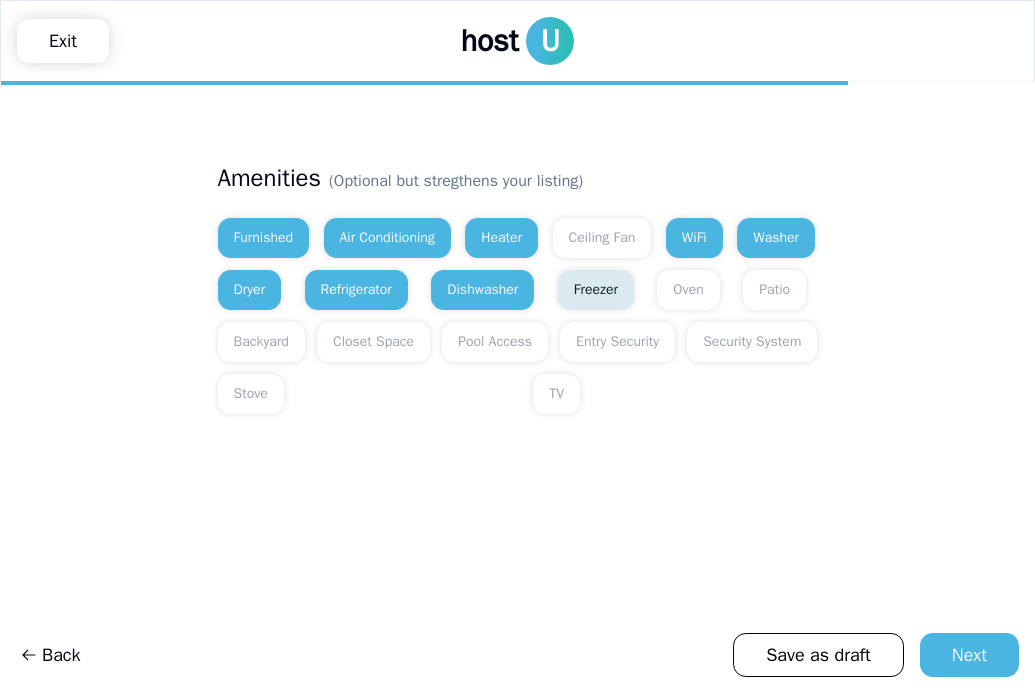 click on "Freezer" at bounding box center (596, 290) 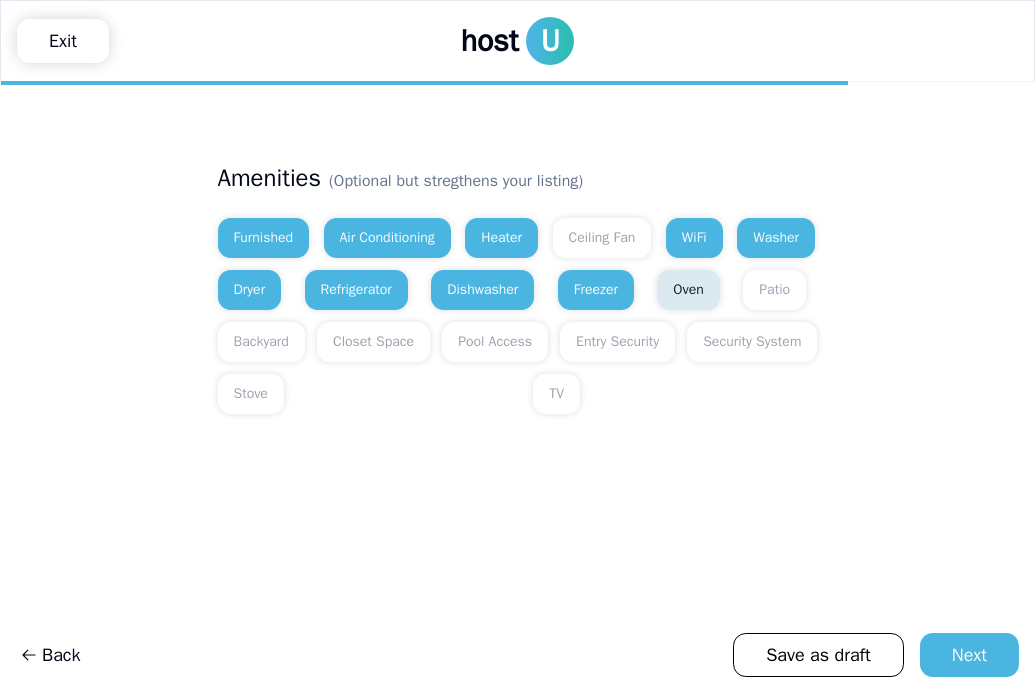 click on "Oven" at bounding box center [688, 290] 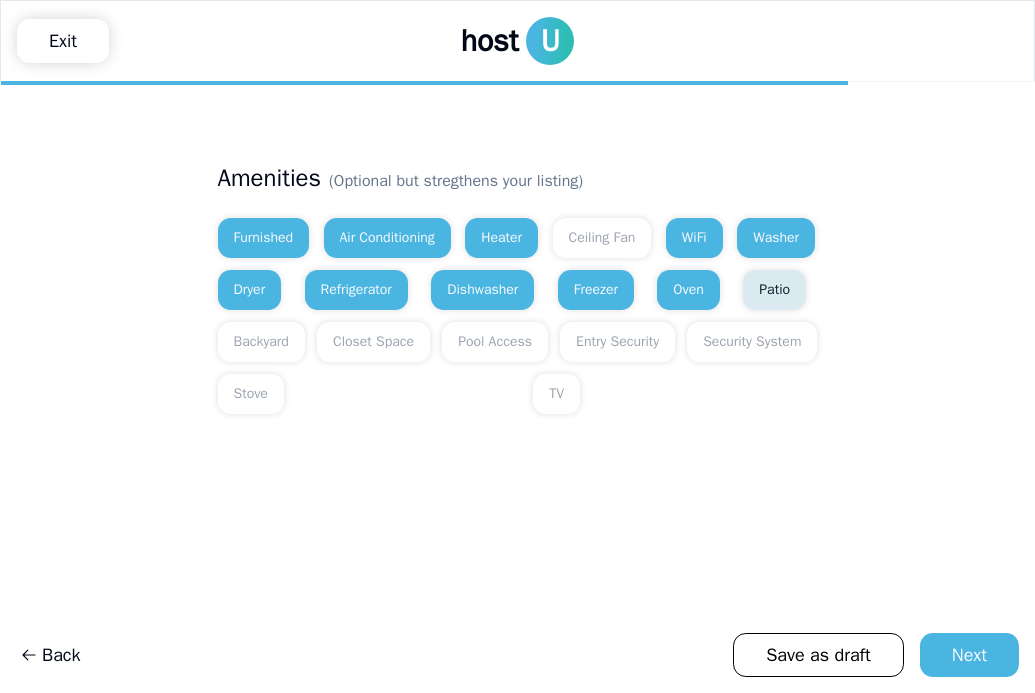 click on "Patio" at bounding box center (774, 290) 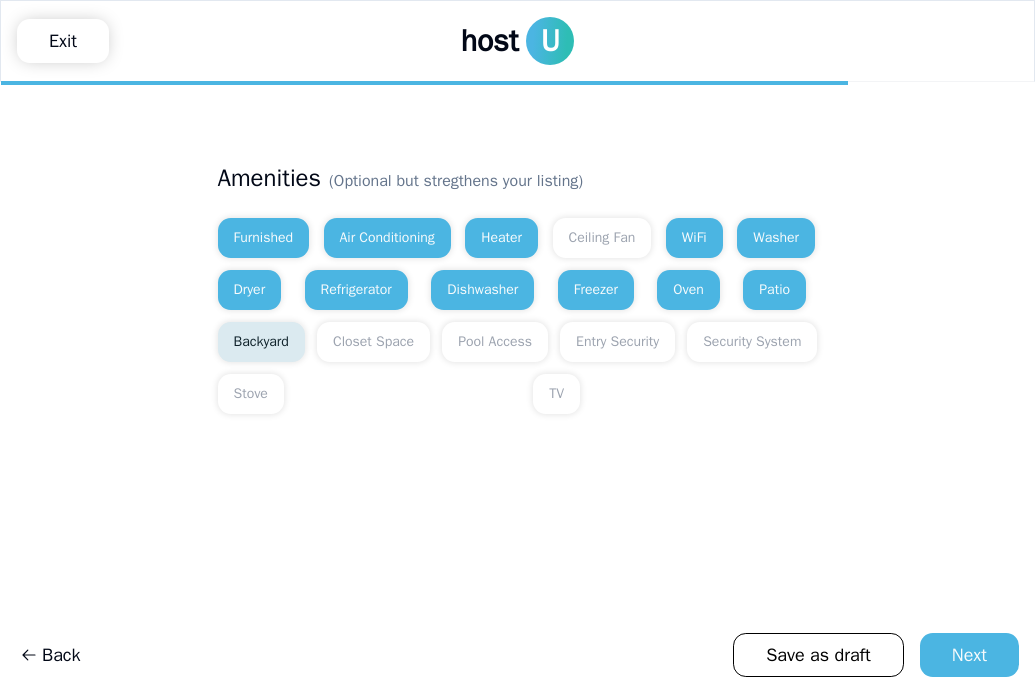 click on "Backyard" at bounding box center [261, 342] 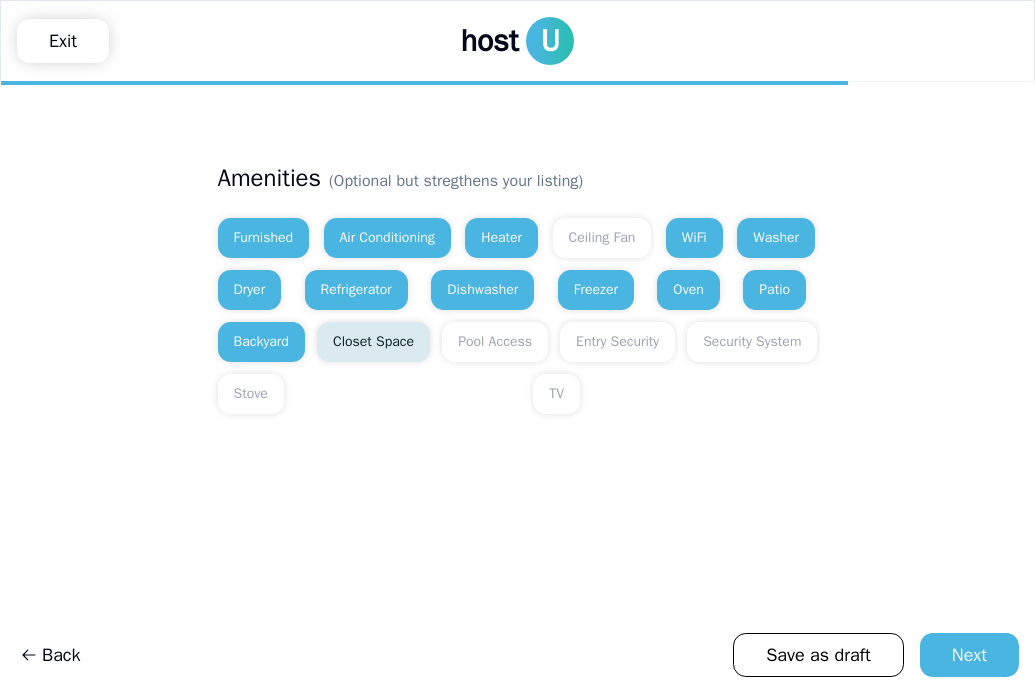click on "Closet Space" at bounding box center (373, 342) 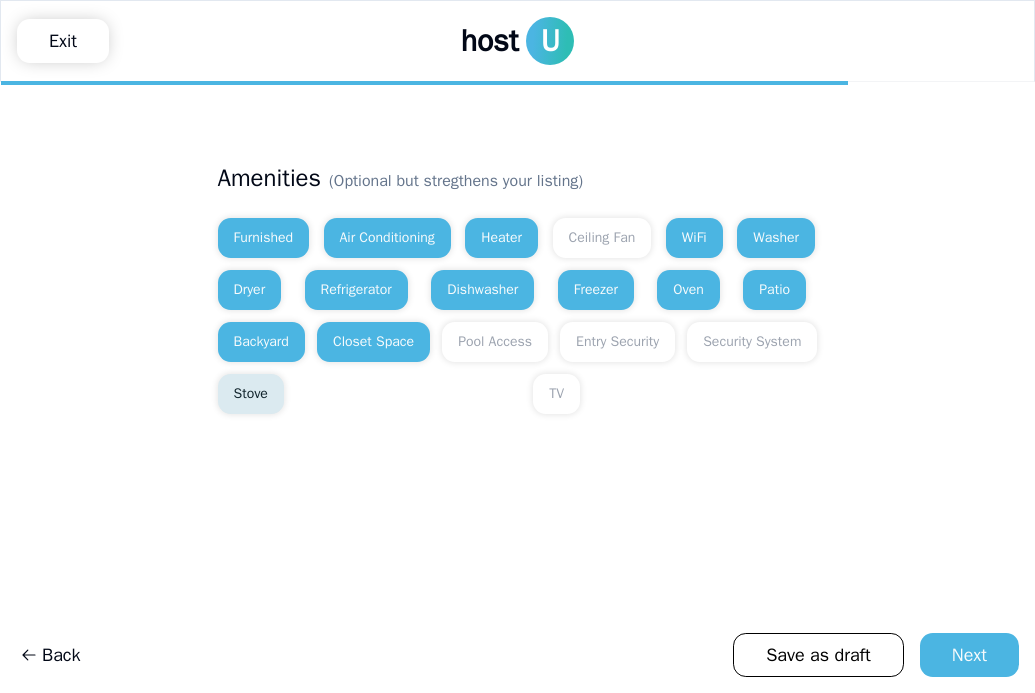click on "Stove" at bounding box center [251, 394] 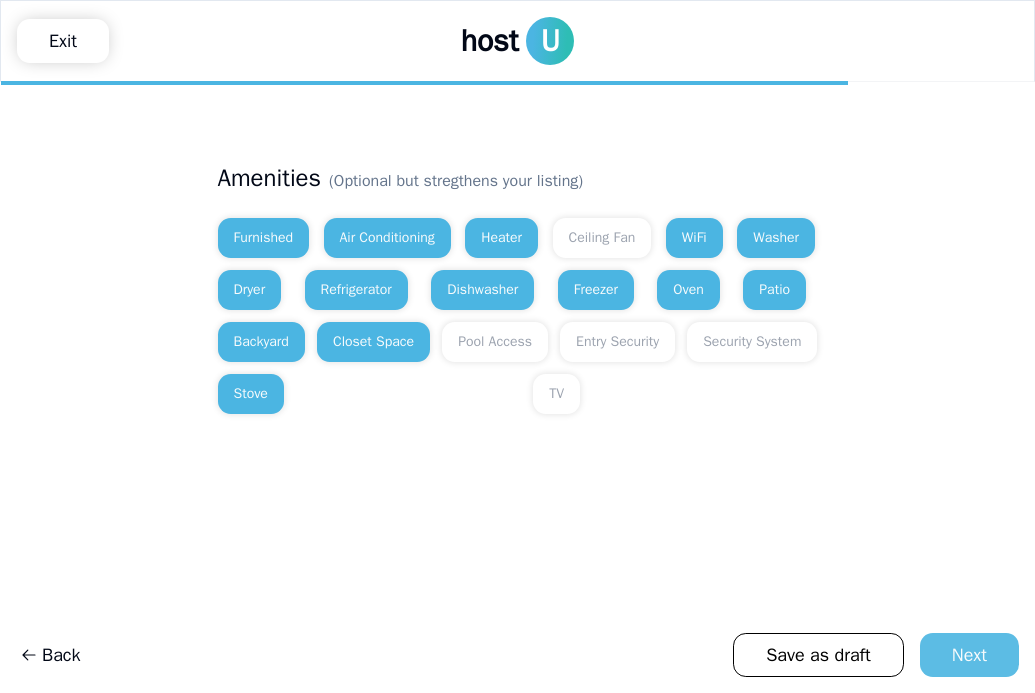 click on "Next" at bounding box center (969, 655) 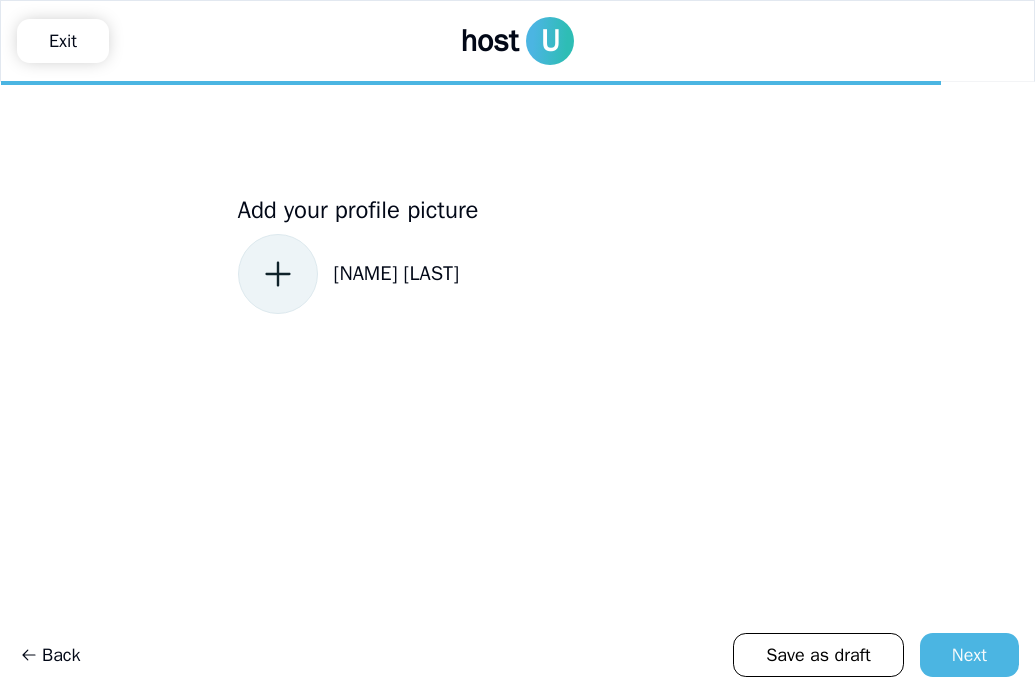 click 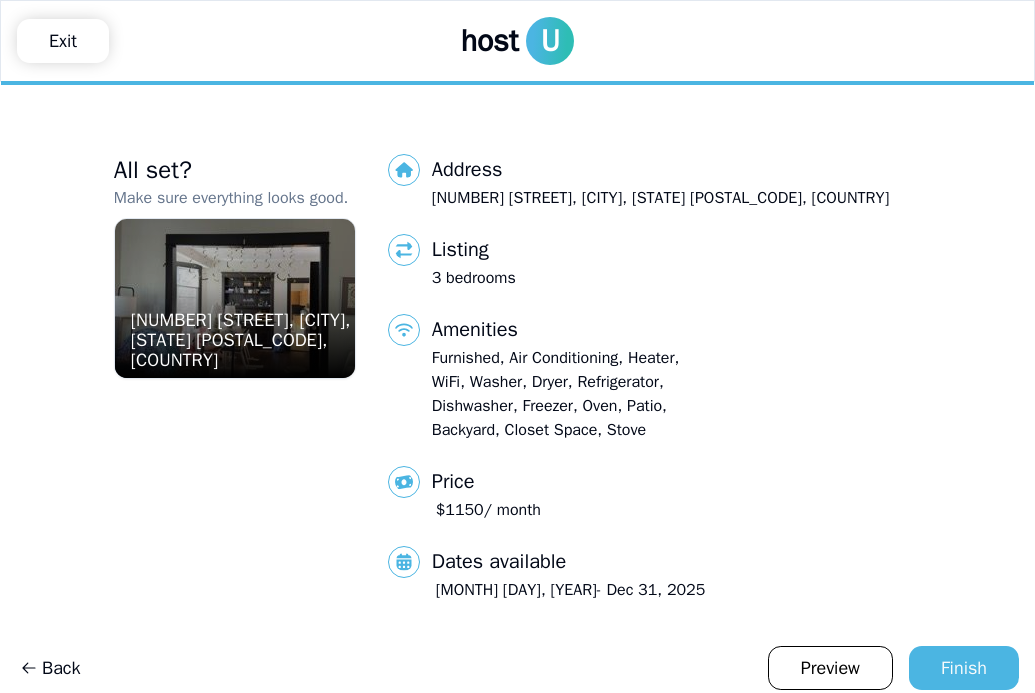 scroll, scrollTop: 13, scrollLeft: 0, axis: vertical 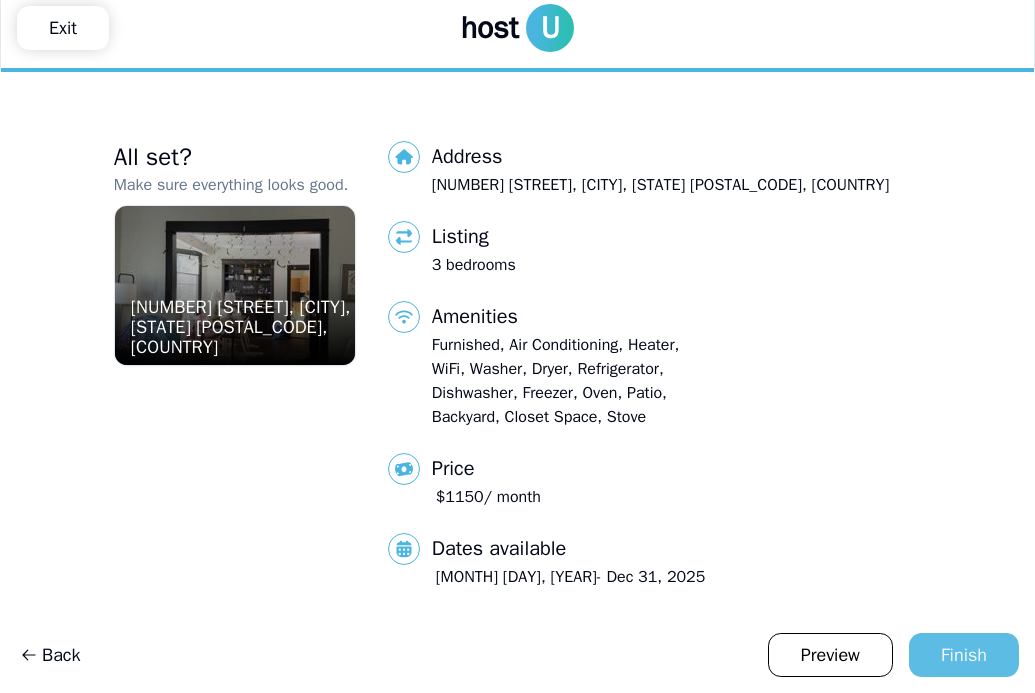 click on "Finish" at bounding box center (964, 655) 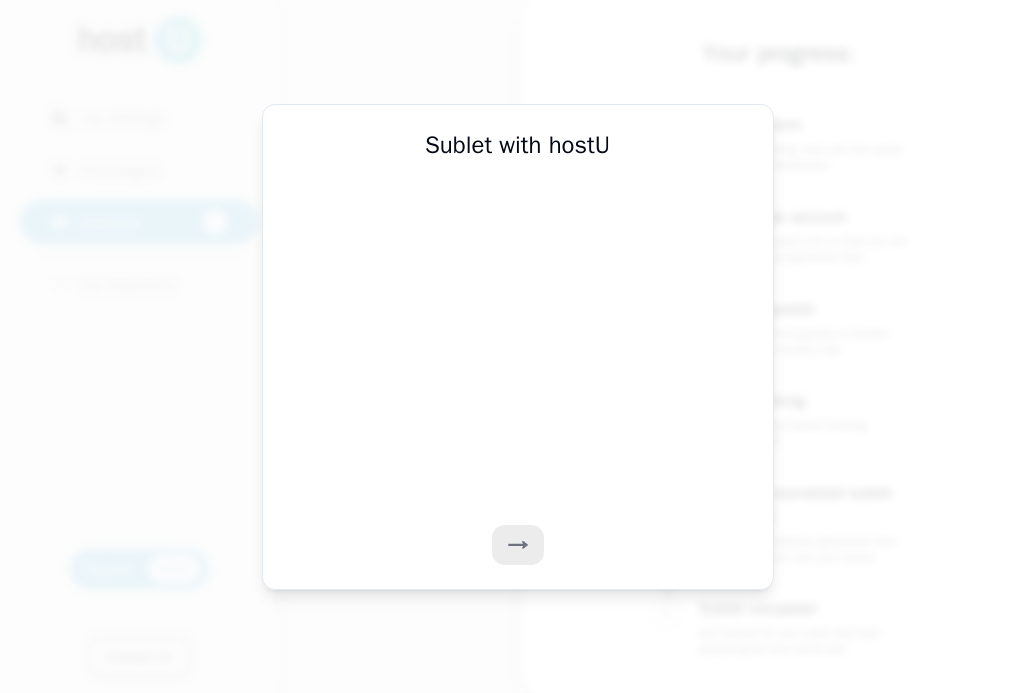 scroll, scrollTop: 0, scrollLeft: 0, axis: both 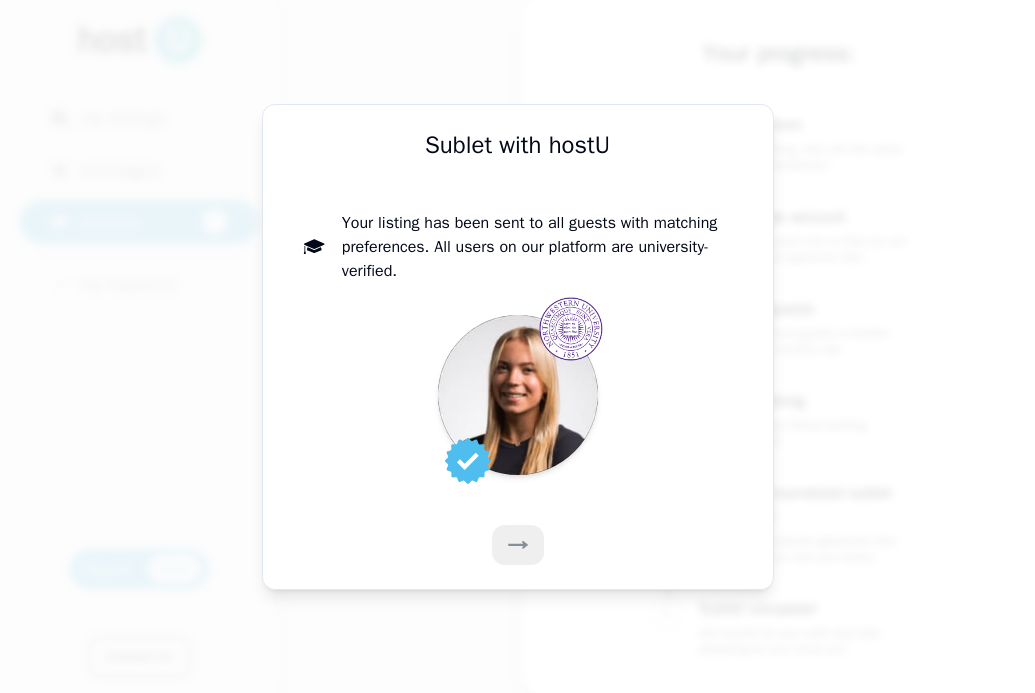 click 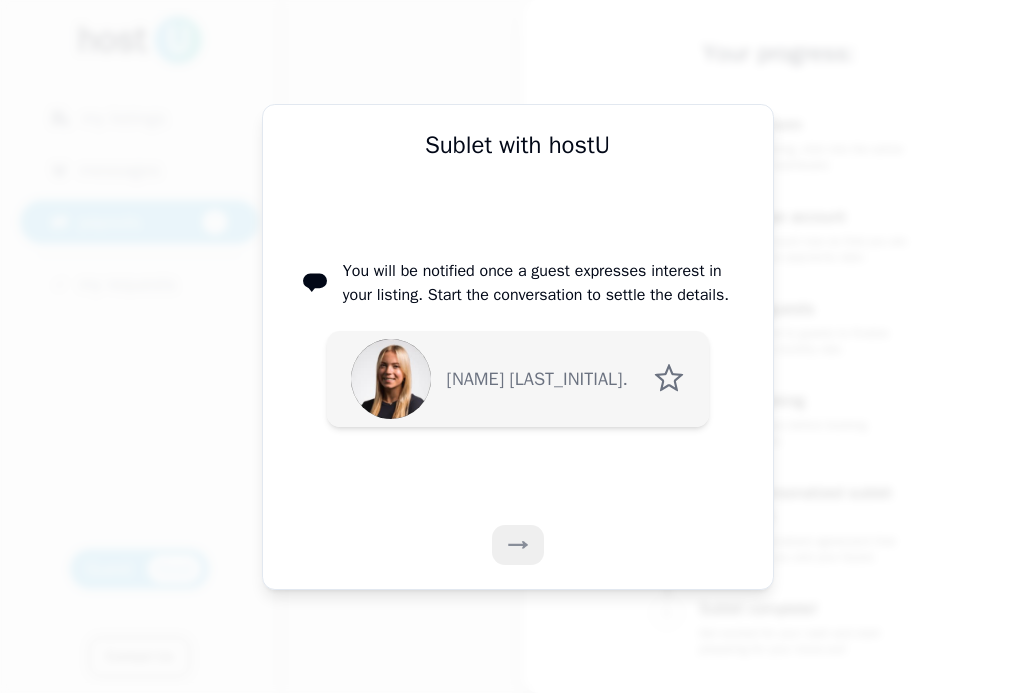 click 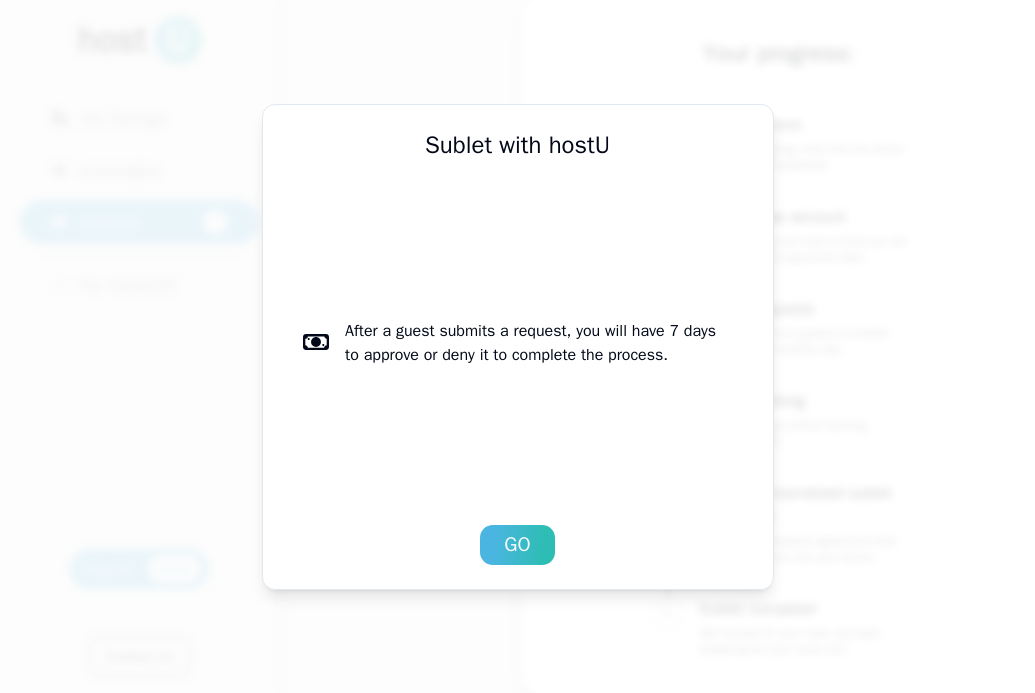 click on "Go" at bounding box center (517, 545) 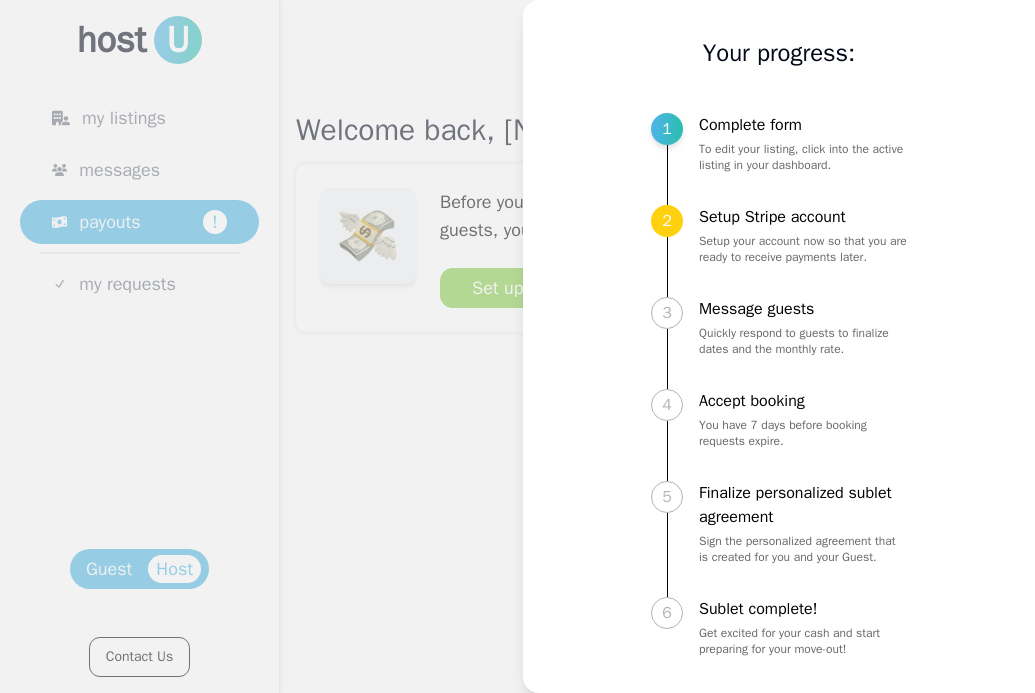 click at bounding box center (517, 346) 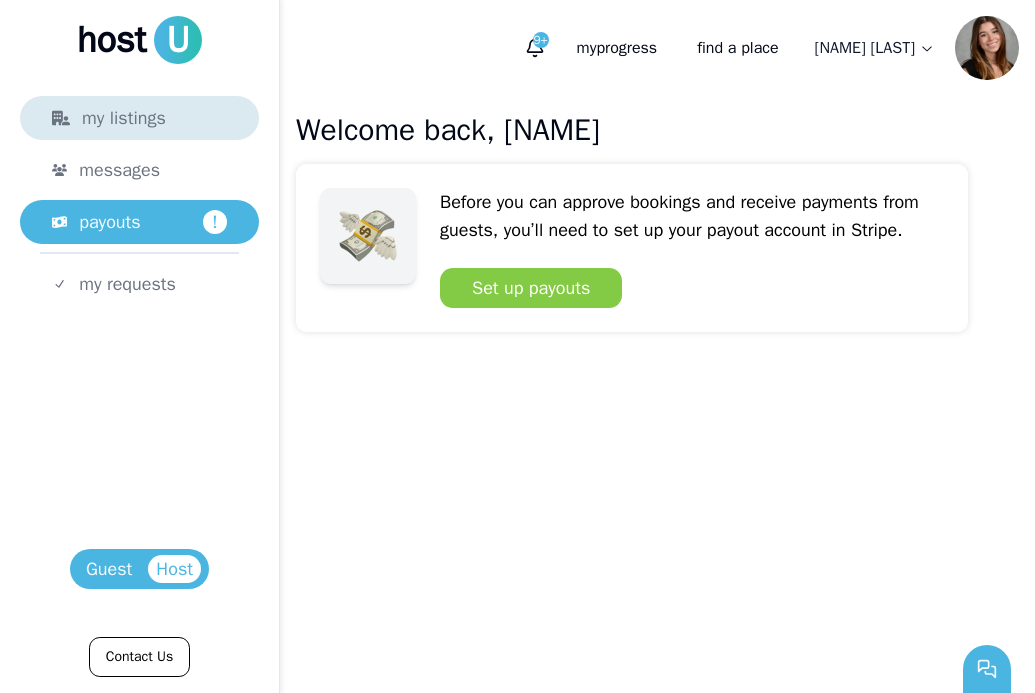 click on "my listings" at bounding box center [139, 118] 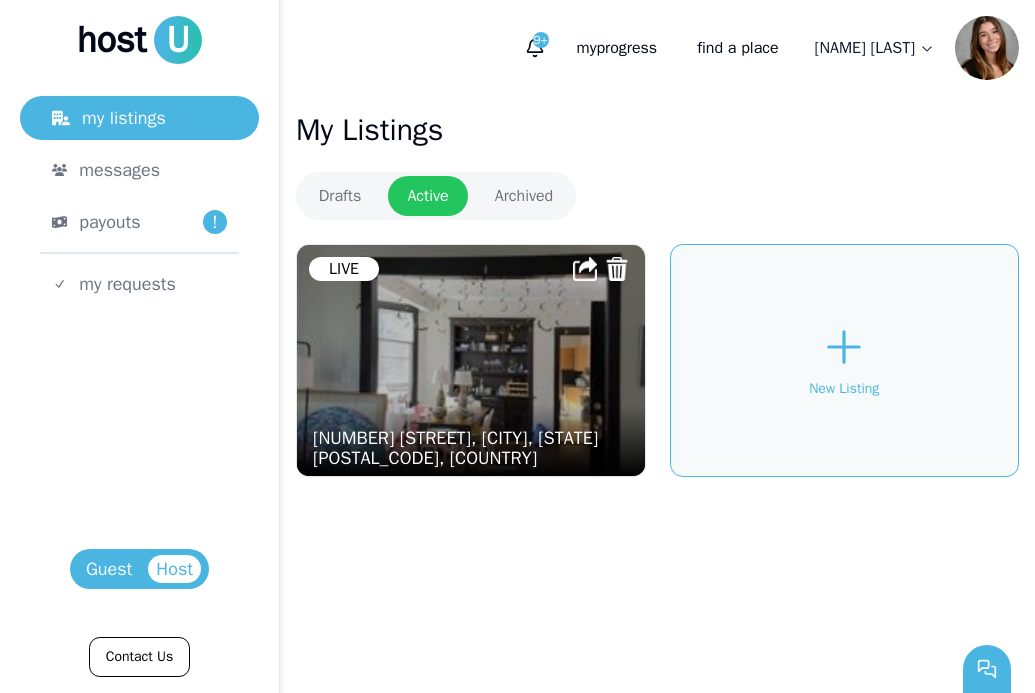 click at bounding box center (471, 360) 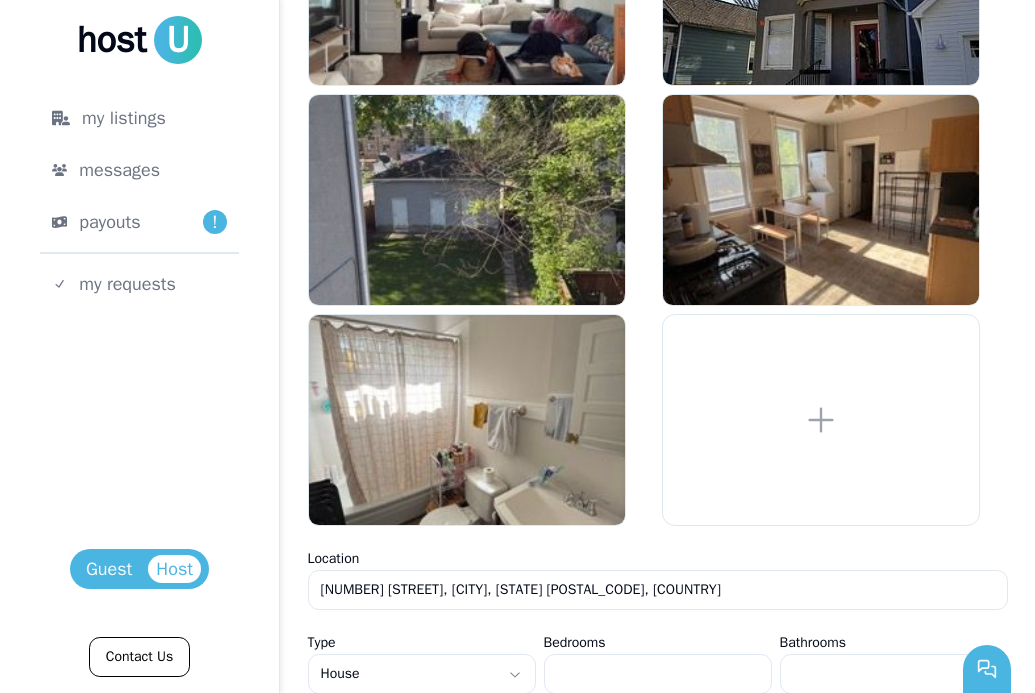 scroll, scrollTop: 477, scrollLeft: 0, axis: vertical 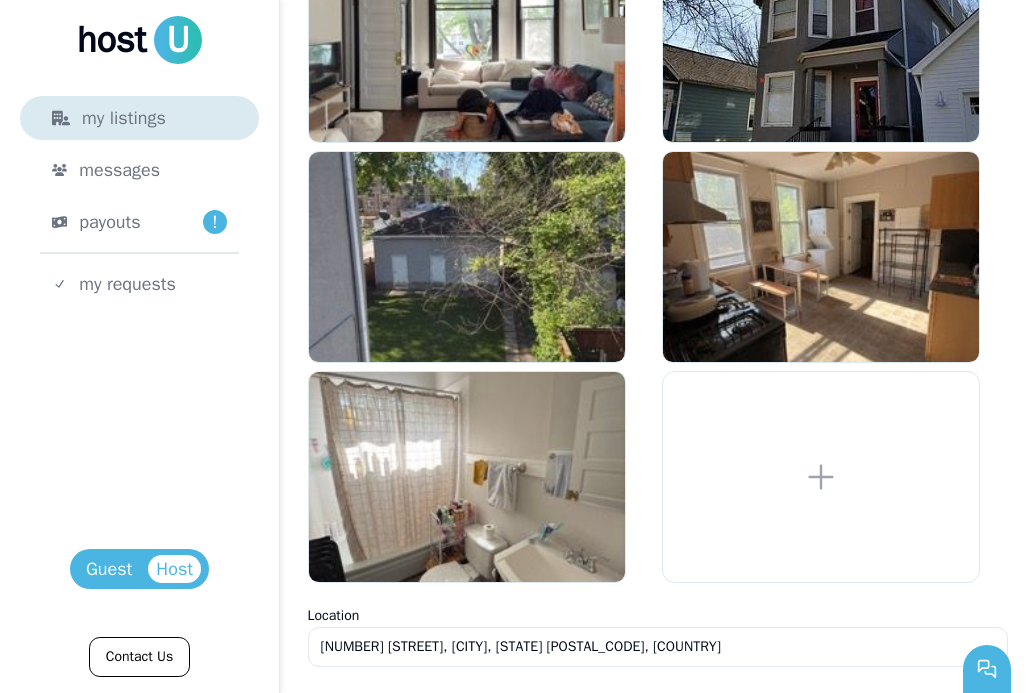 click on "my listings" at bounding box center (139, 118) 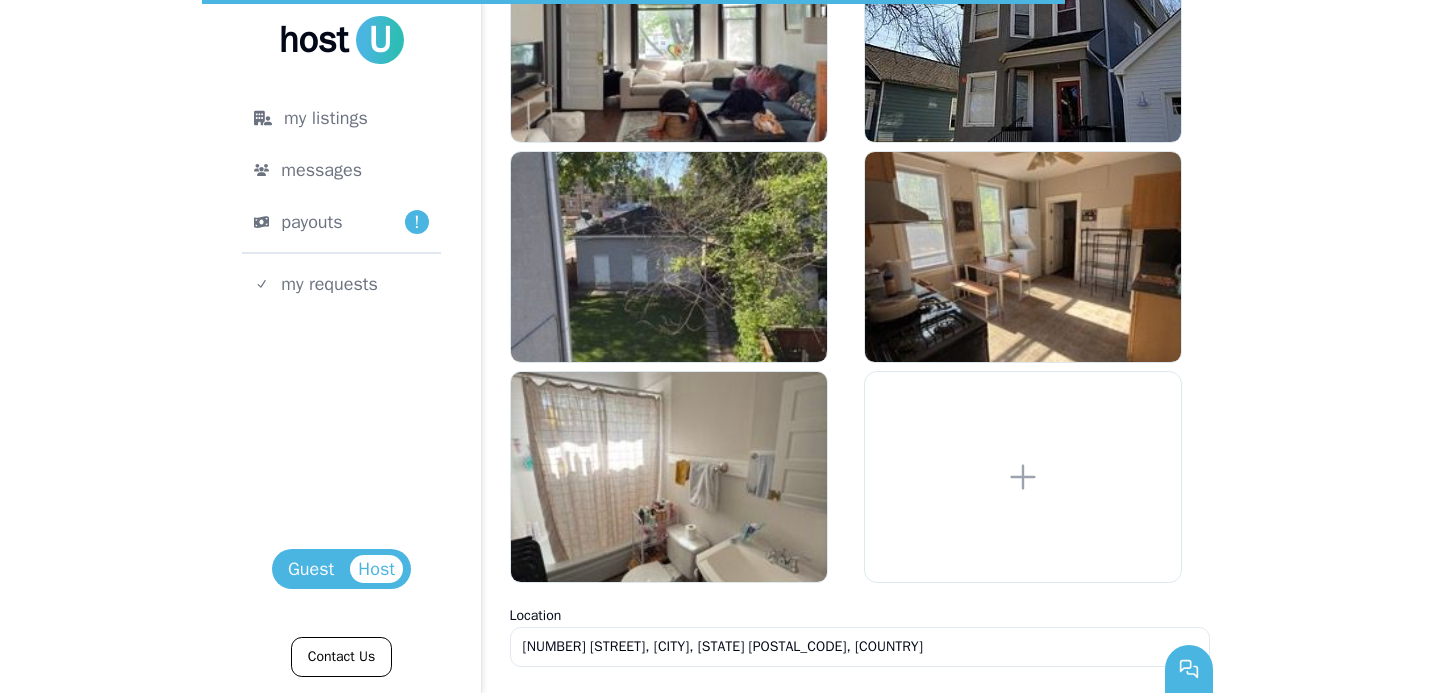 scroll, scrollTop: 0, scrollLeft: 0, axis: both 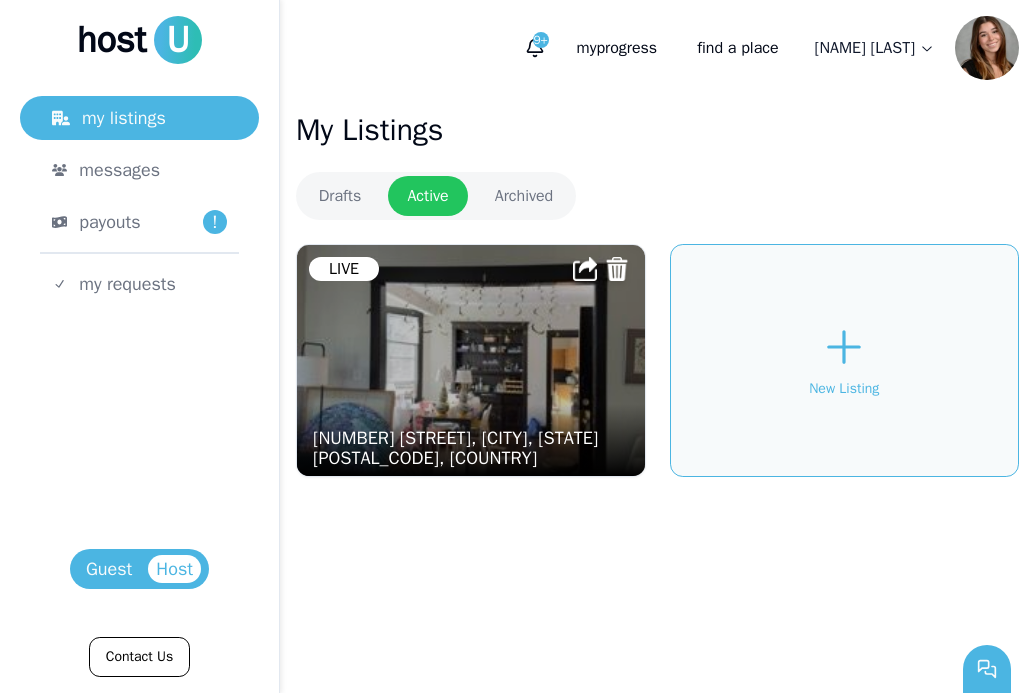 click on "My Listings Drafts Active Archived [NUMBER] [STREET], [CITY], [STATE] [POSTAL_CODE], [COUNTRY] Live New Listing" at bounding box center (657, 314) 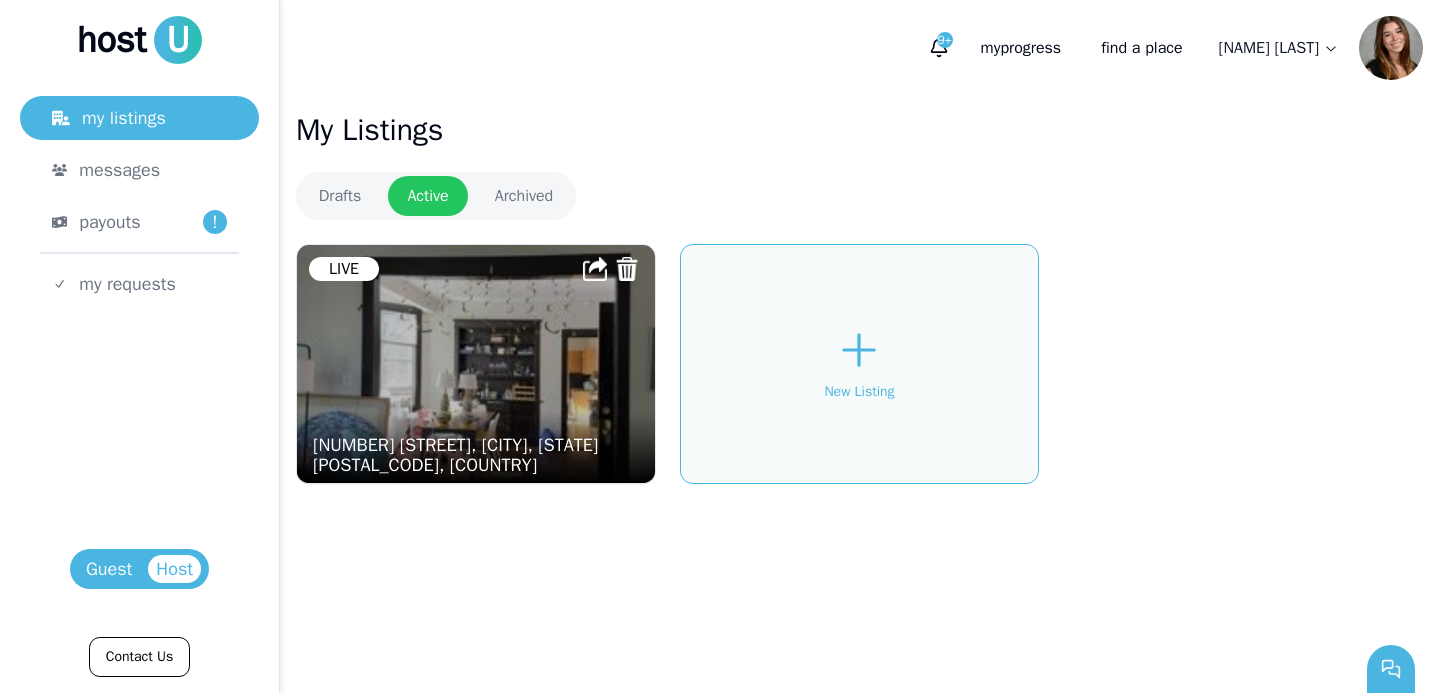 click at bounding box center [475, 364] 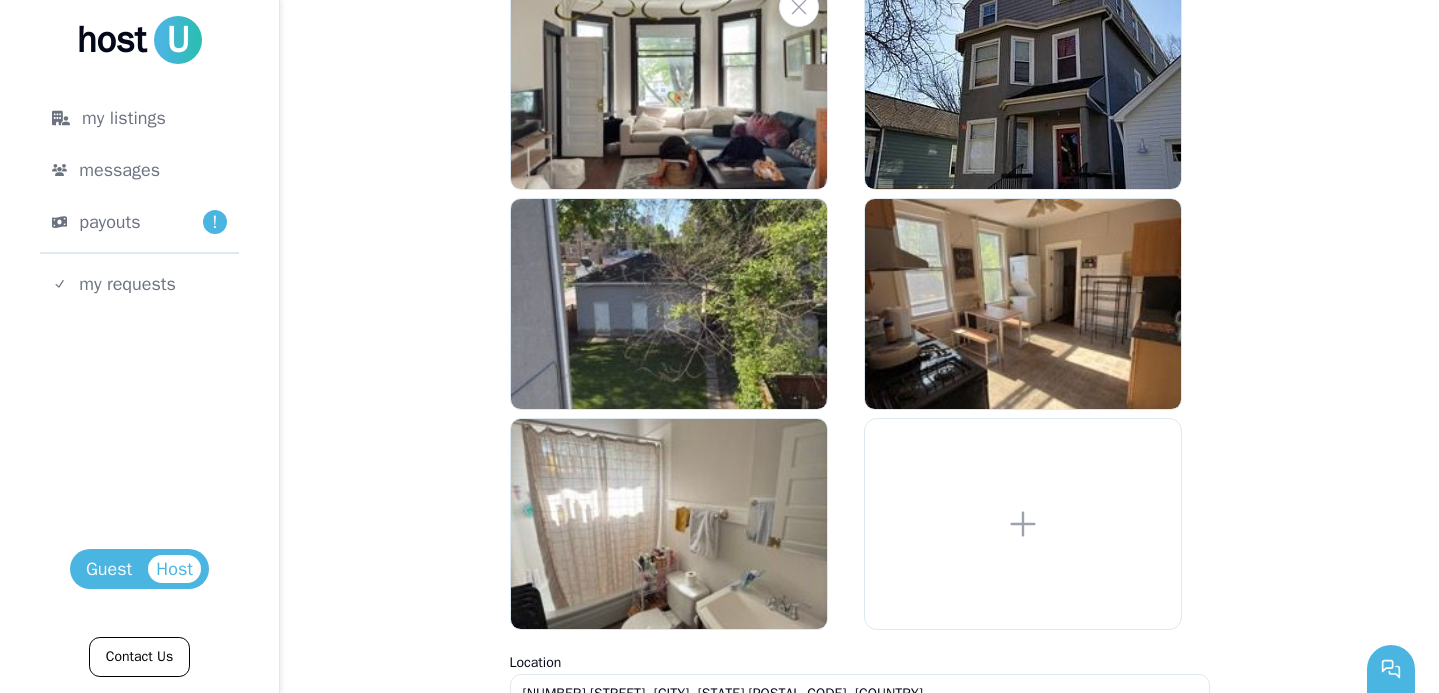 scroll, scrollTop: 0, scrollLeft: 0, axis: both 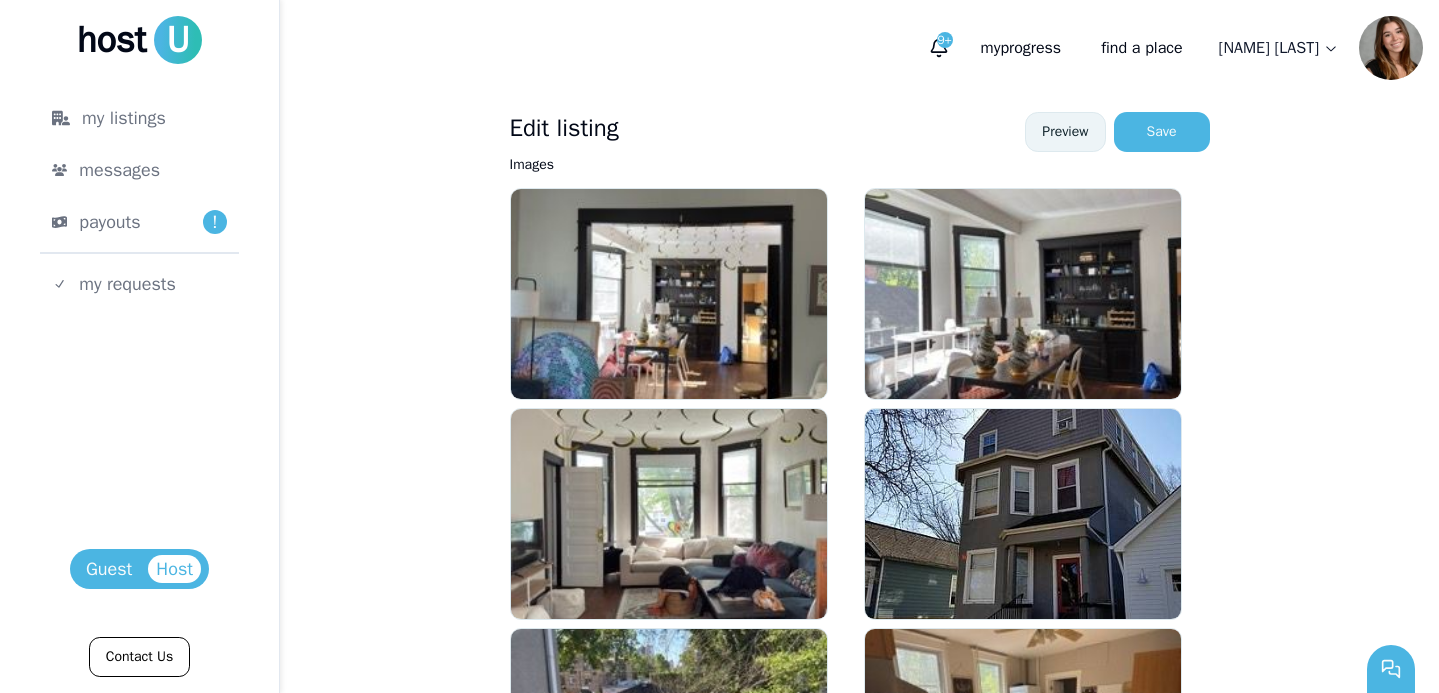 click on "Preview" at bounding box center [1065, 132] 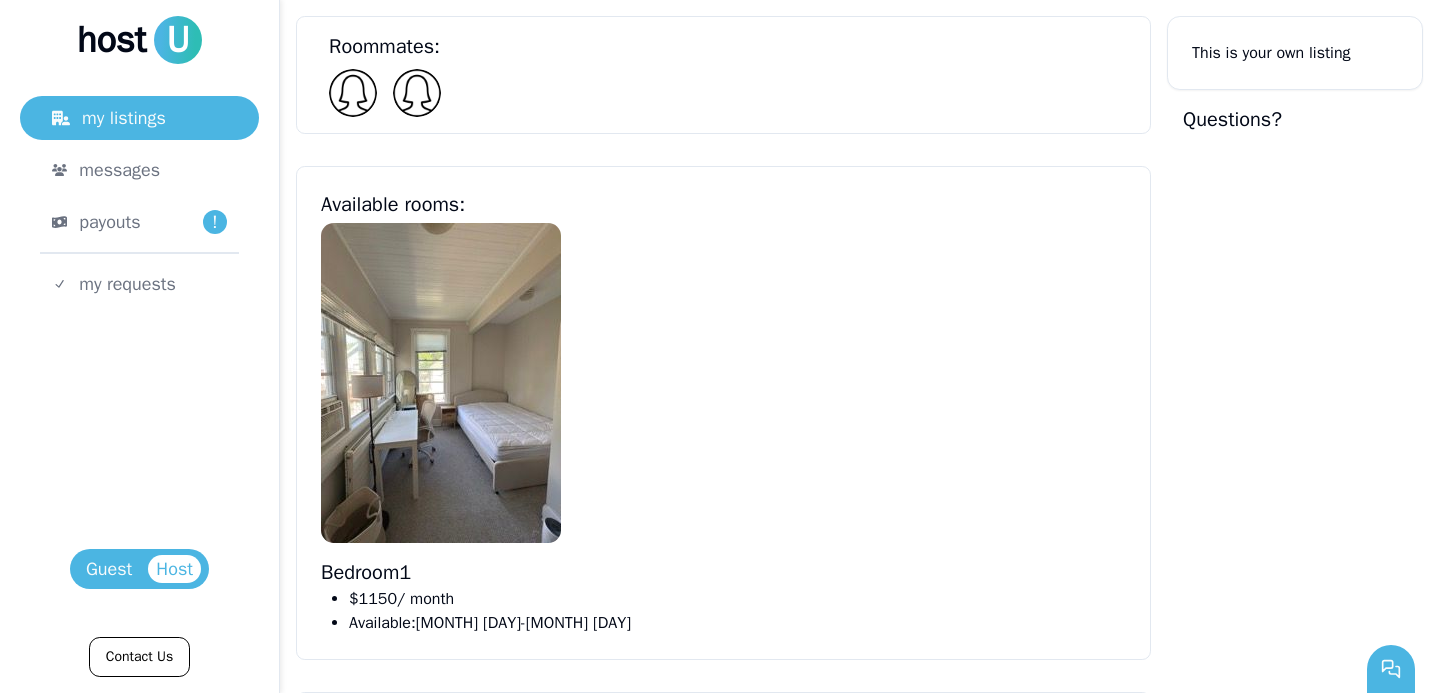 scroll, scrollTop: 1085, scrollLeft: 0, axis: vertical 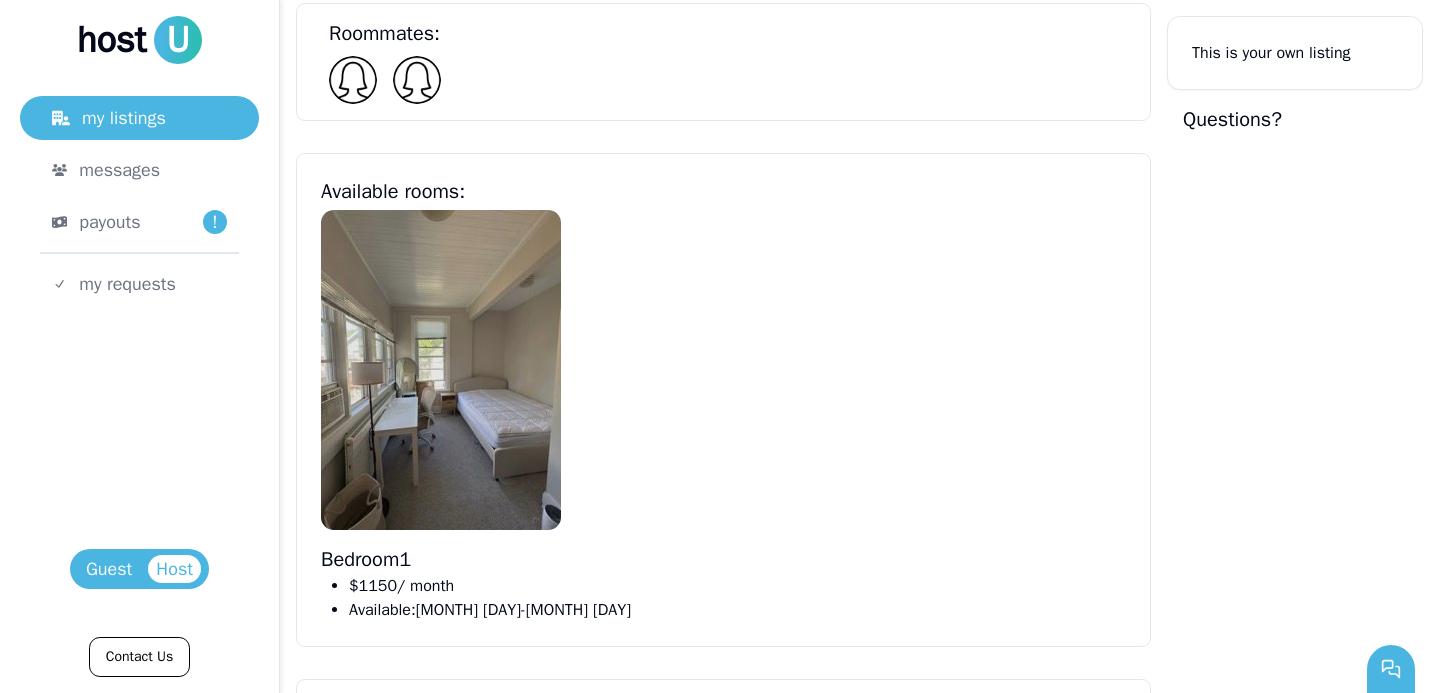click at bounding box center [441, 370] 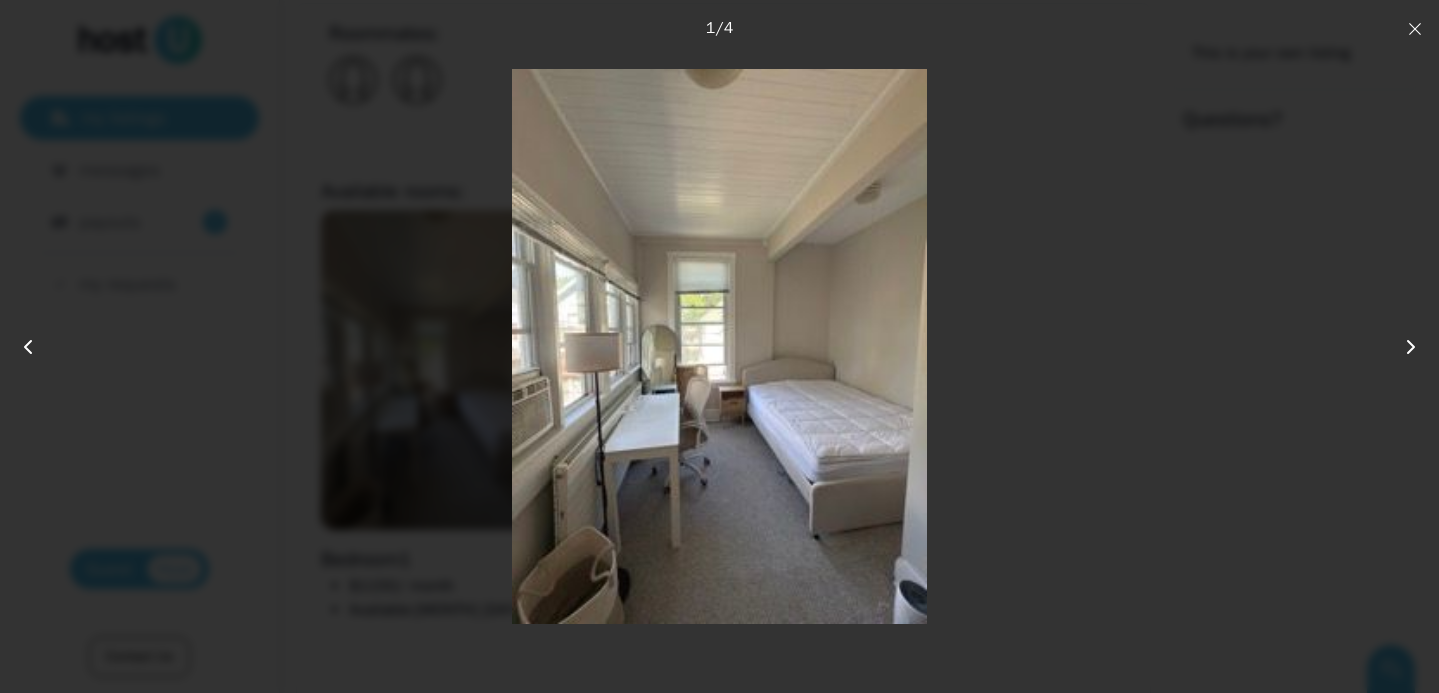 click 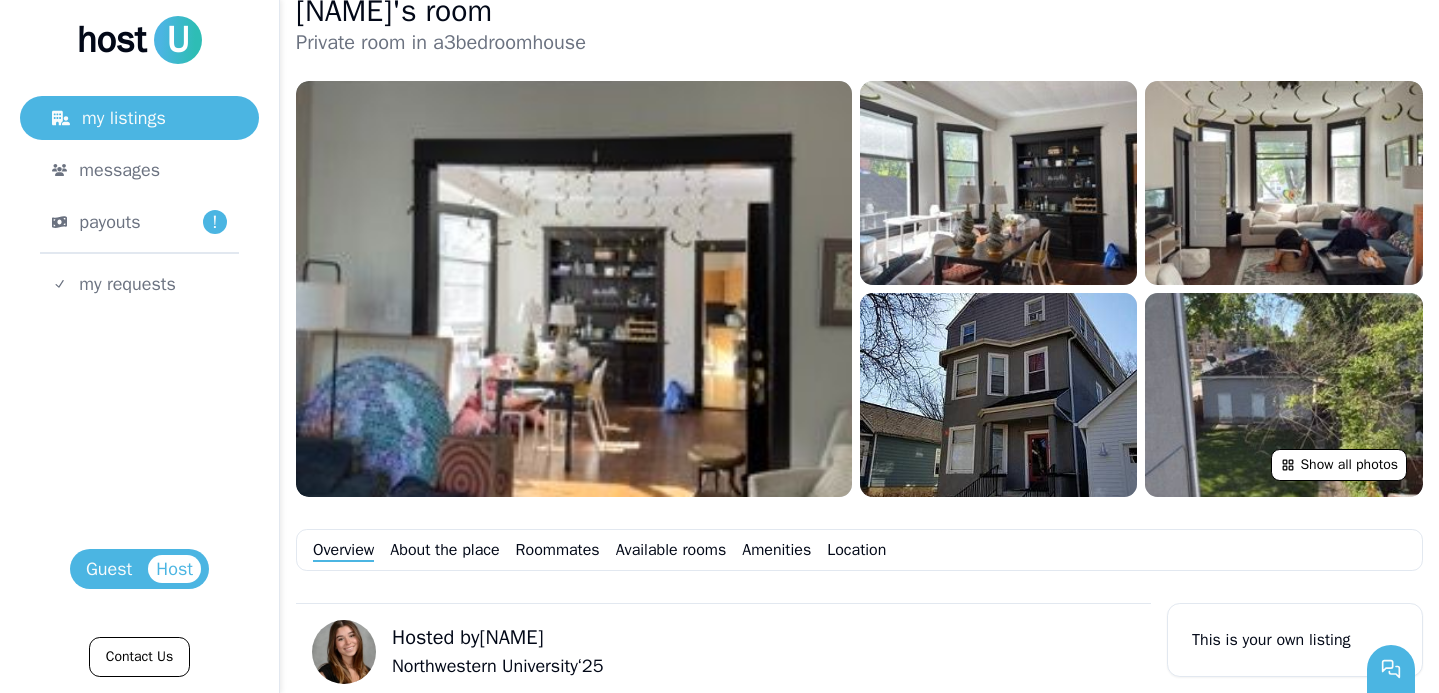 scroll, scrollTop: 0, scrollLeft: 0, axis: both 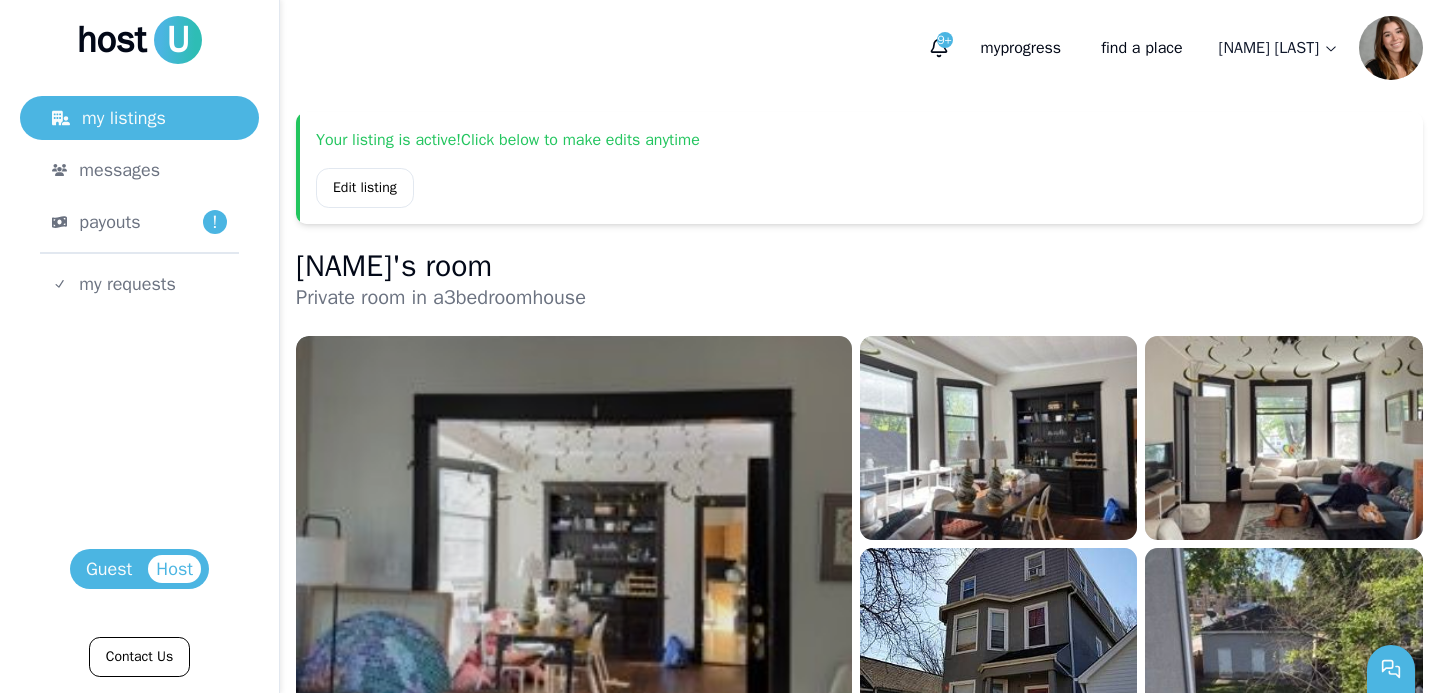 click at bounding box center (574, 544) 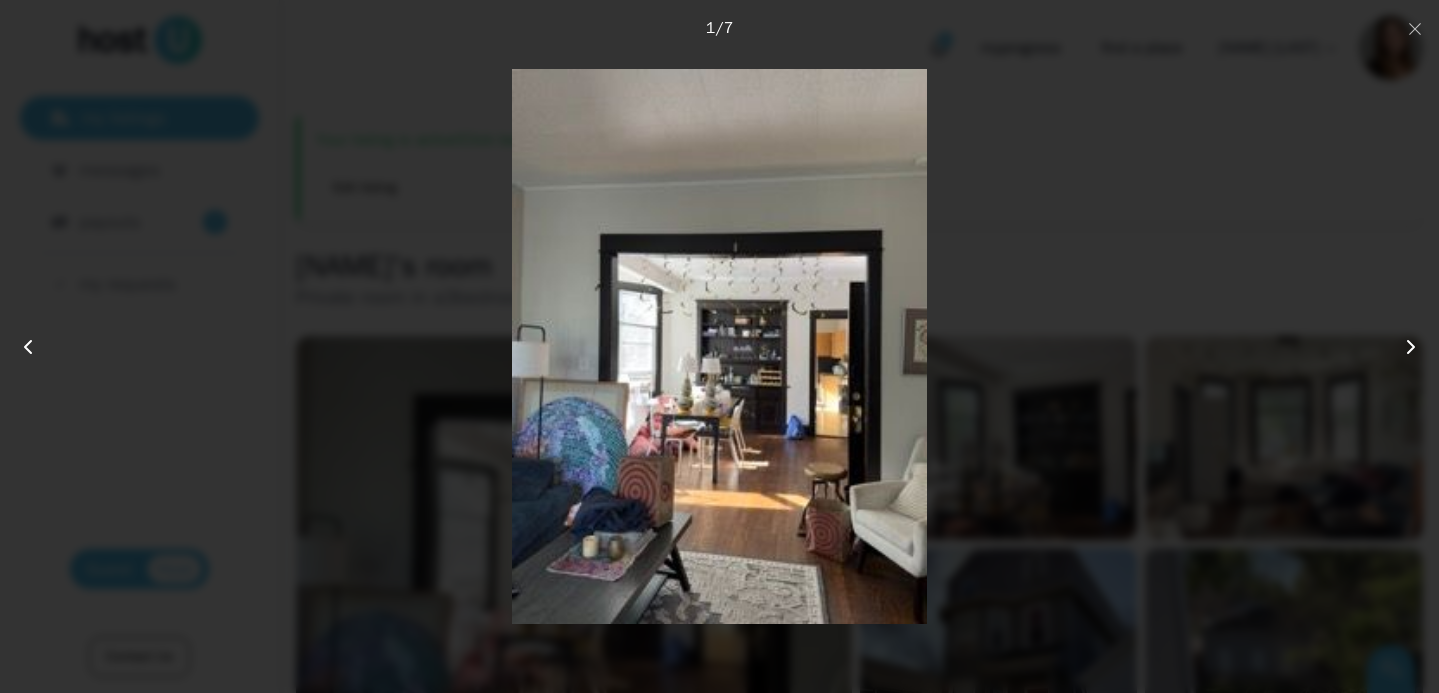 click at bounding box center [719, 346] 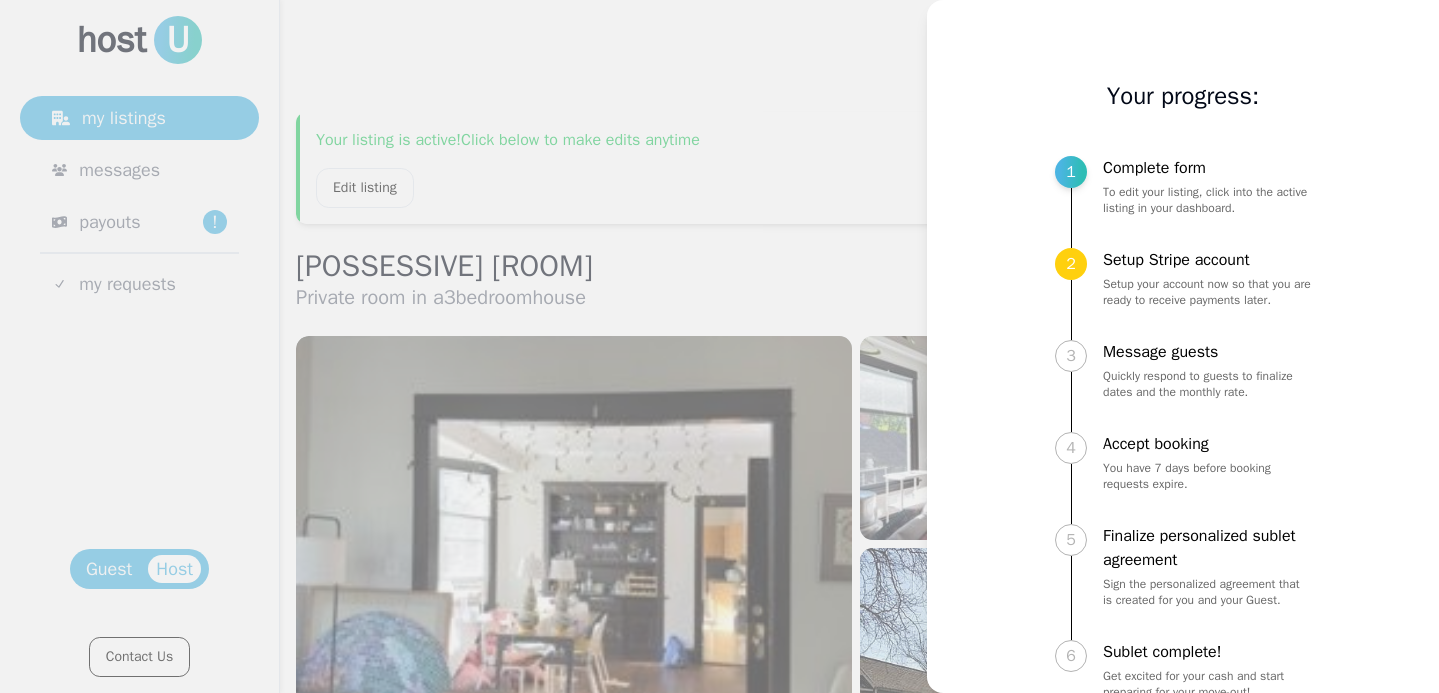 scroll, scrollTop: 0, scrollLeft: 0, axis: both 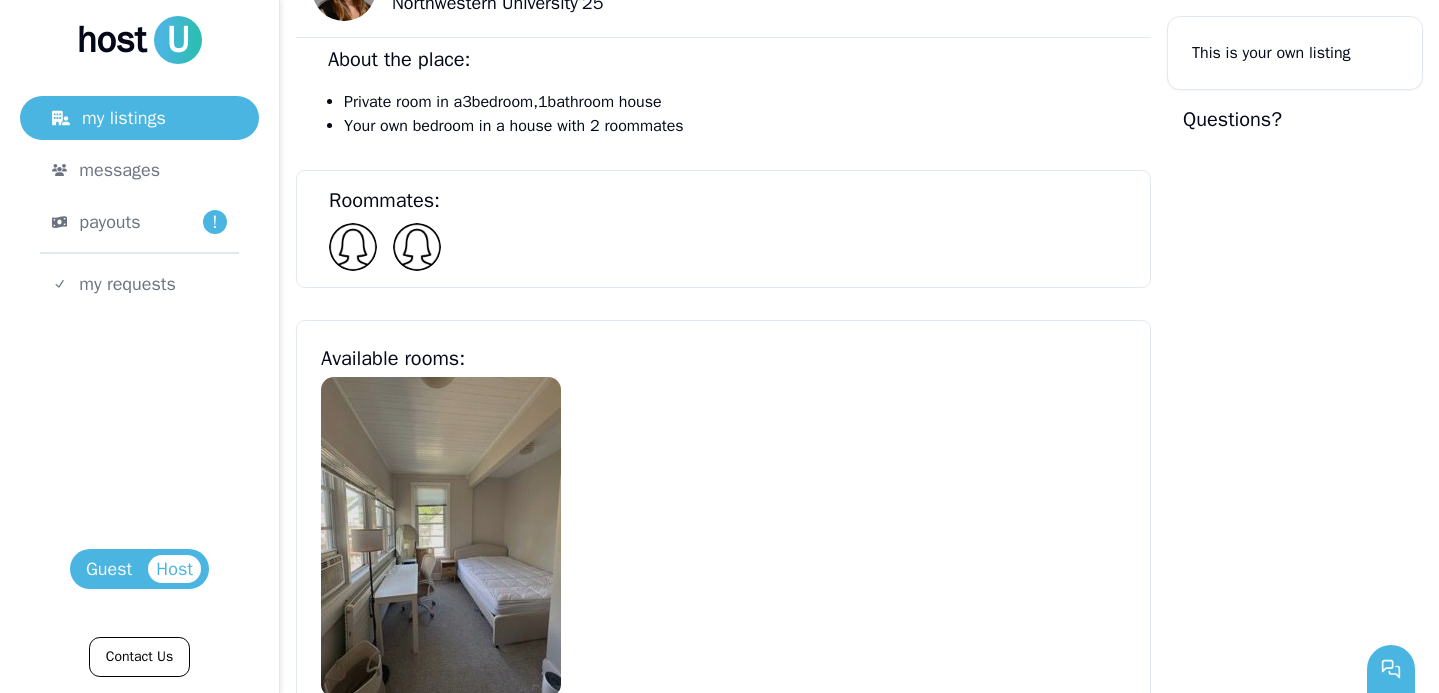 click at bounding box center [441, 537] 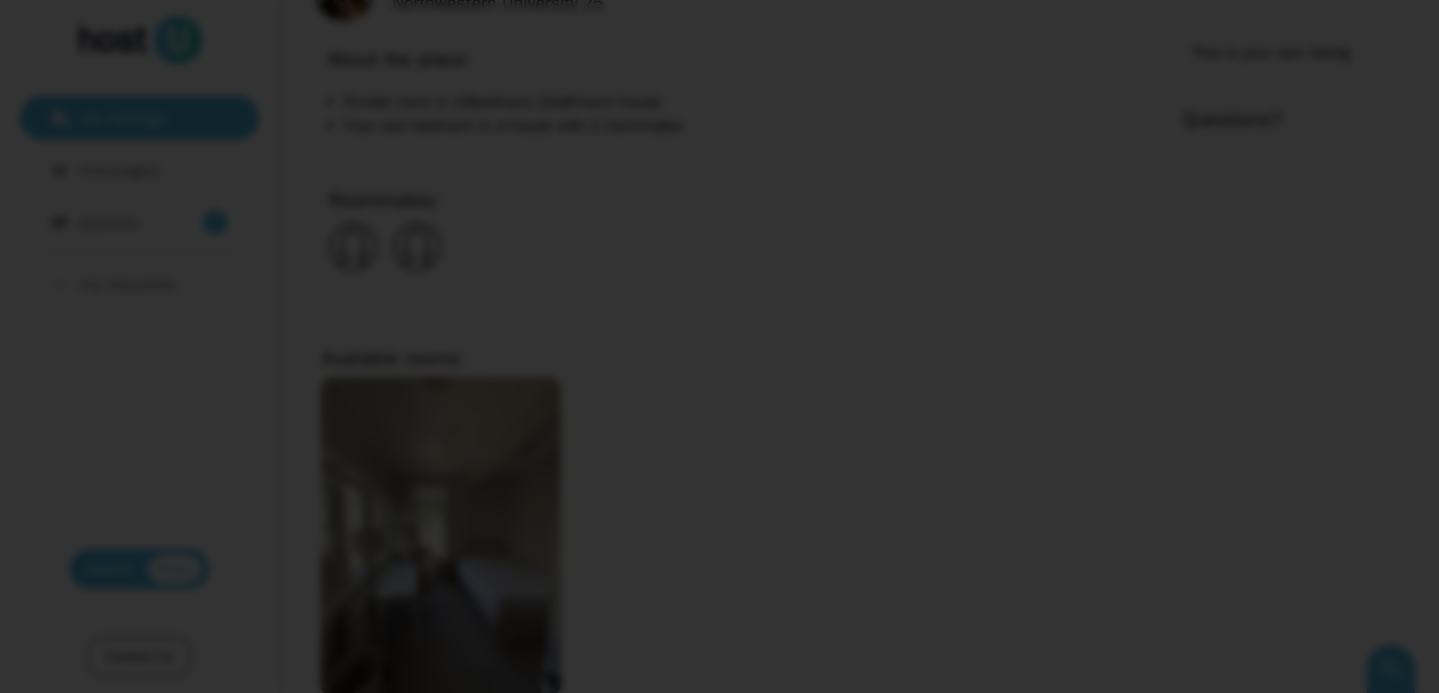 click at bounding box center [719, 346] 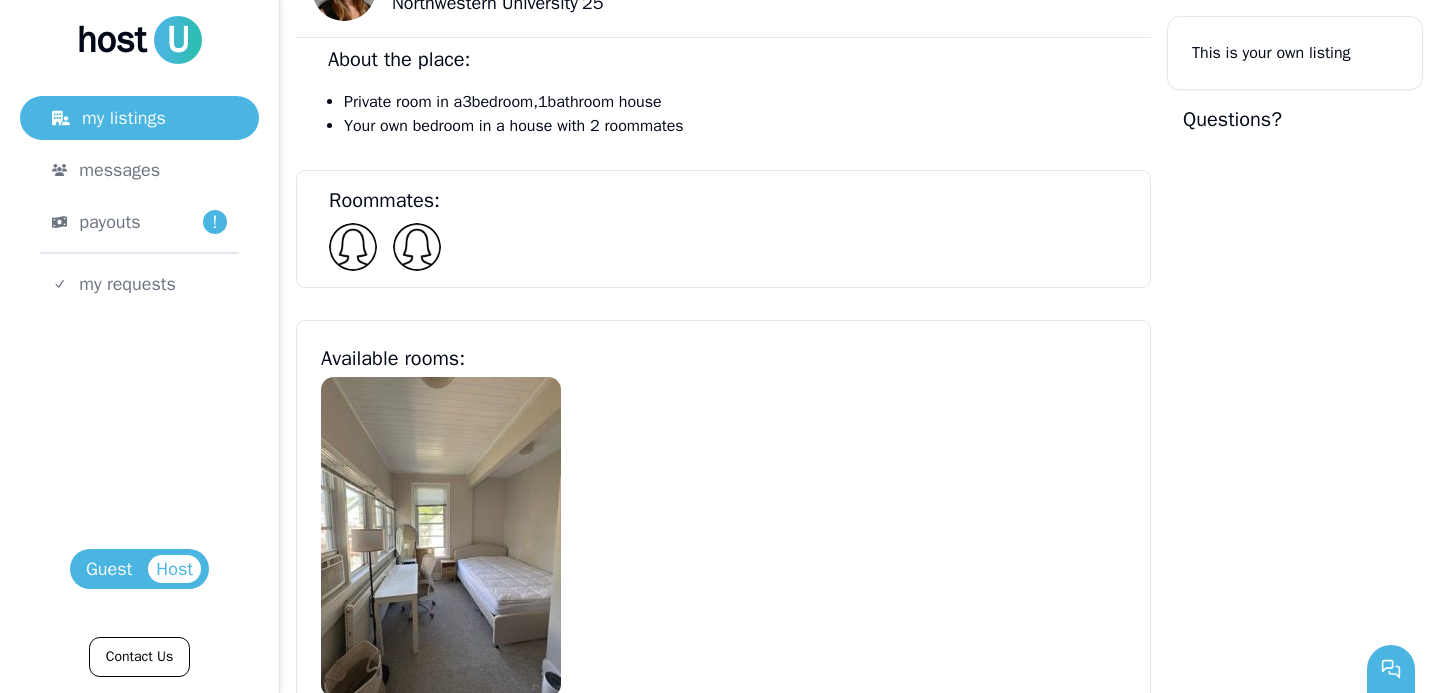 scroll, scrollTop: 0, scrollLeft: 0, axis: both 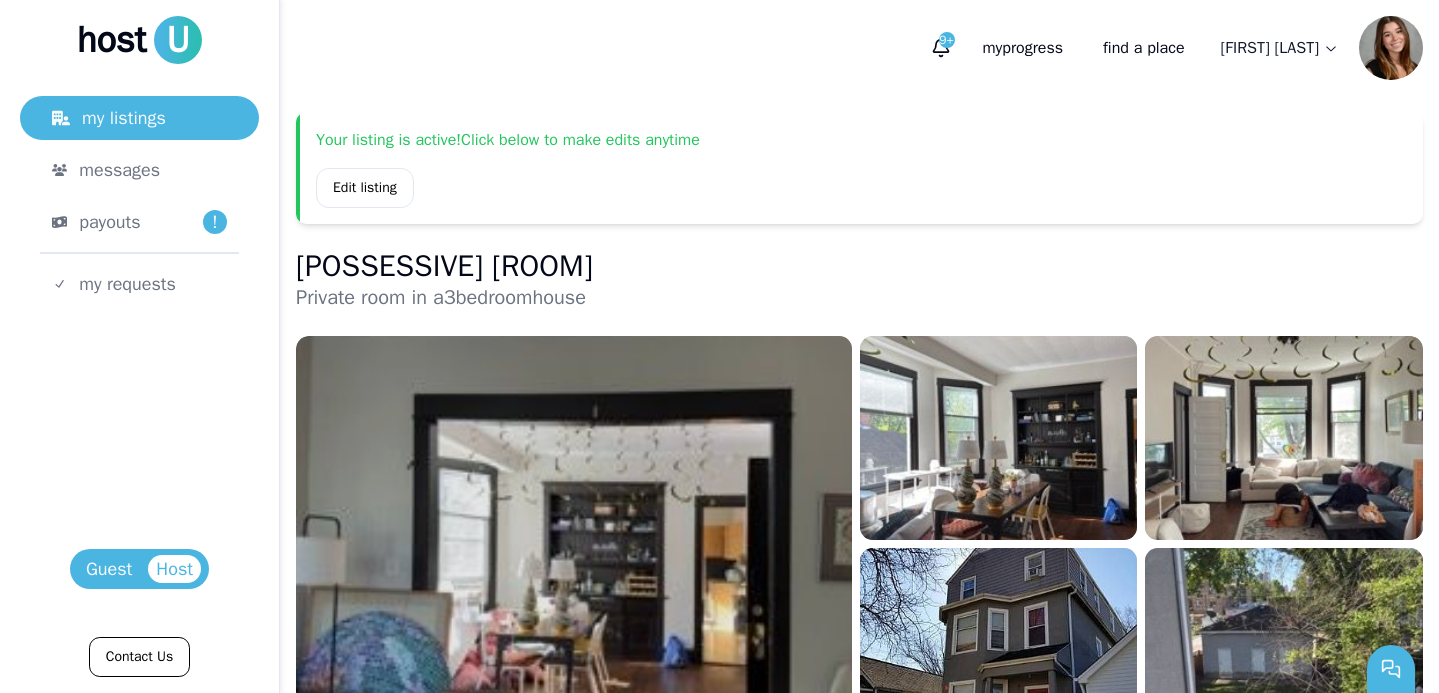 click at bounding box center (574, 544) 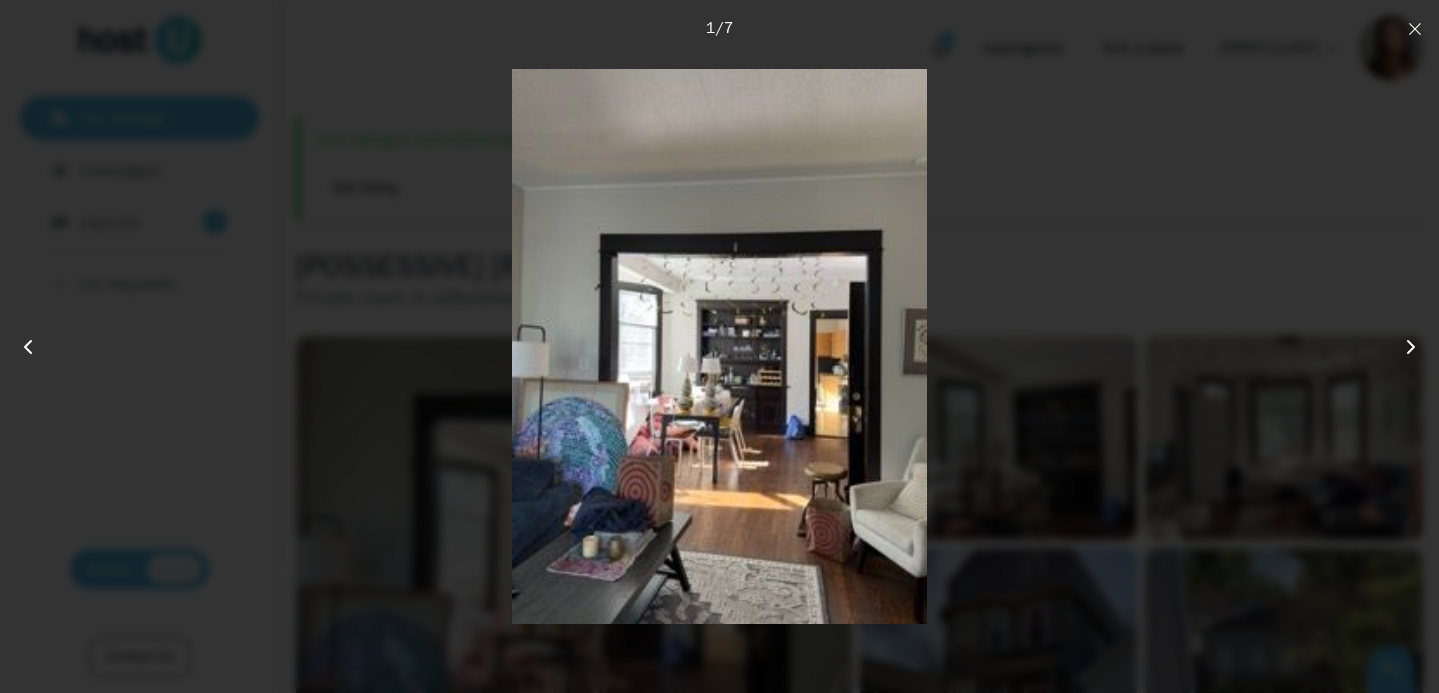 click 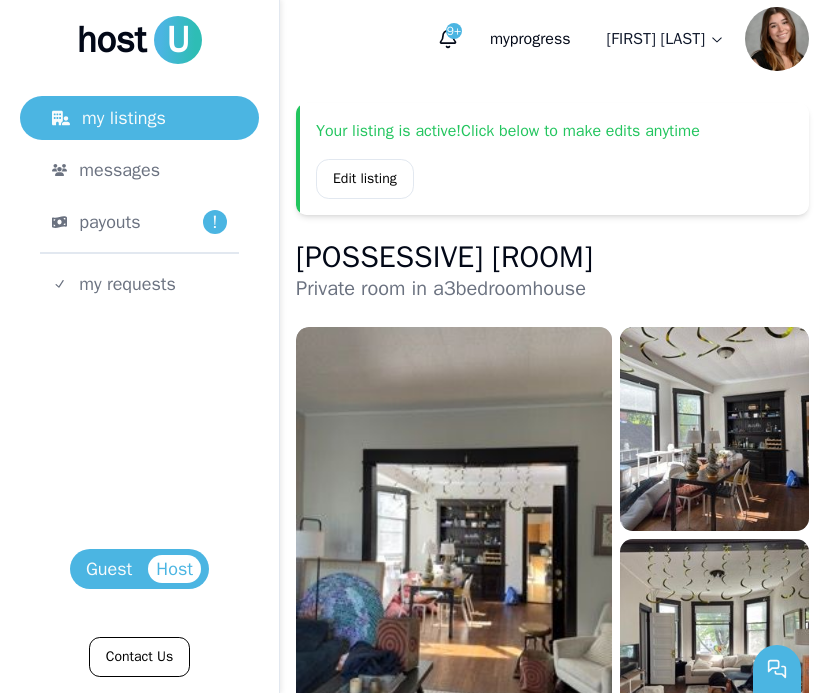 scroll, scrollTop: 0, scrollLeft: 0, axis: both 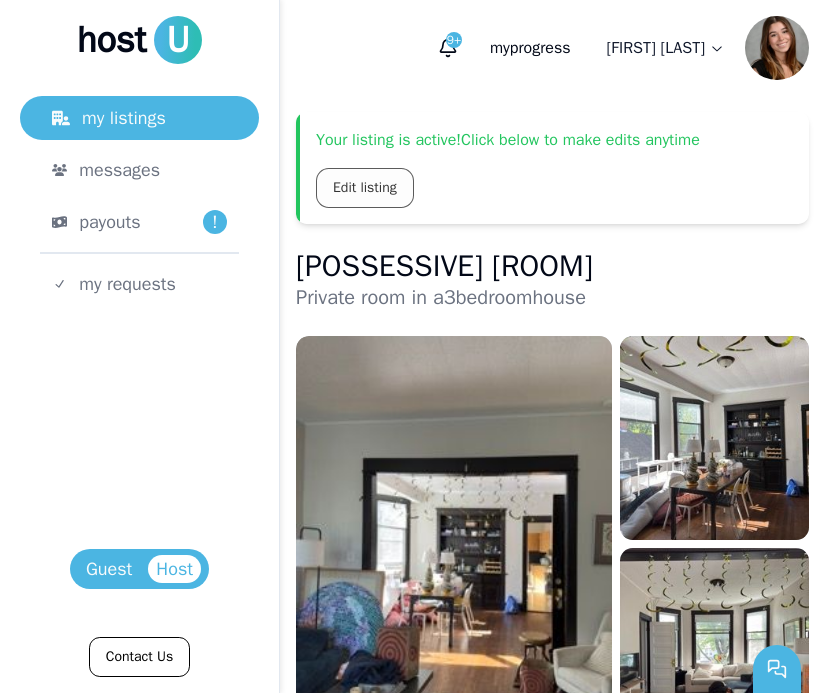 click on "Edit listing" at bounding box center [365, 188] 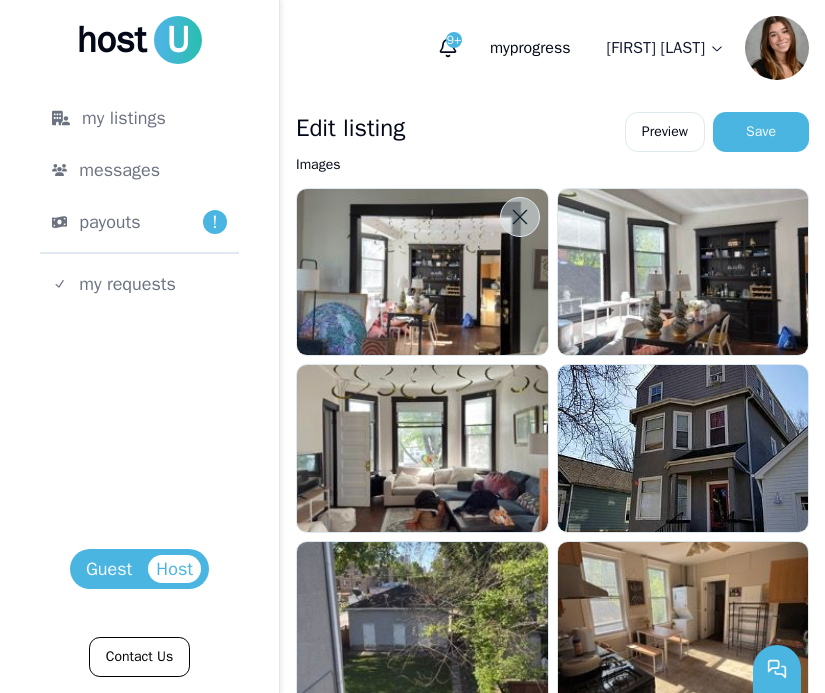 click 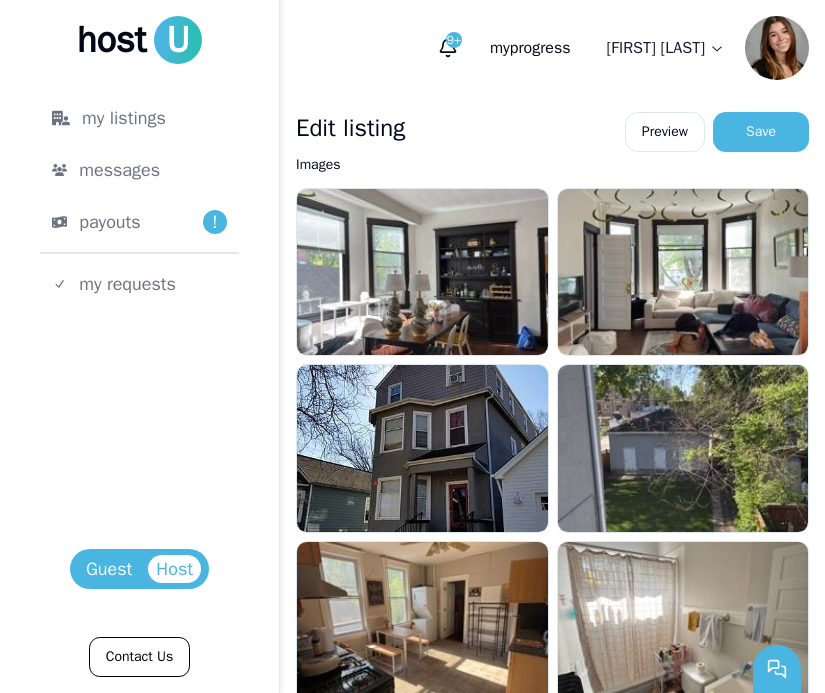 click 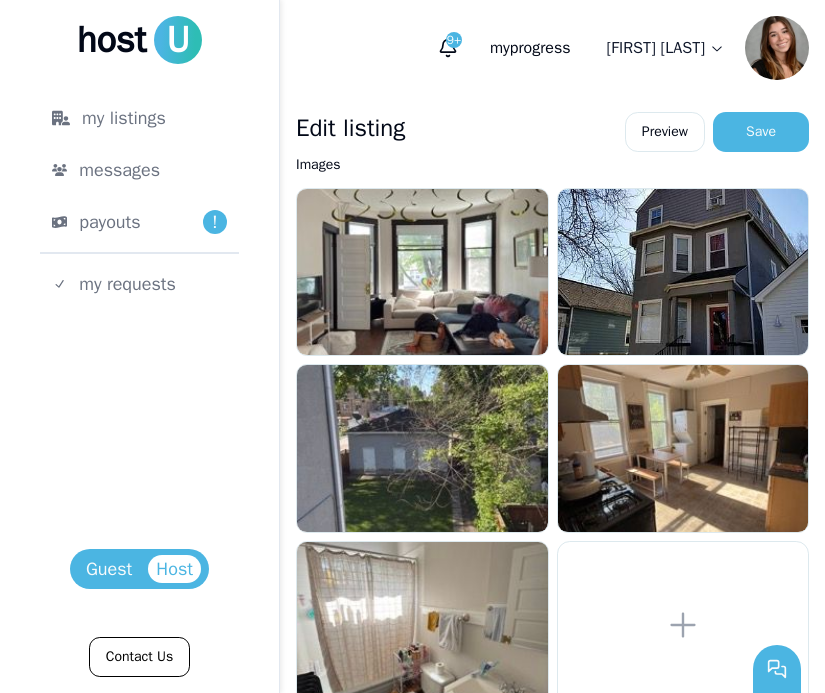 click 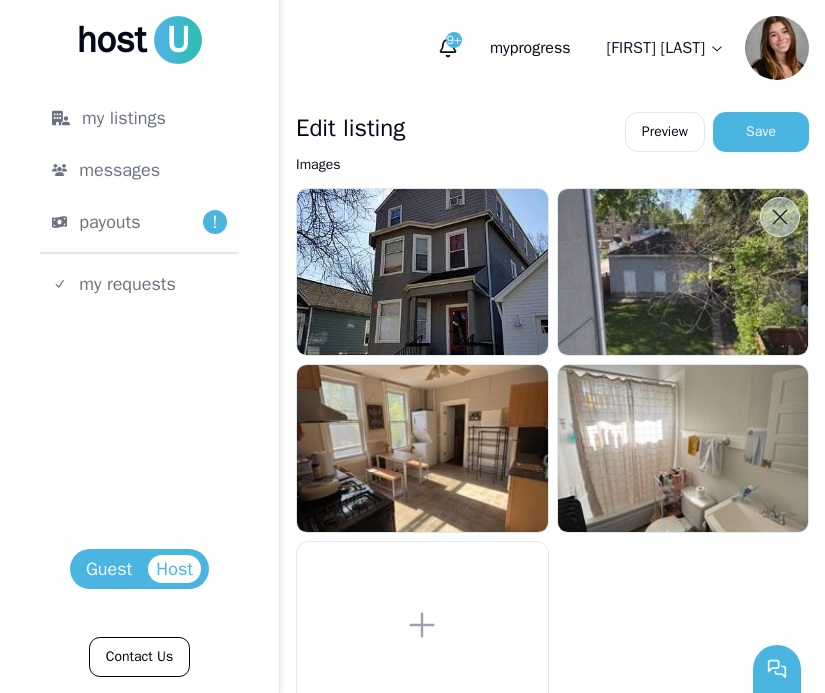 click 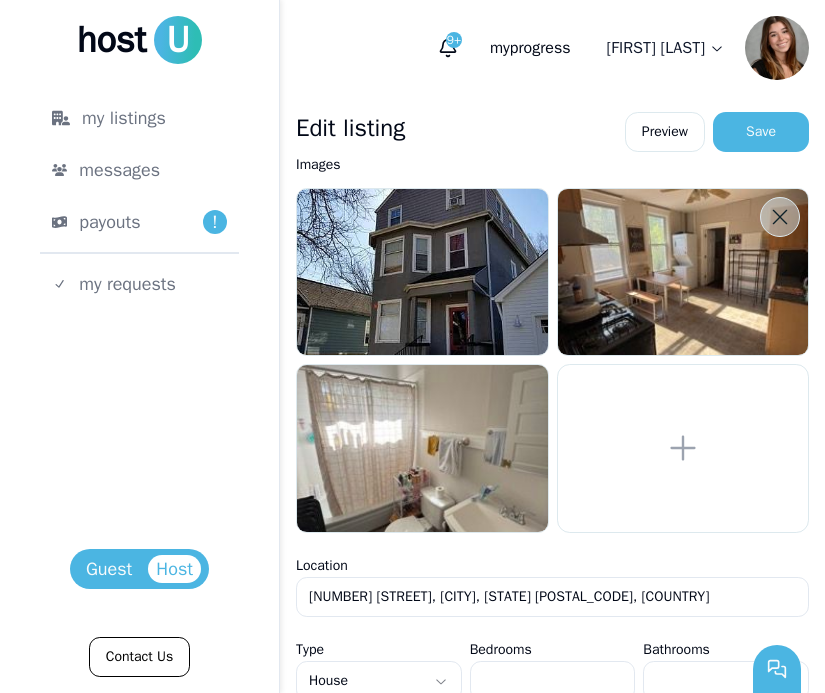 click 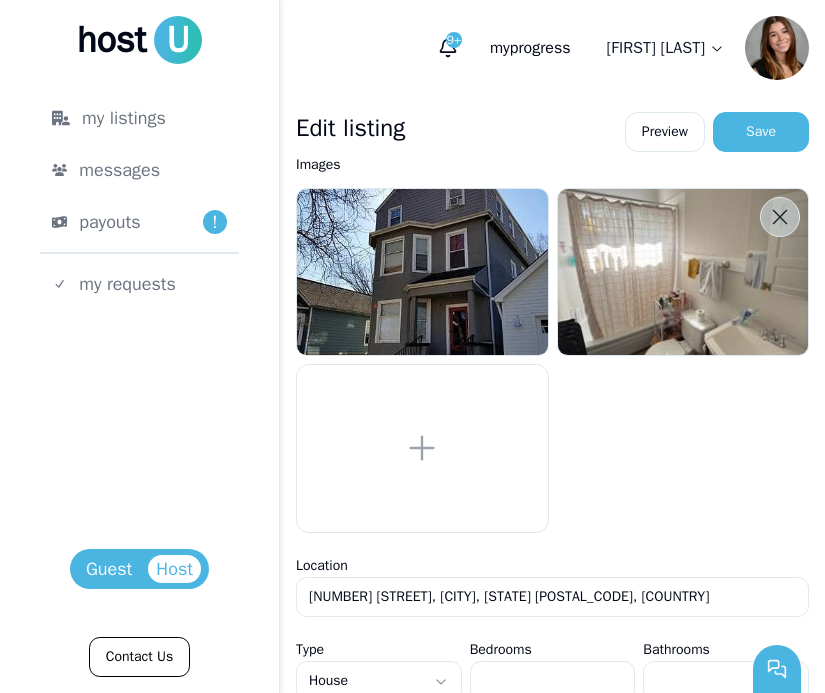 click 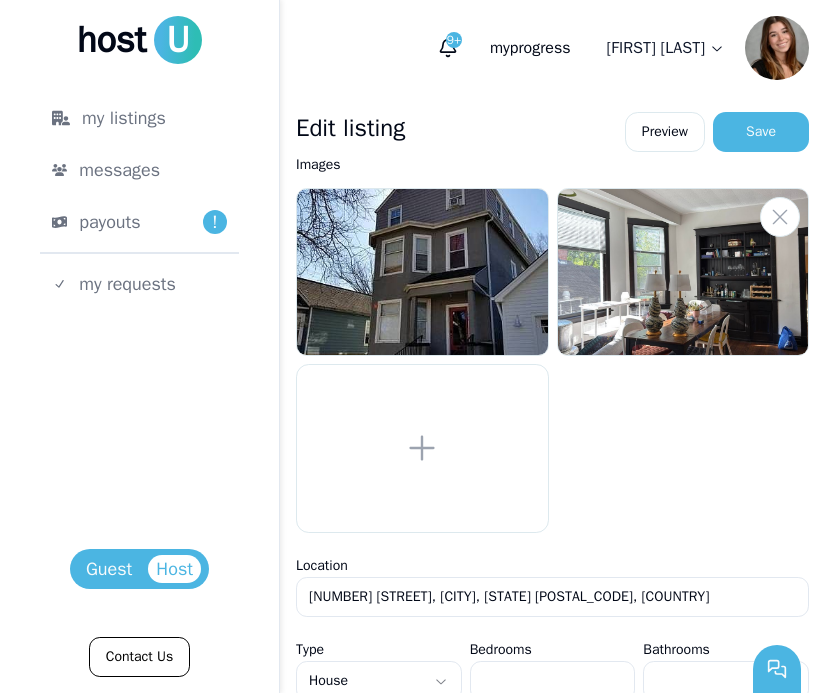 click at bounding box center [683, 272] 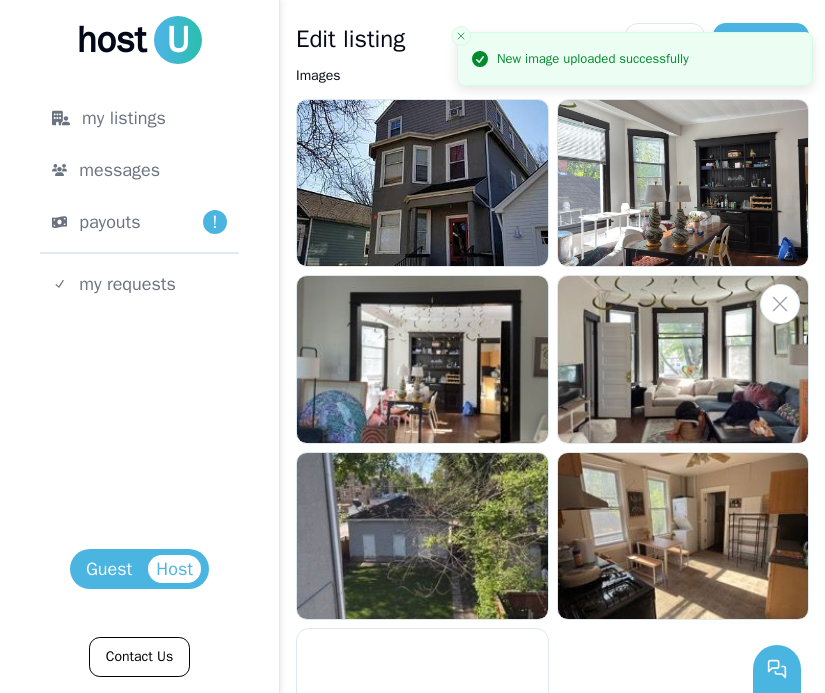 scroll, scrollTop: 93, scrollLeft: 0, axis: vertical 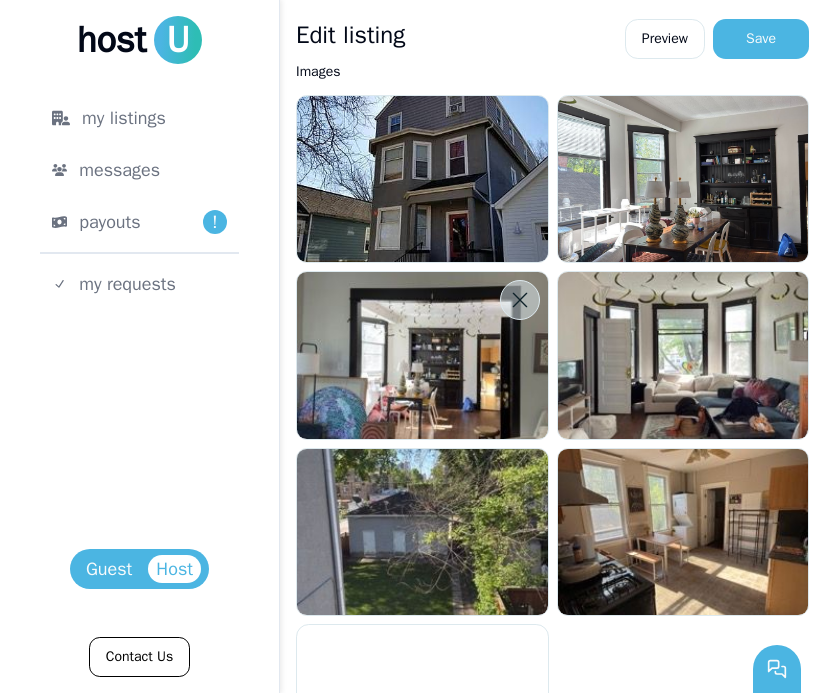 click 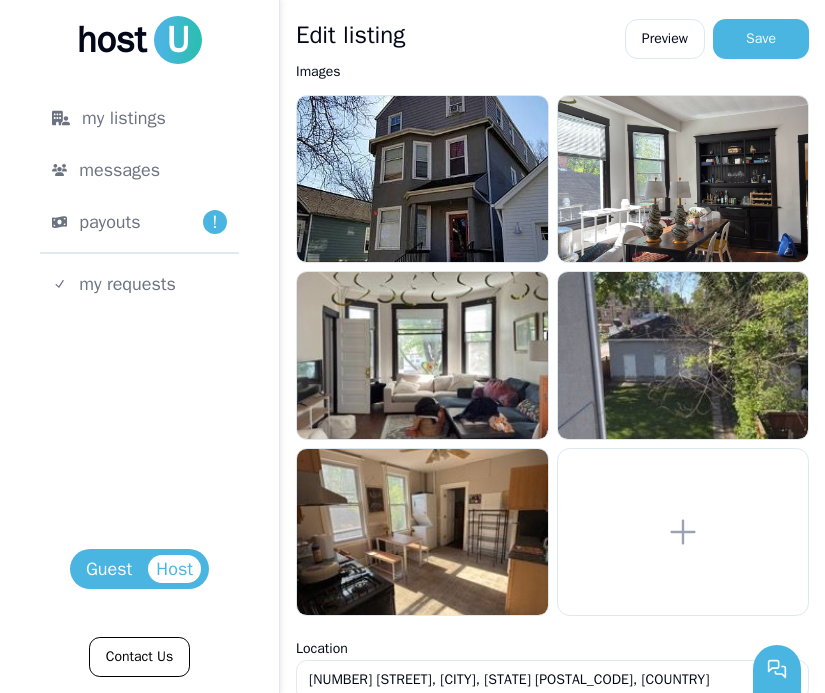 click 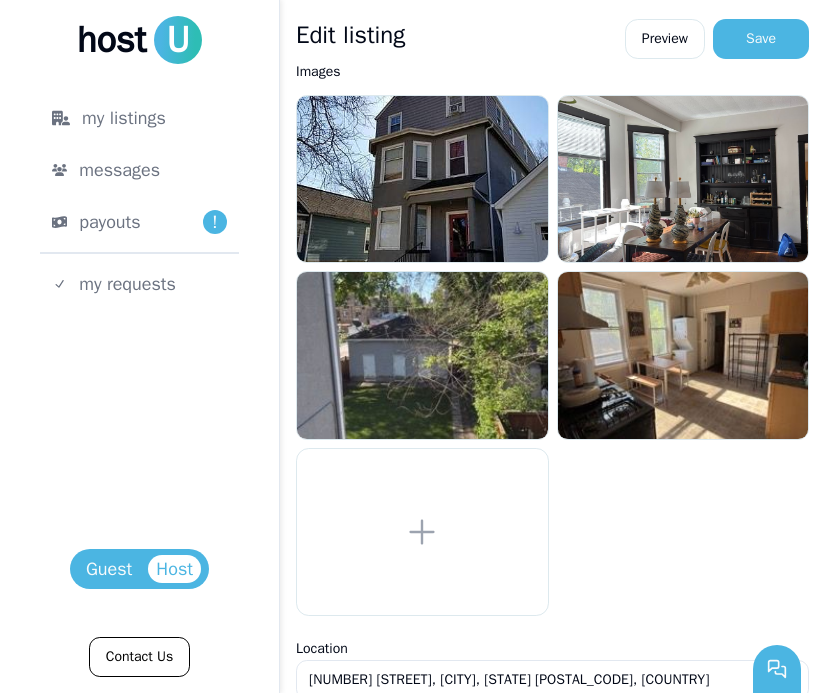 click 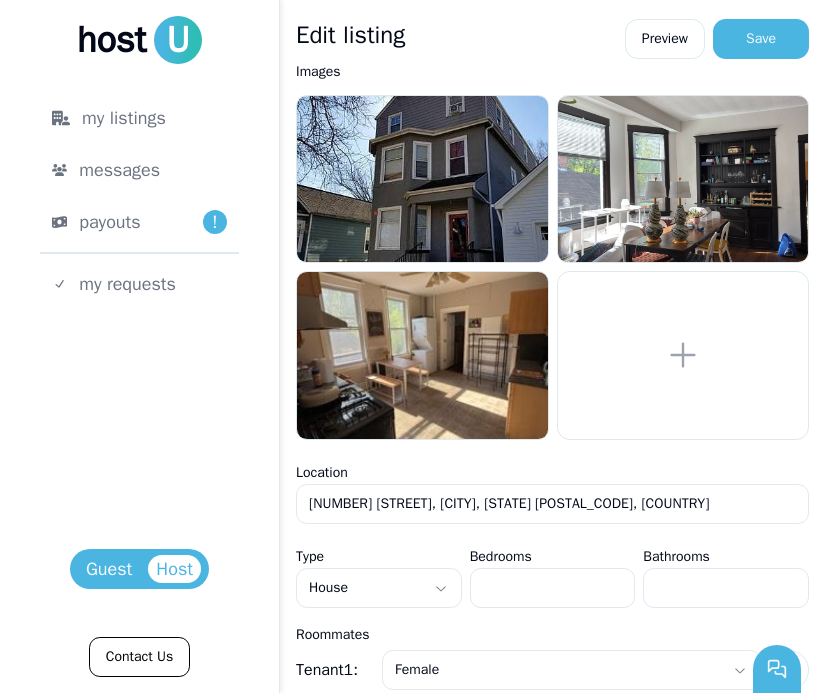 click 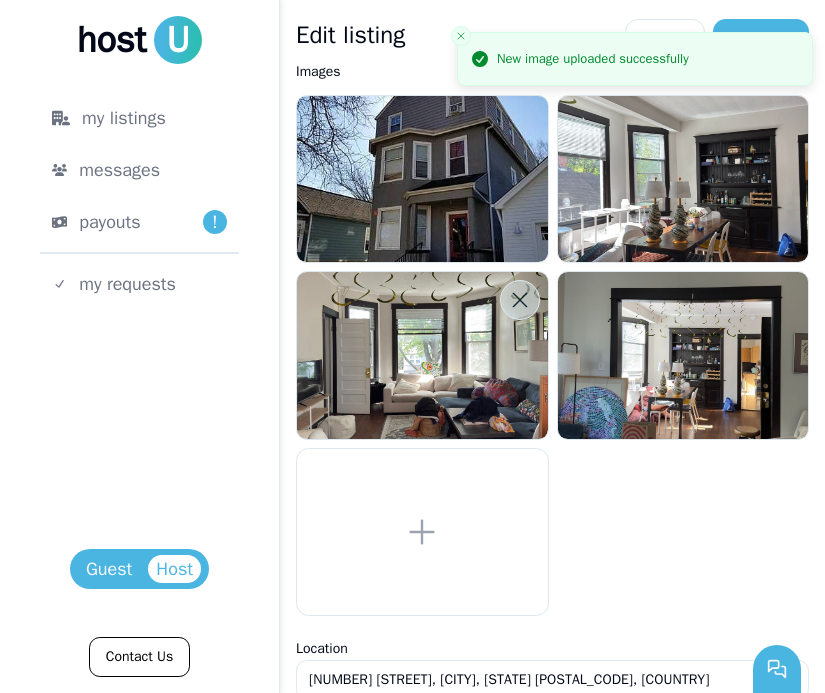 click 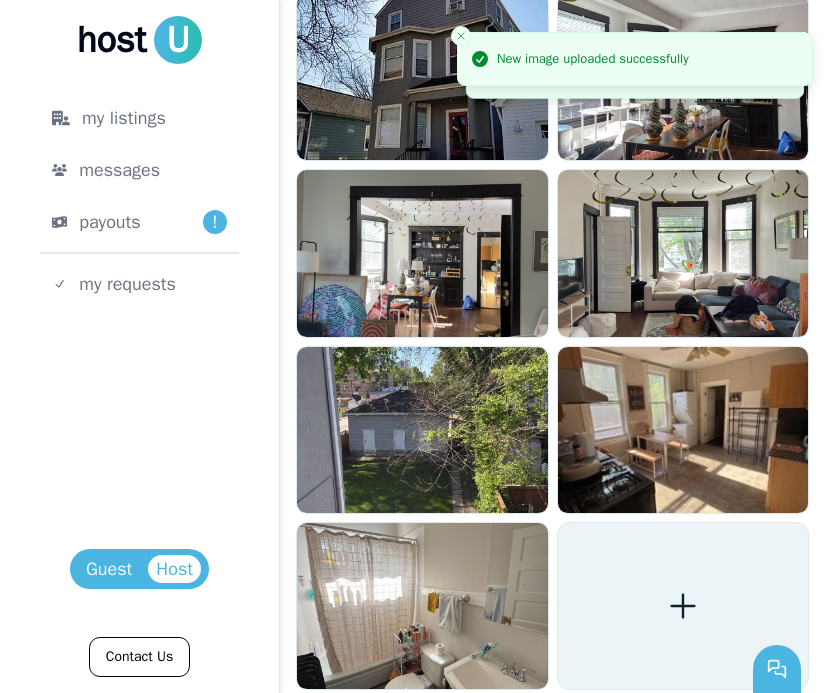 scroll, scrollTop: 194, scrollLeft: 0, axis: vertical 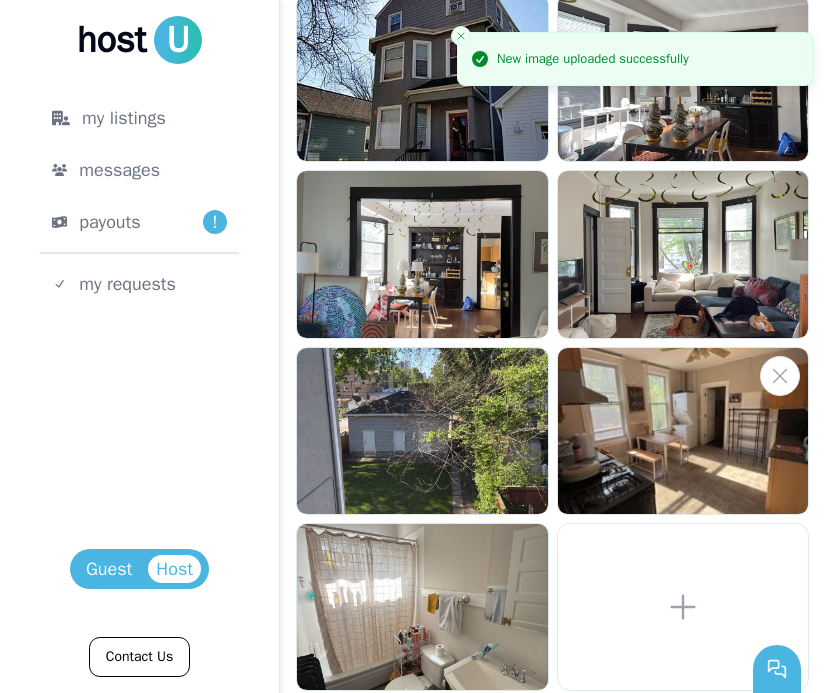 click at bounding box center [683, 431] 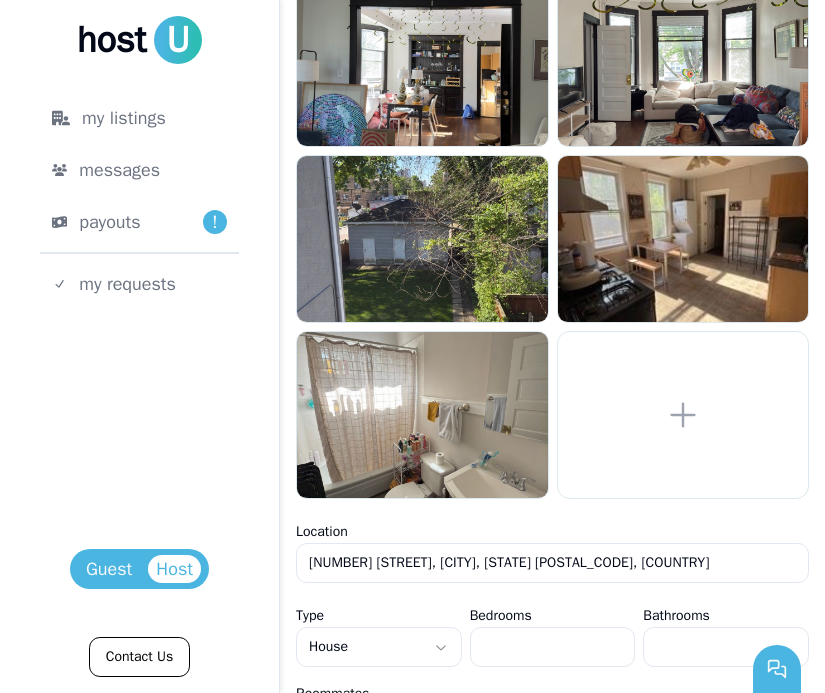 scroll, scrollTop: 378, scrollLeft: 0, axis: vertical 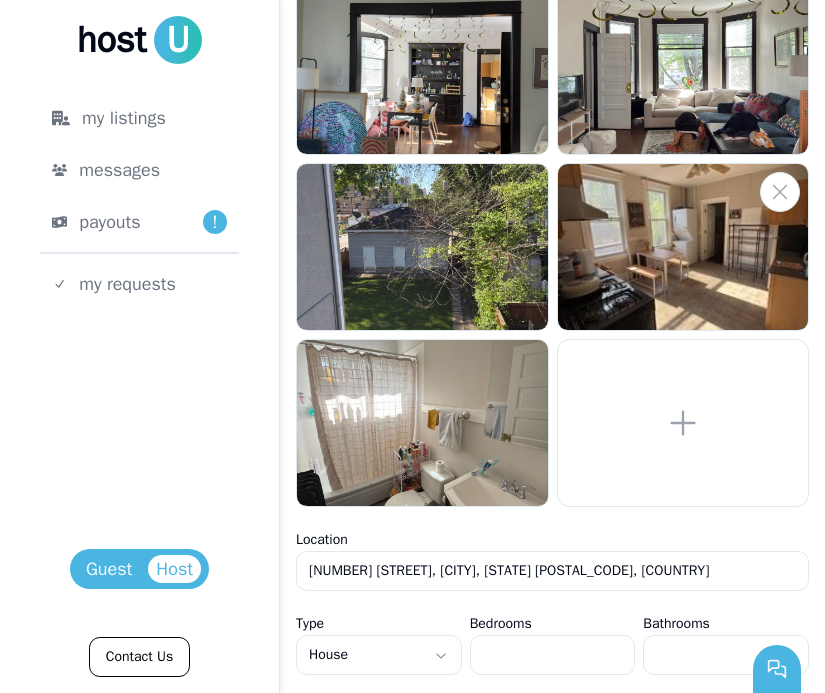 click at bounding box center (683, 247) 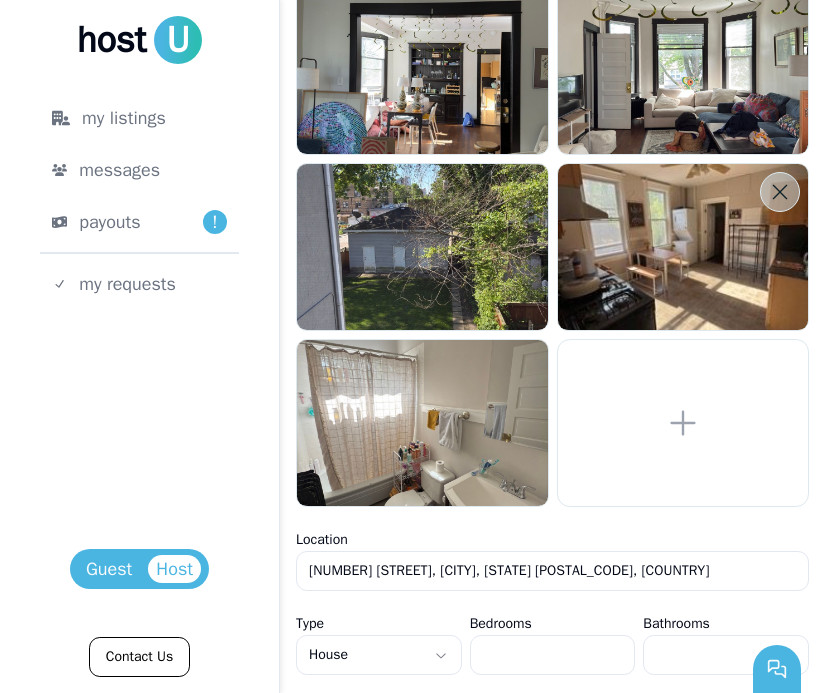 click at bounding box center (780, 192) 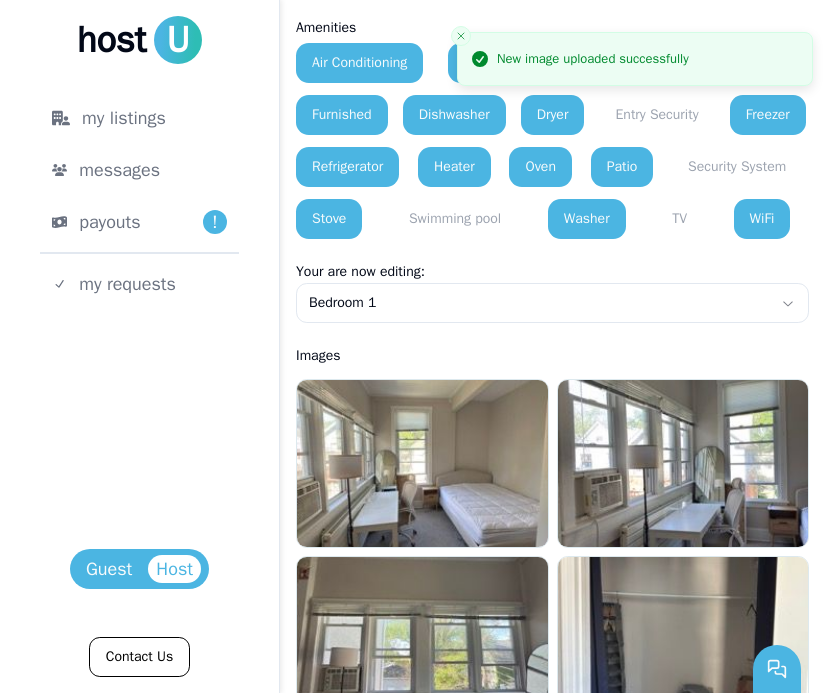 scroll, scrollTop: 1464, scrollLeft: 0, axis: vertical 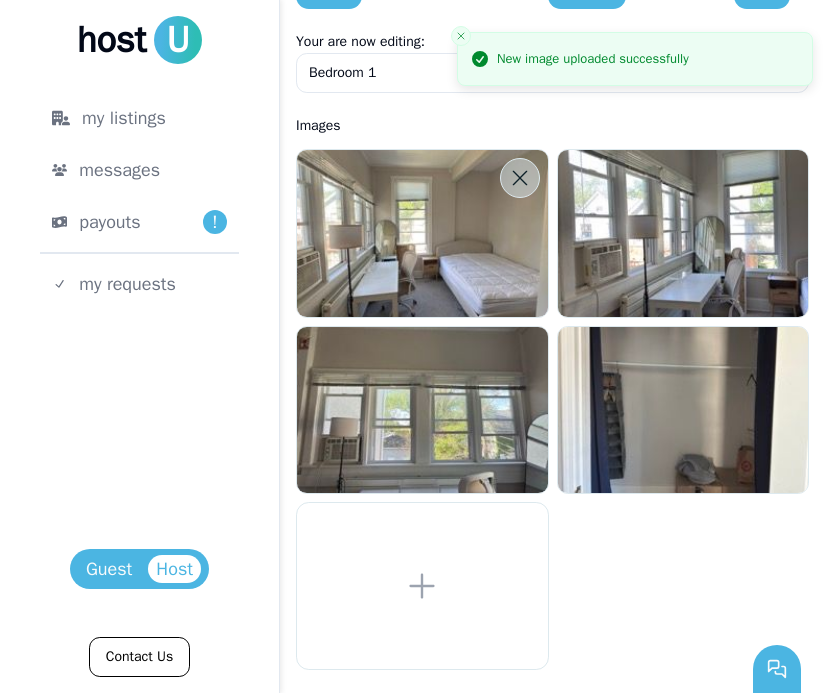 click 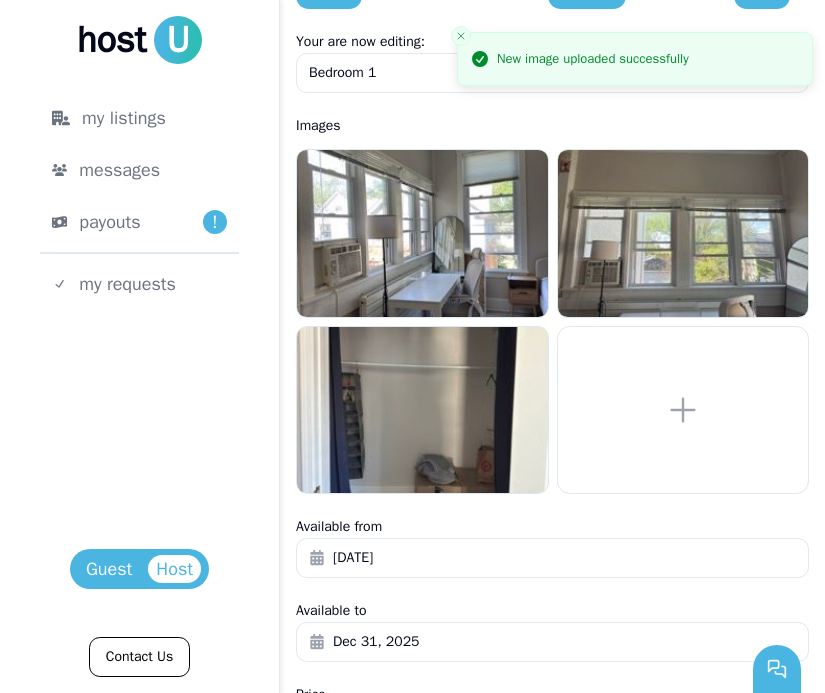 click 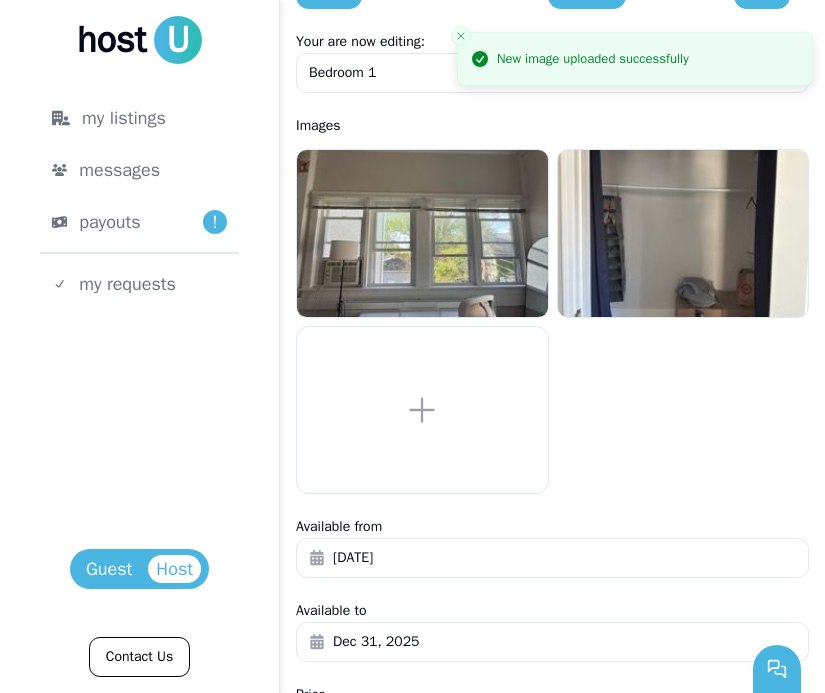 click 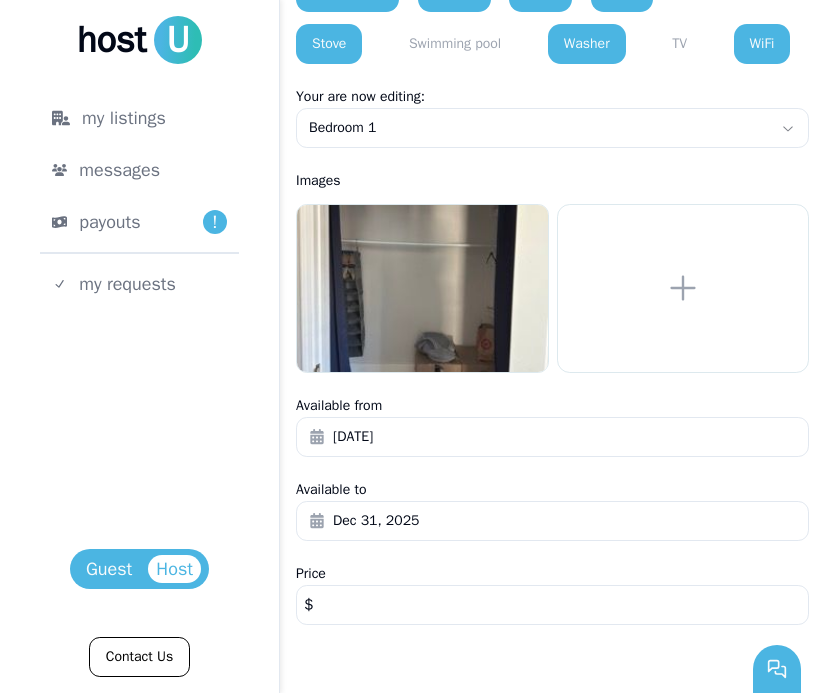 click 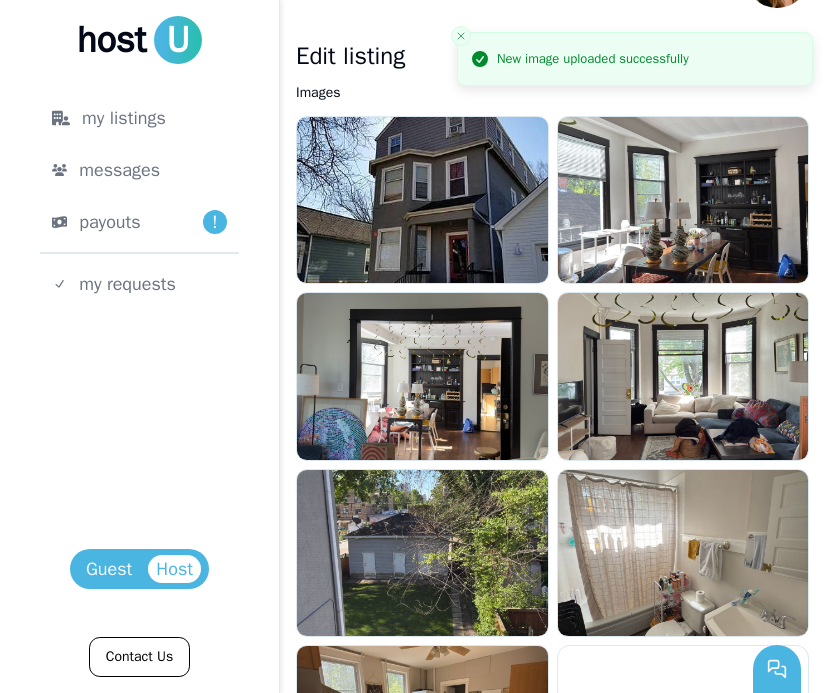 scroll, scrollTop: 0, scrollLeft: 0, axis: both 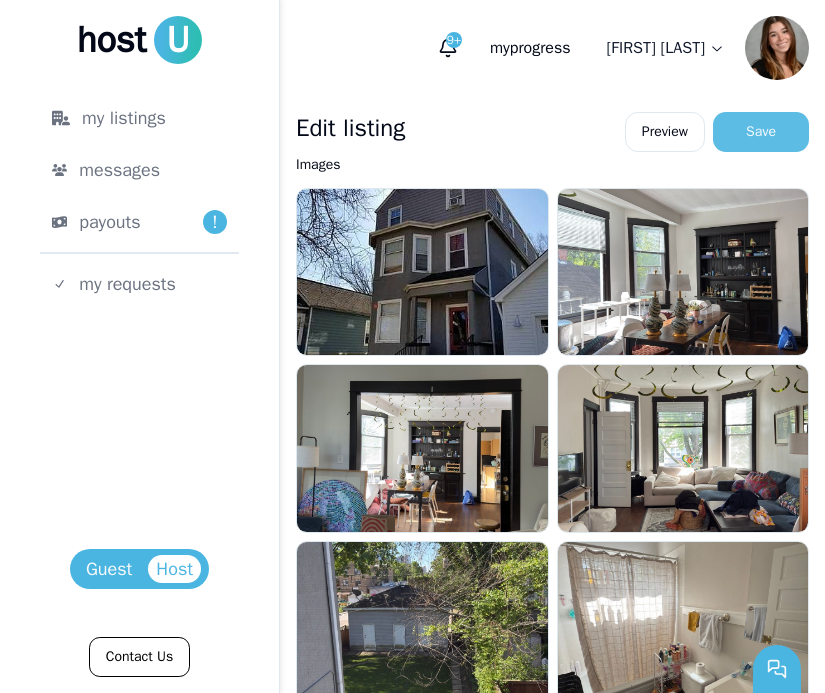 click on "Save" at bounding box center [761, 132] 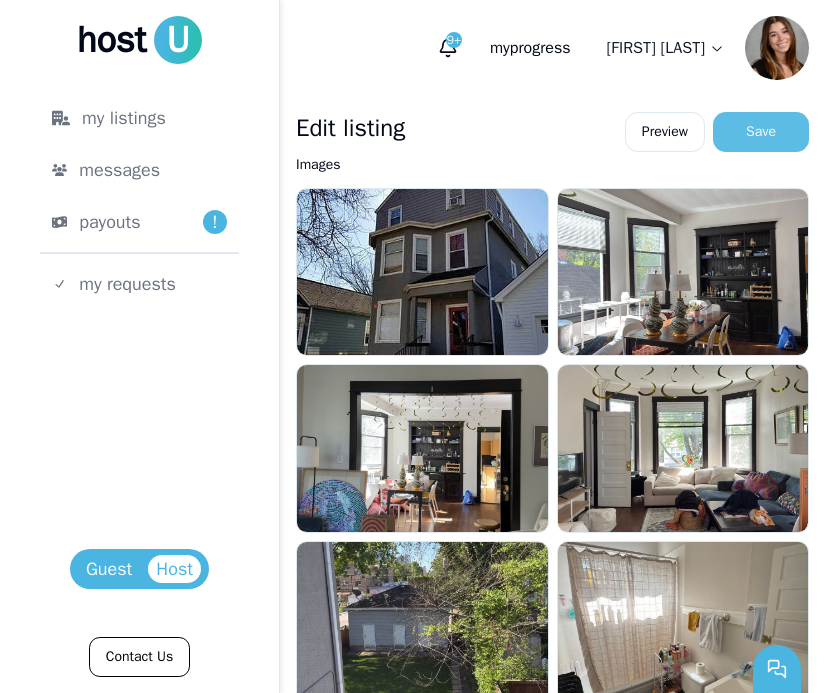 click on "Save" at bounding box center (761, 132) 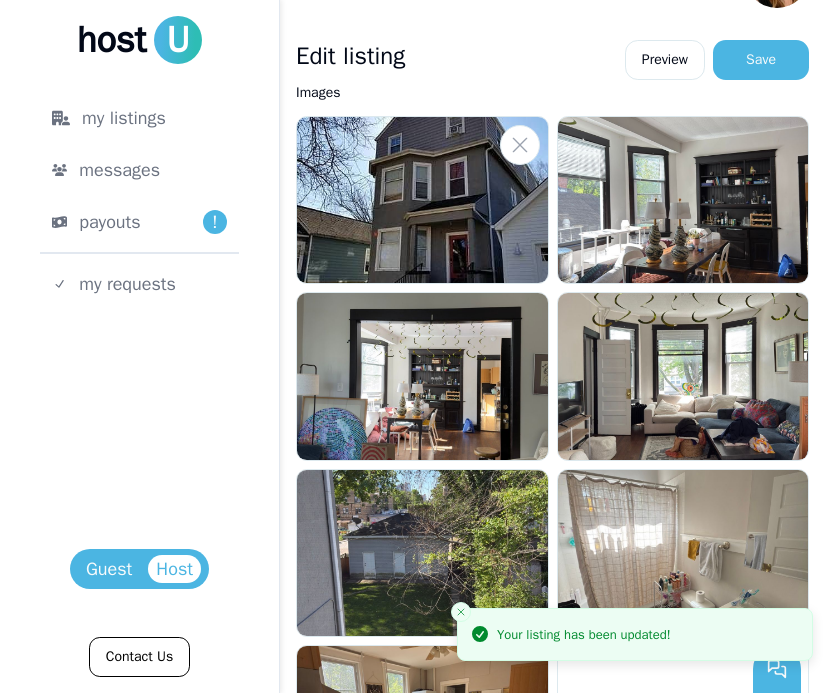 scroll, scrollTop: 111, scrollLeft: 0, axis: vertical 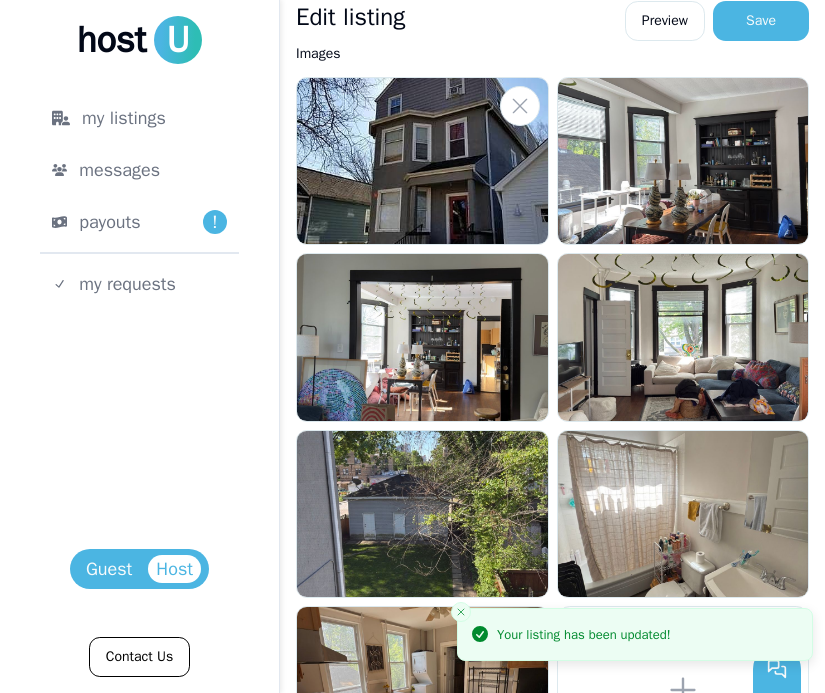 click at bounding box center [422, 161] 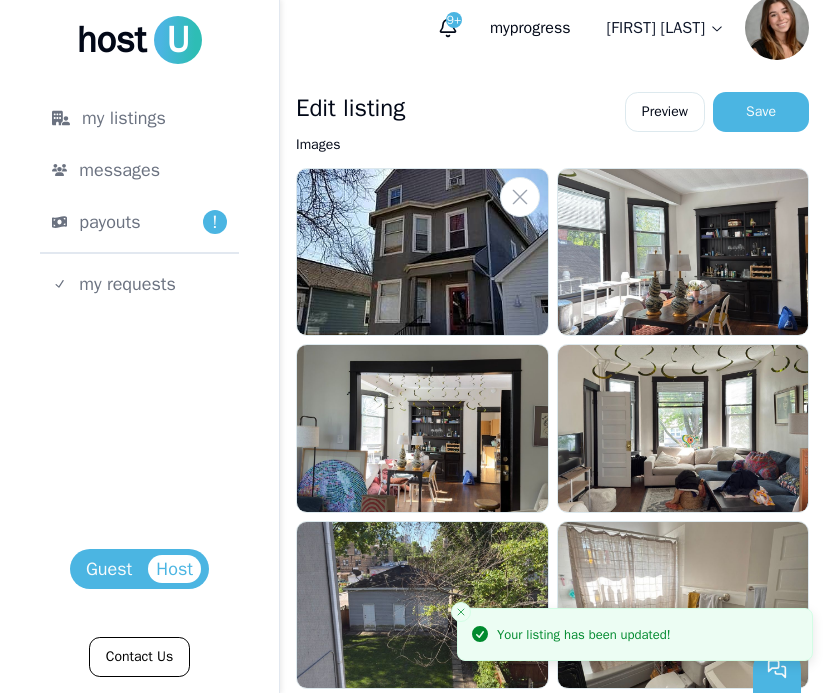 scroll, scrollTop: 19, scrollLeft: 0, axis: vertical 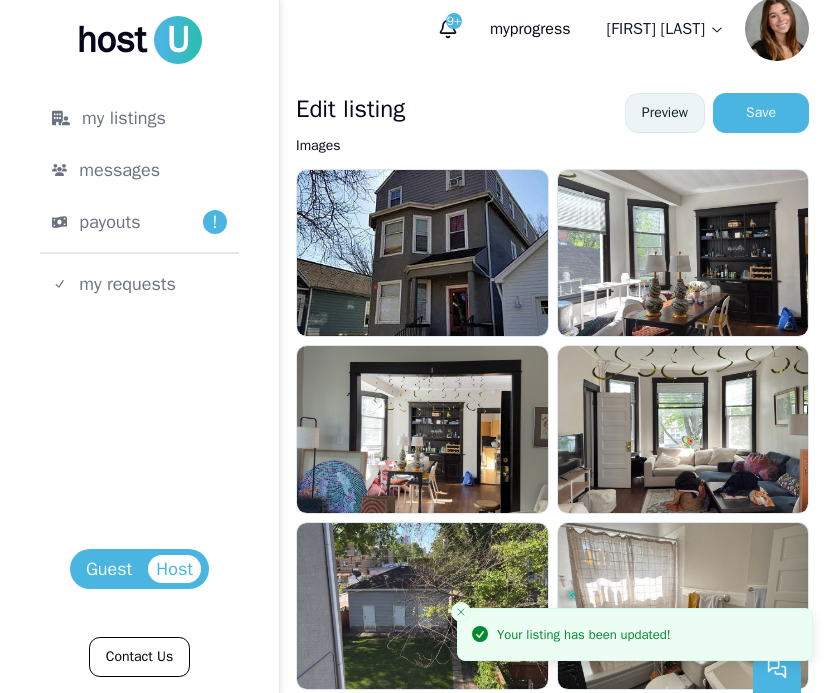 click on "Preview" at bounding box center (665, 113) 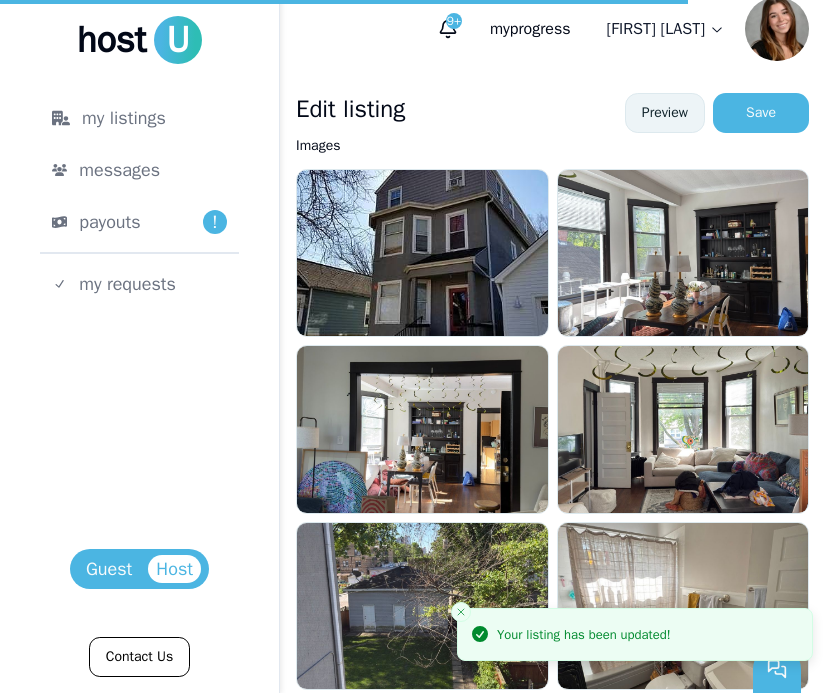 scroll, scrollTop: 0, scrollLeft: 0, axis: both 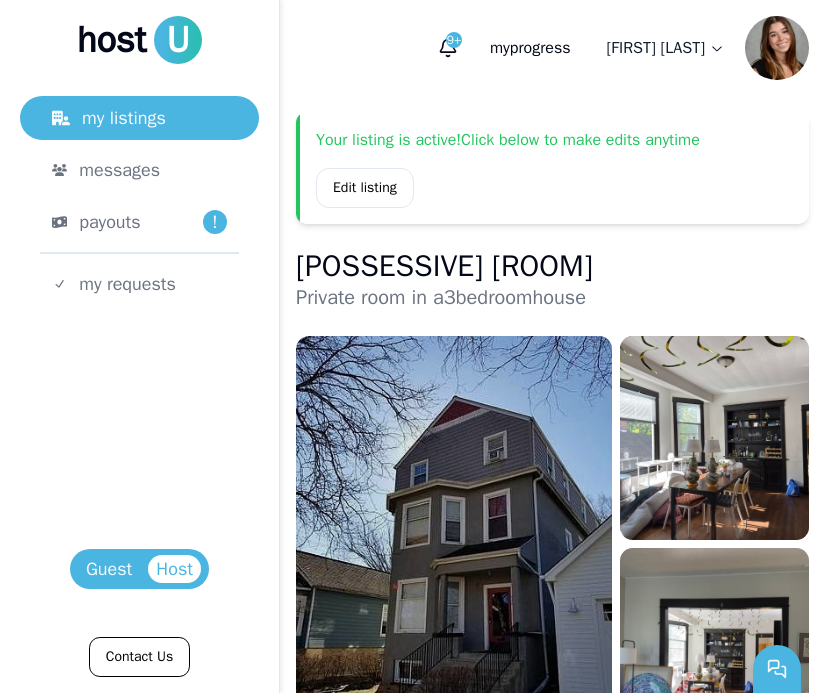 click at bounding box center [454, 544] 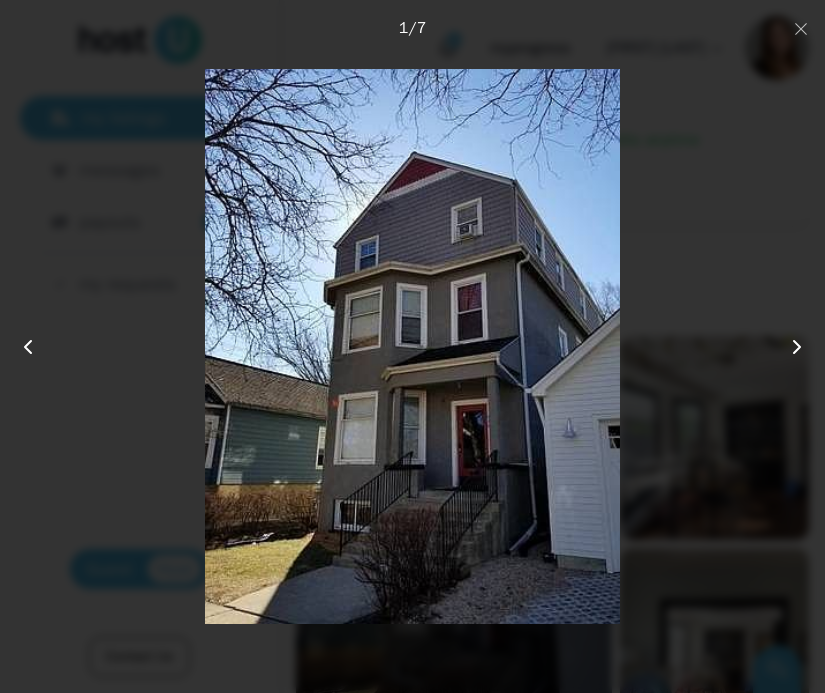 type 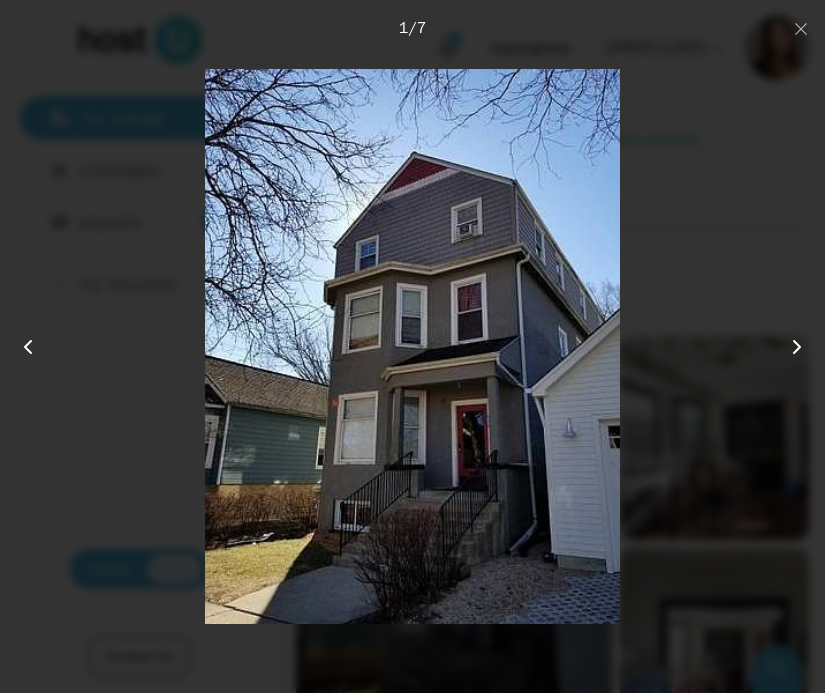click 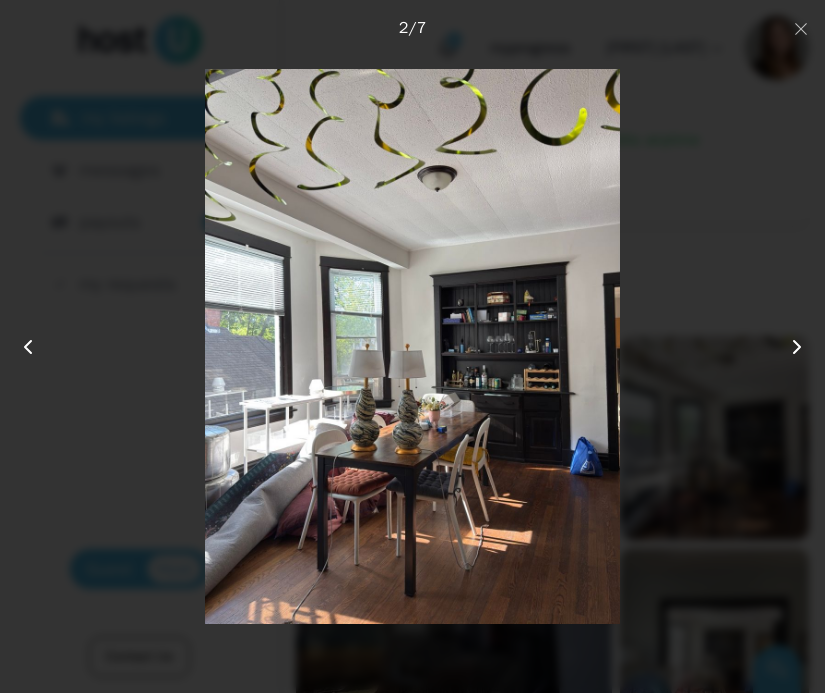 click 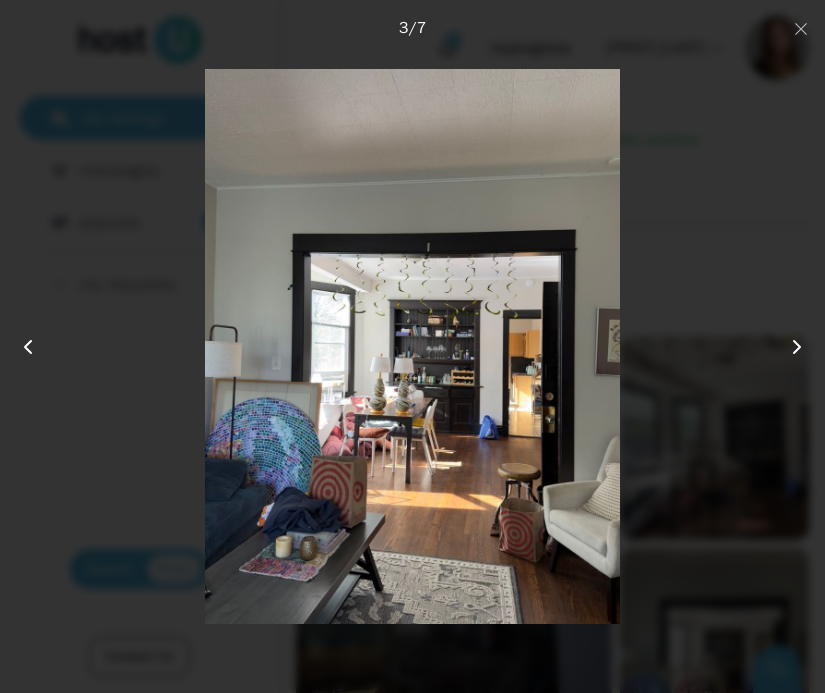 click 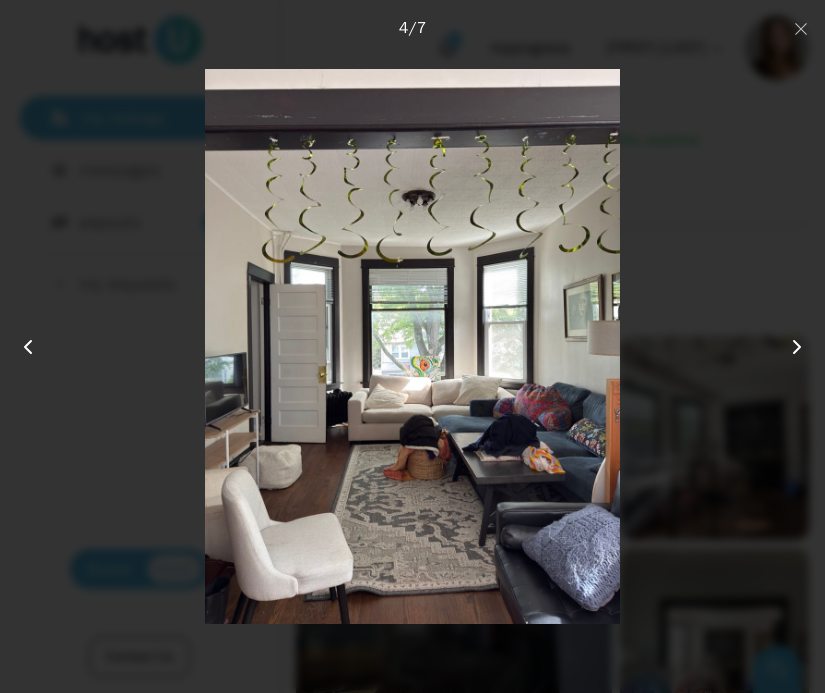 click 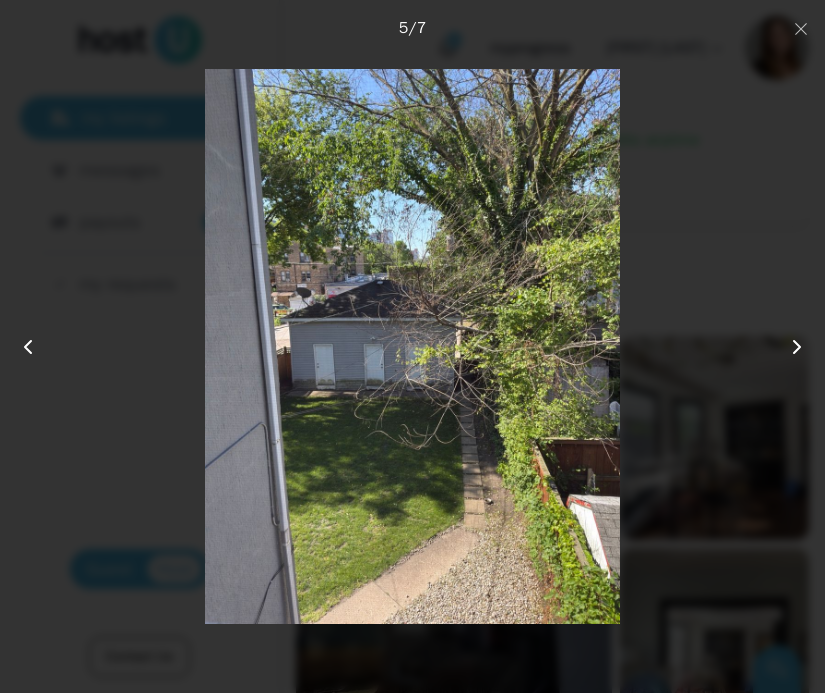 click 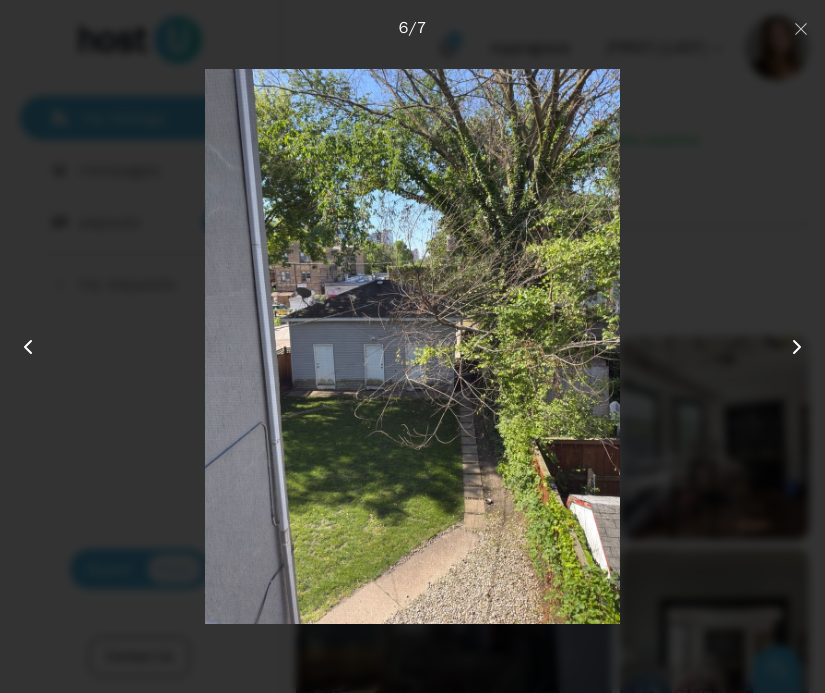 click 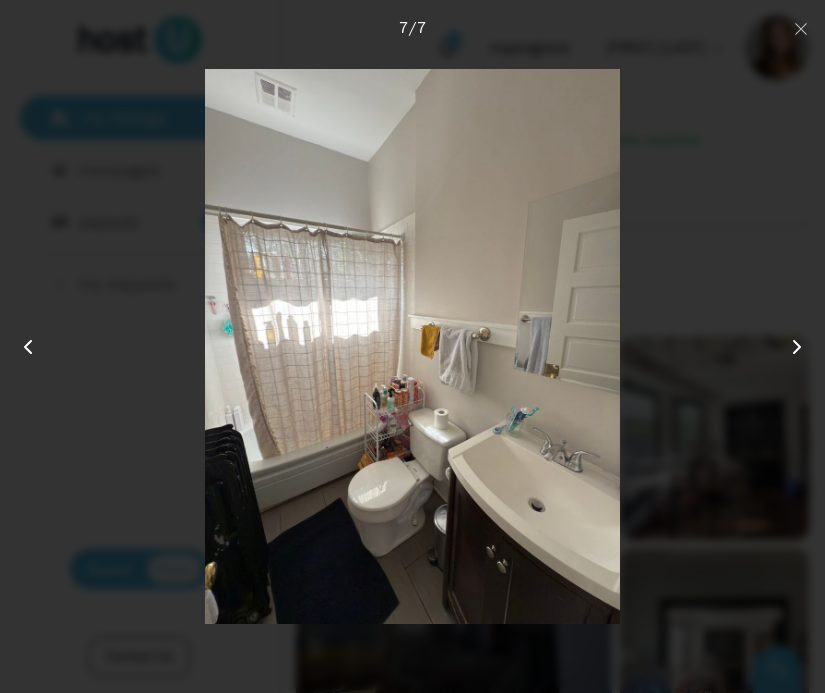 click 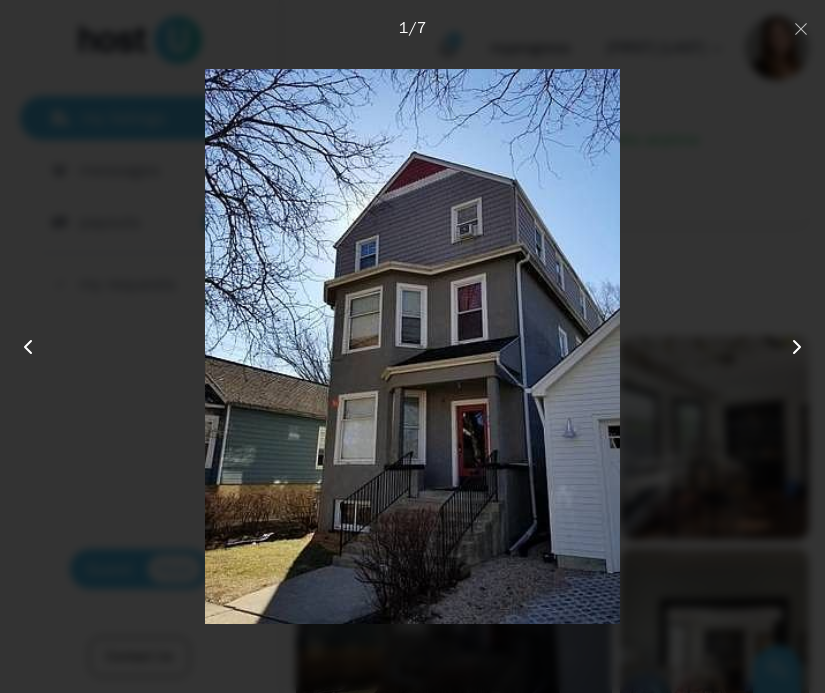 click 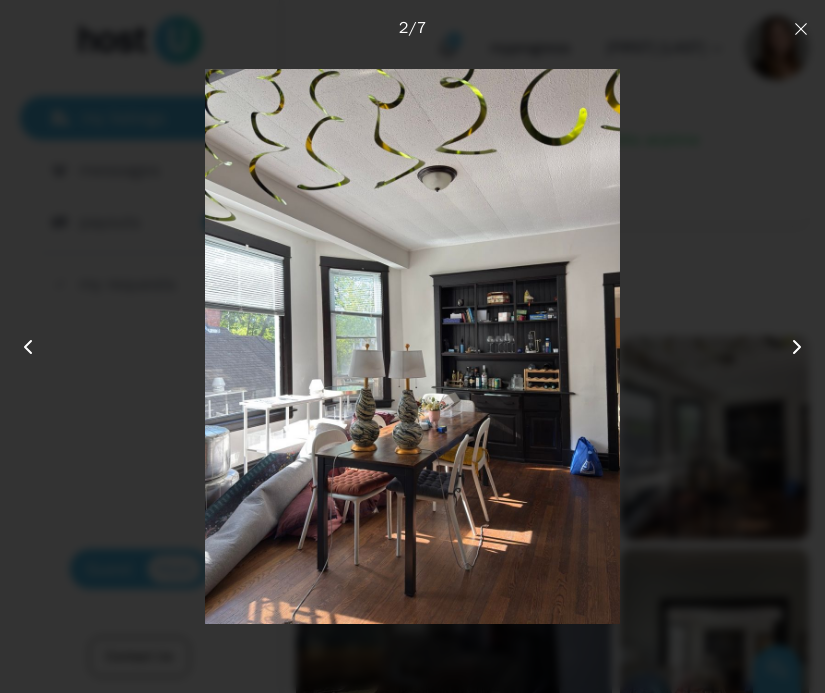 click 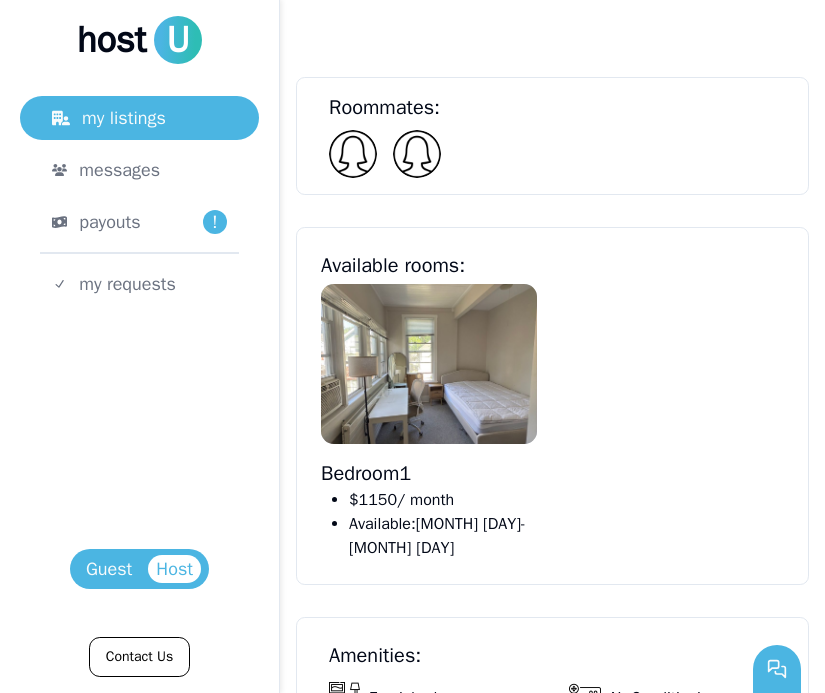 scroll, scrollTop: 1298, scrollLeft: 0, axis: vertical 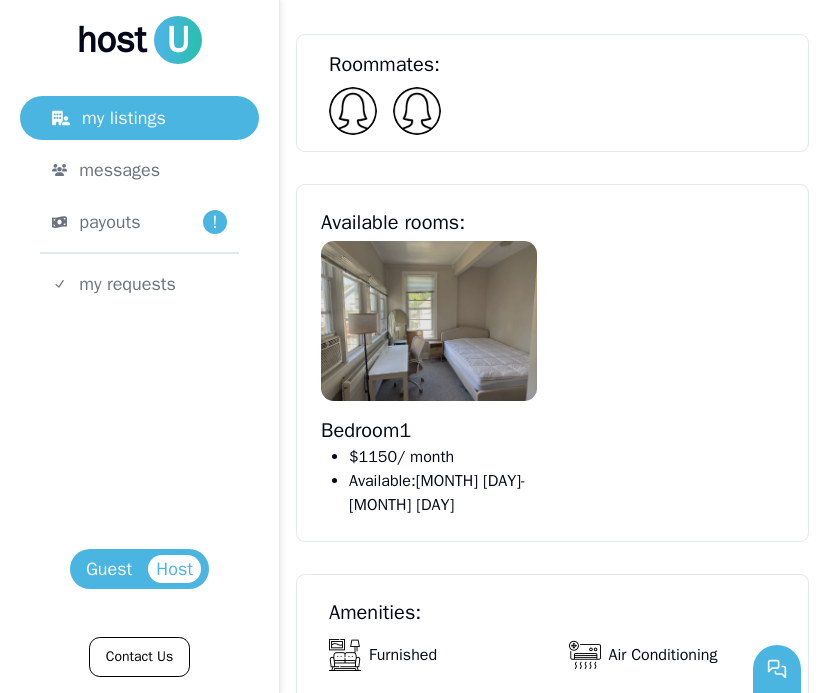 click at bounding box center (429, 321) 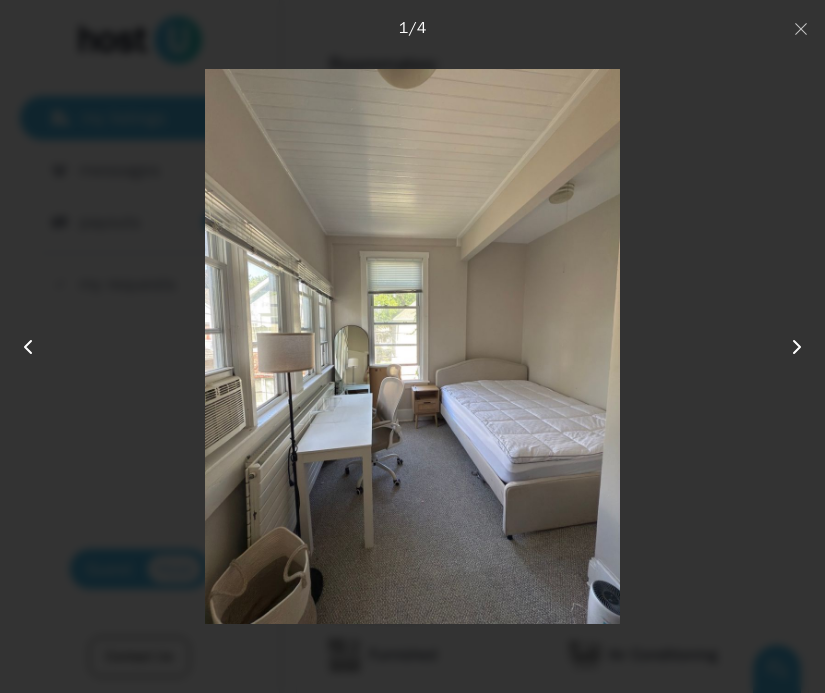 type 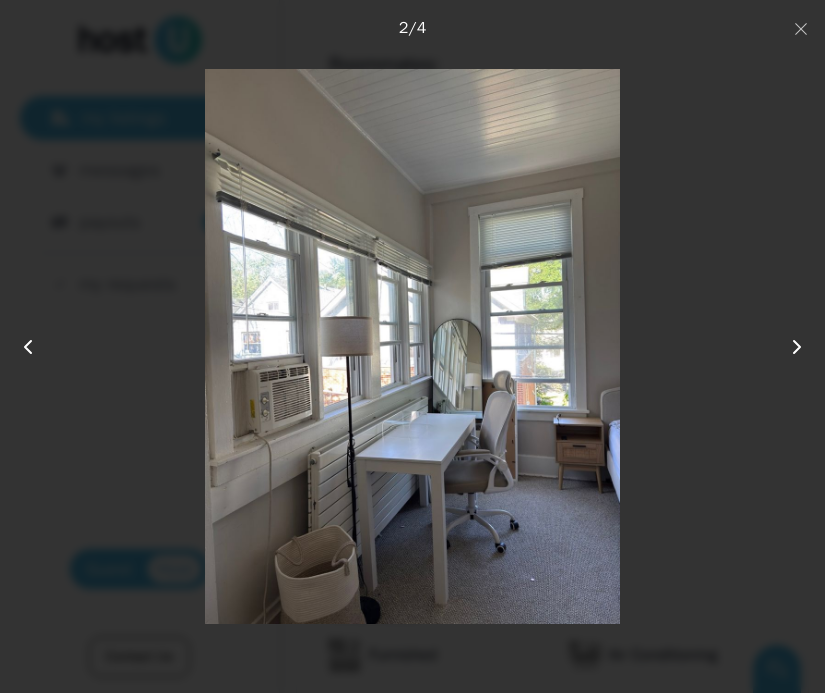 click 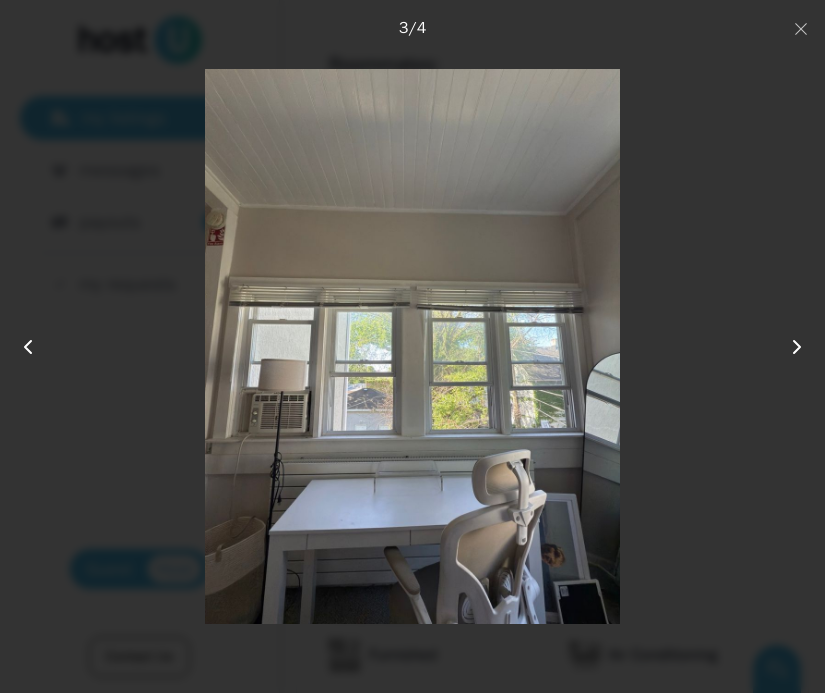 click 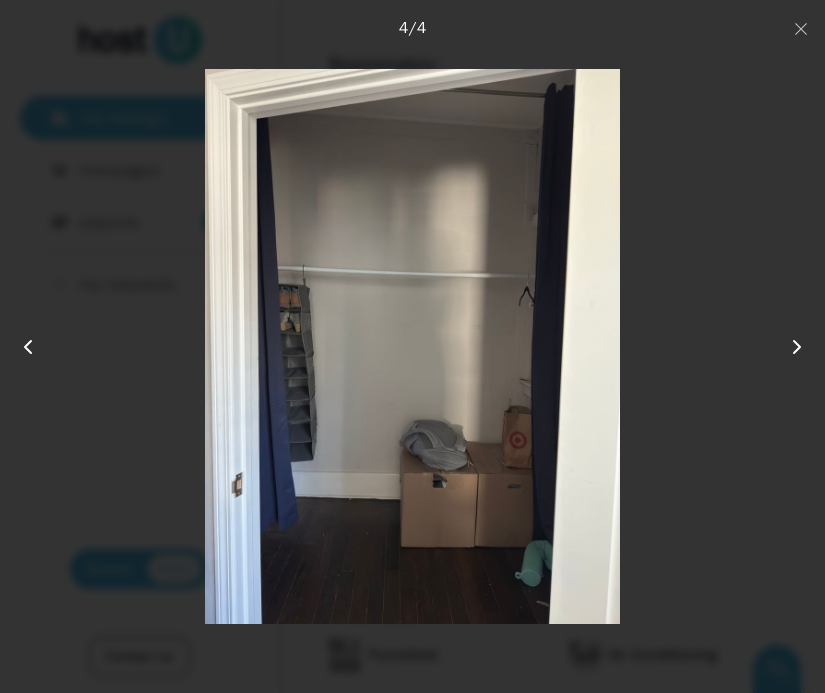 click 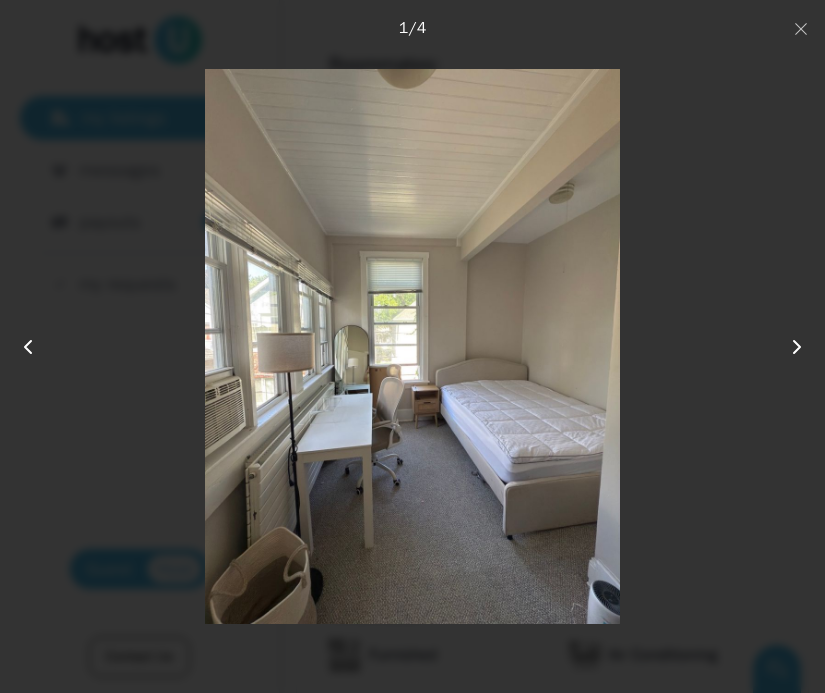 click 